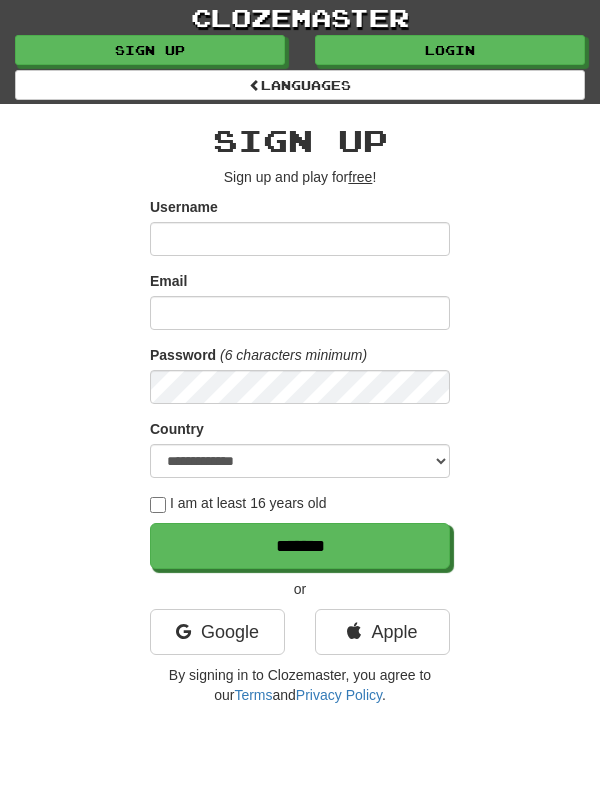 scroll, scrollTop: 0, scrollLeft: 0, axis: both 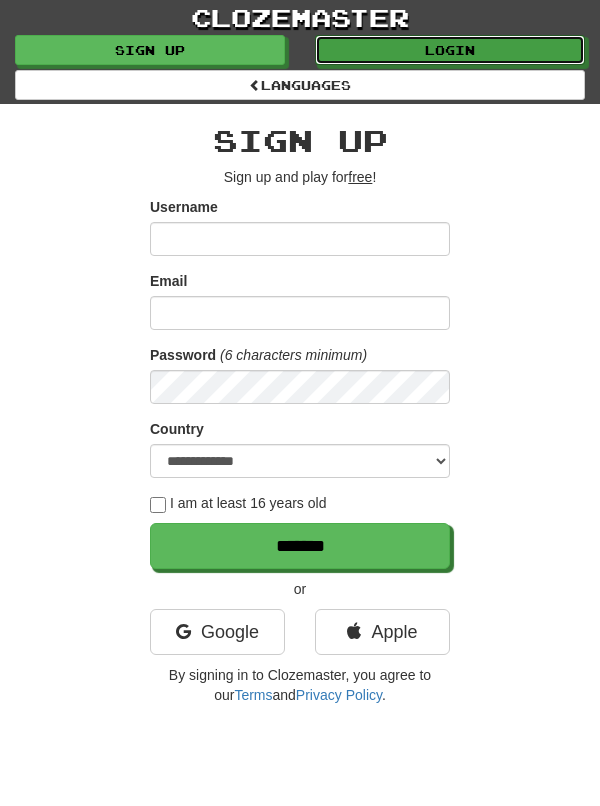 click on "Login" at bounding box center (450, 50) 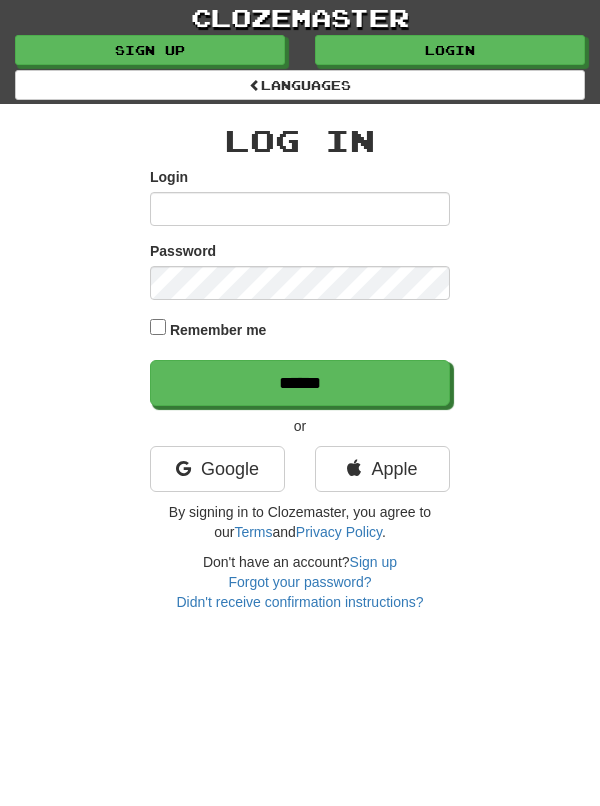 scroll, scrollTop: 0, scrollLeft: 0, axis: both 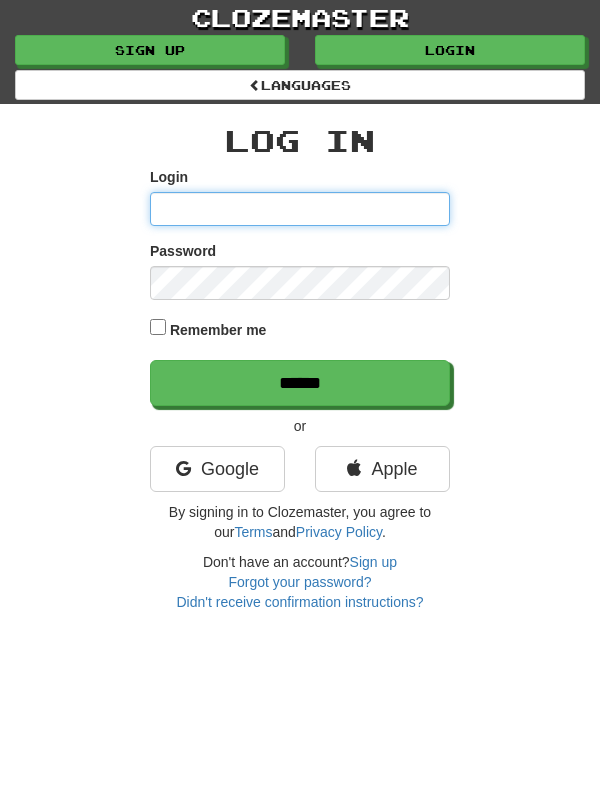 type on "*******" 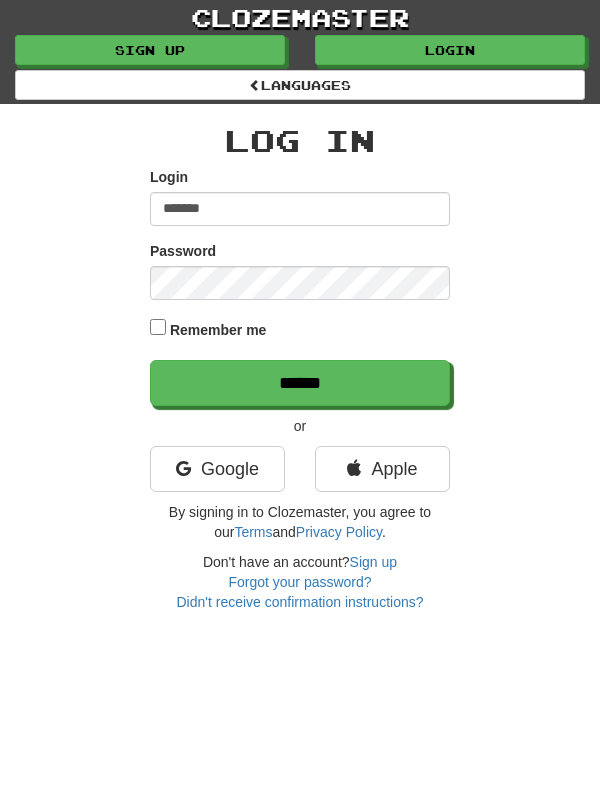click on "******" at bounding box center [300, 383] 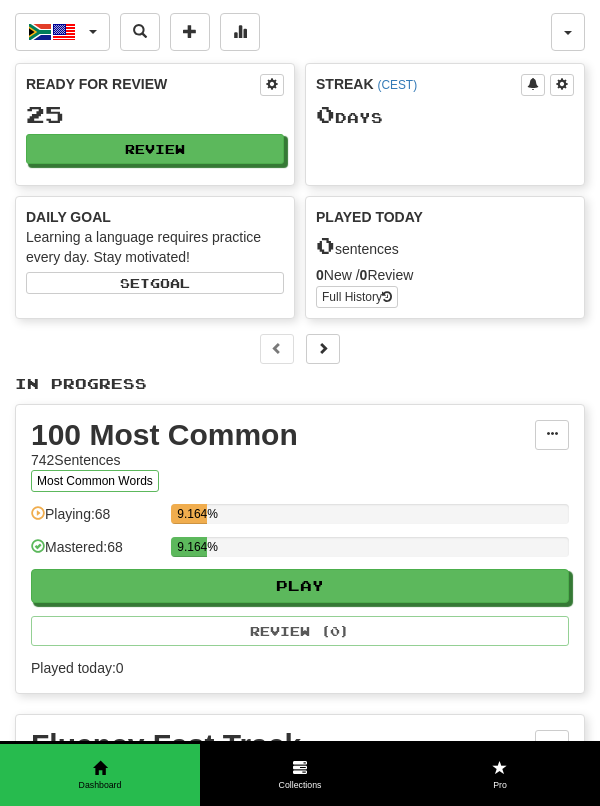 scroll, scrollTop: 0, scrollLeft: 0, axis: both 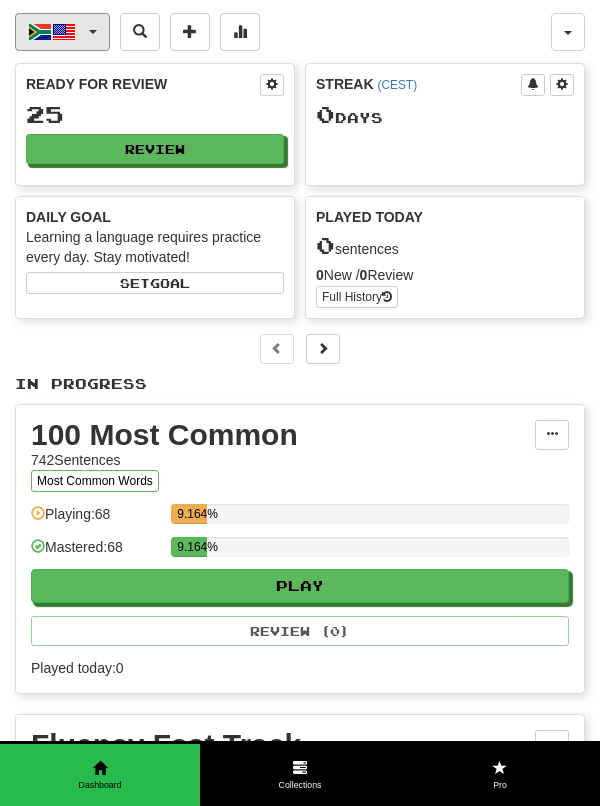 click on "Afrikaans  /  English" at bounding box center [62, 32] 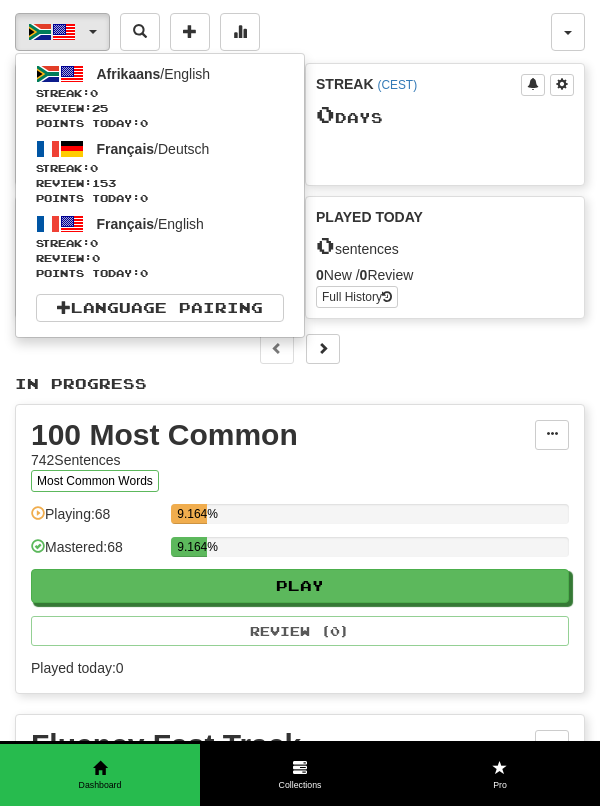 click at bounding box center (300, 403) 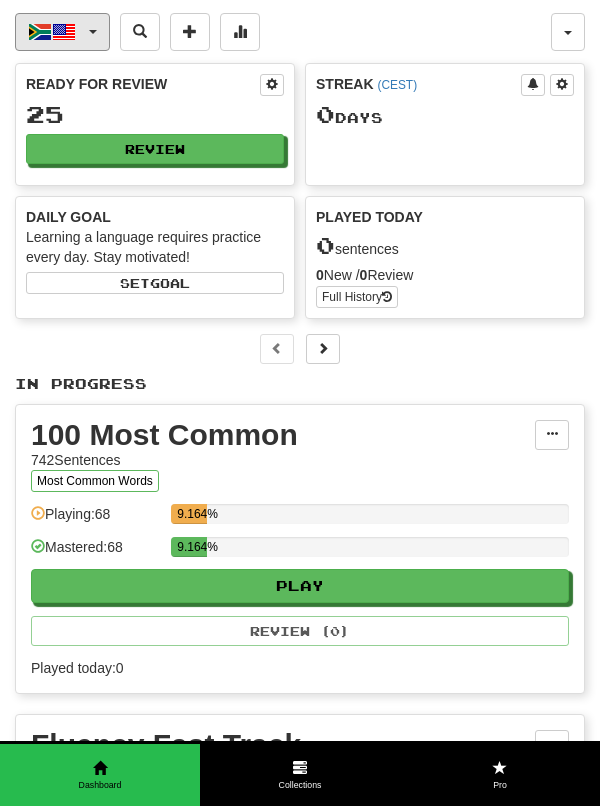 click on "Afrikaans  /  English" at bounding box center (62, 32) 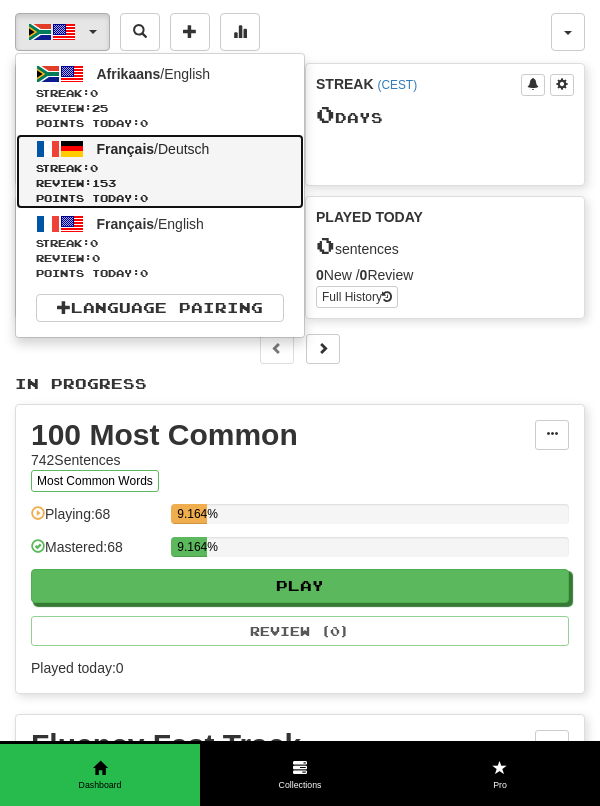 click on "Review:  153" at bounding box center [160, 183] 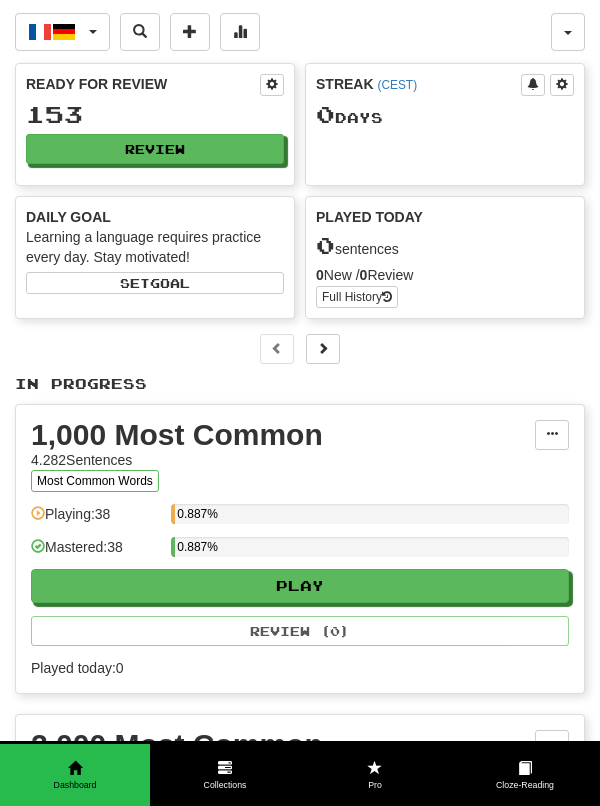 scroll, scrollTop: 0, scrollLeft: 0, axis: both 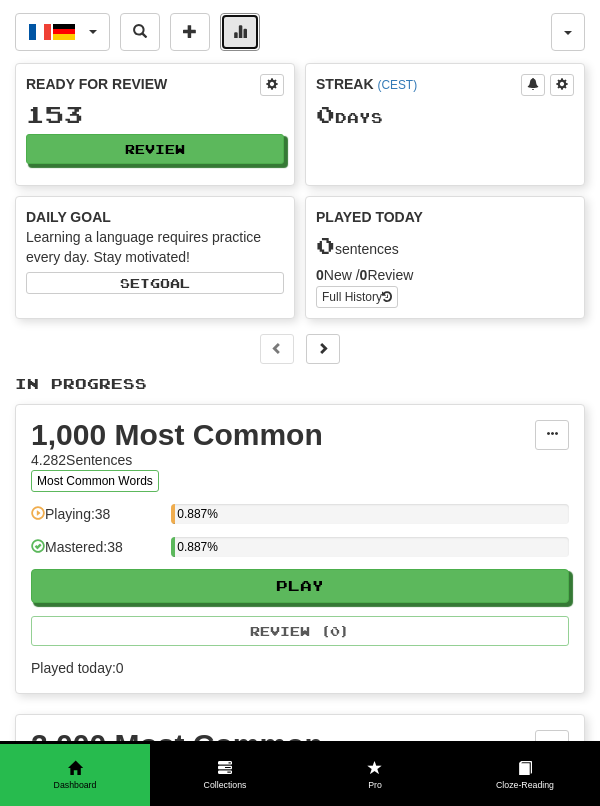 click at bounding box center [240, 31] 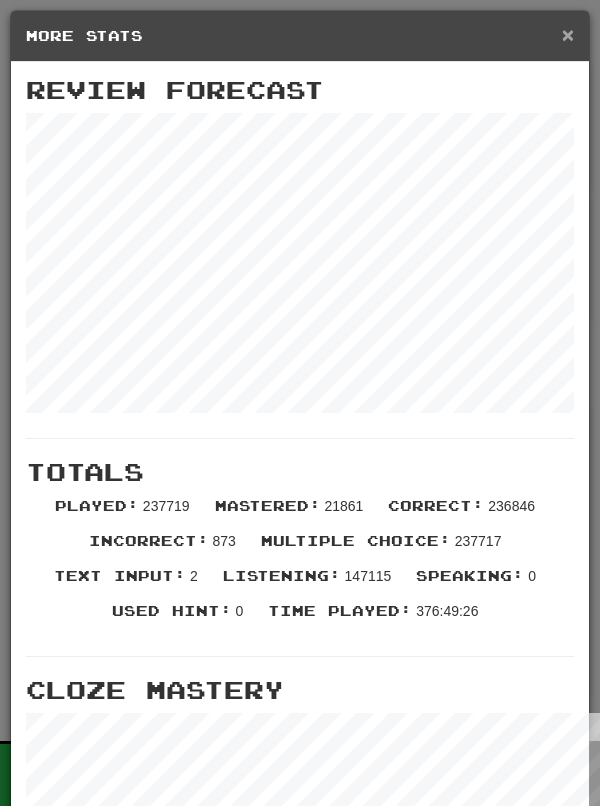 click on "×" at bounding box center [568, 34] 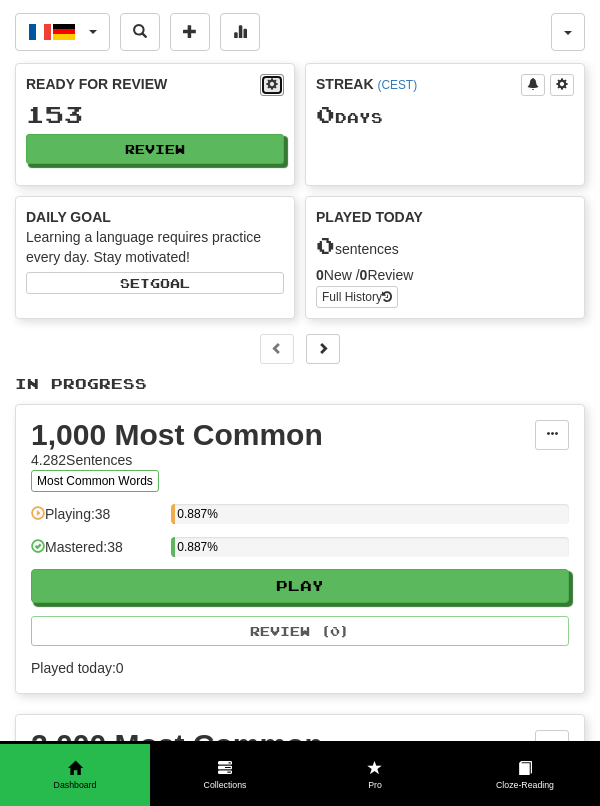click at bounding box center (272, 84) 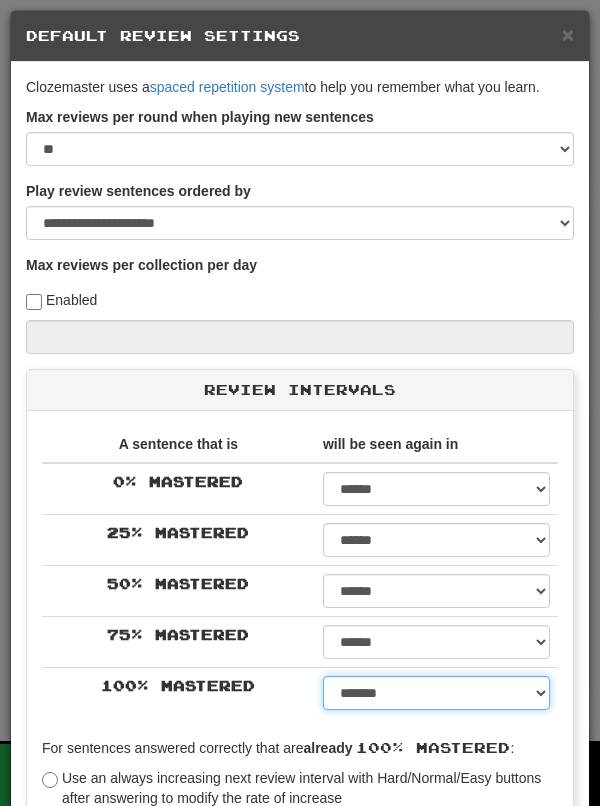 click on "****** ****** ****** ****** ****** ****** ****** ****** ****** ******* ******* ******* ******* ******* ******* ******* ******* ******* ******* ******* ******* ******* ******* ******* ******* ******* ******* ******* ******* ******* ******* ******* ******* ******* ******* ******* ******* ******* ******* ******* ******* ******* ******** ******** ******** ******** ******** ******** ******** ******** ******** *****" at bounding box center [436, 693] 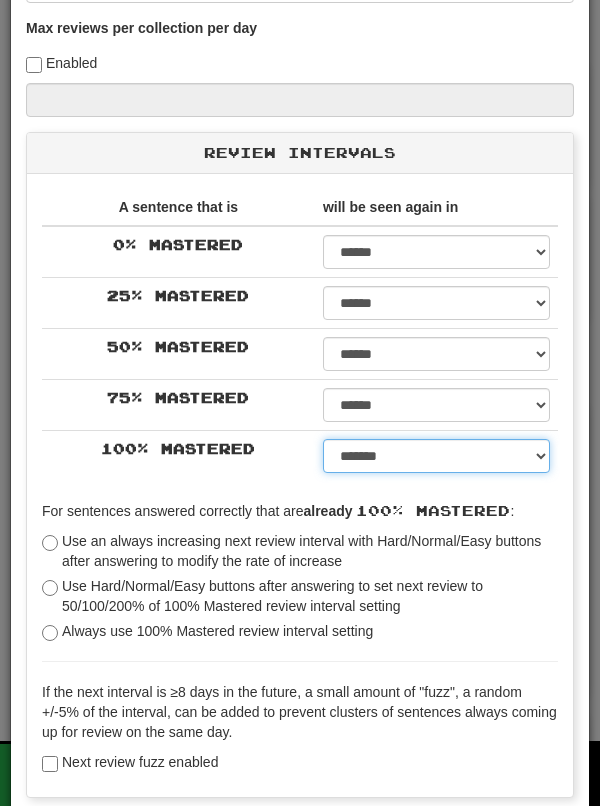 scroll, scrollTop: 239, scrollLeft: 0, axis: vertical 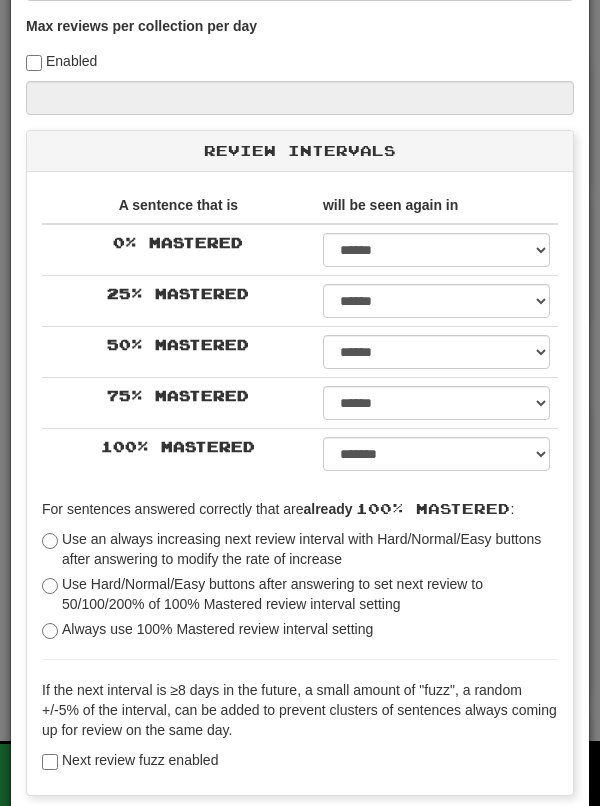 click on "Save" at bounding box center (300, 833) 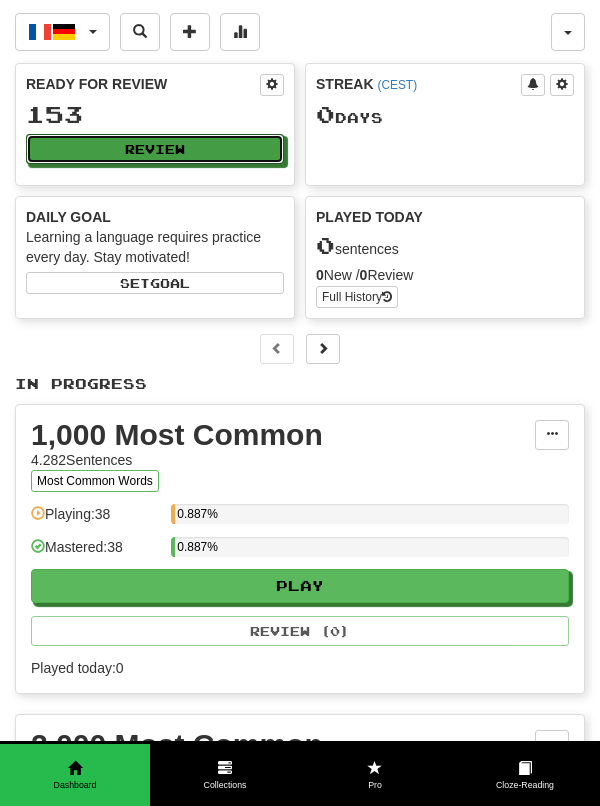 click on "Review" at bounding box center (155, 149) 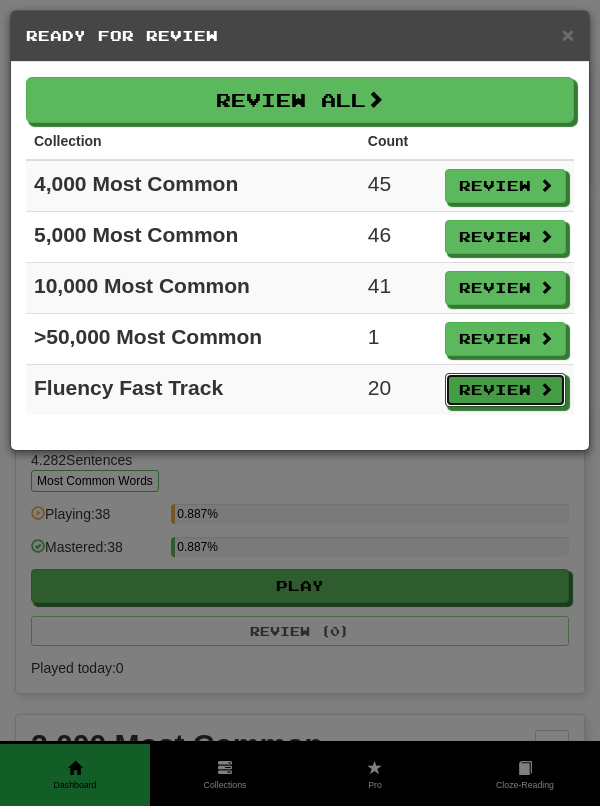 click on "Review" at bounding box center (505, 390) 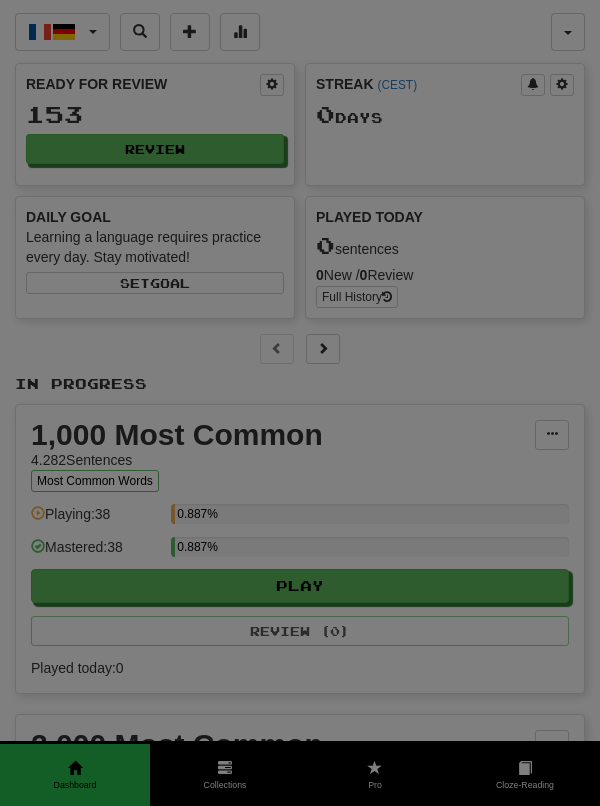 select on "**" 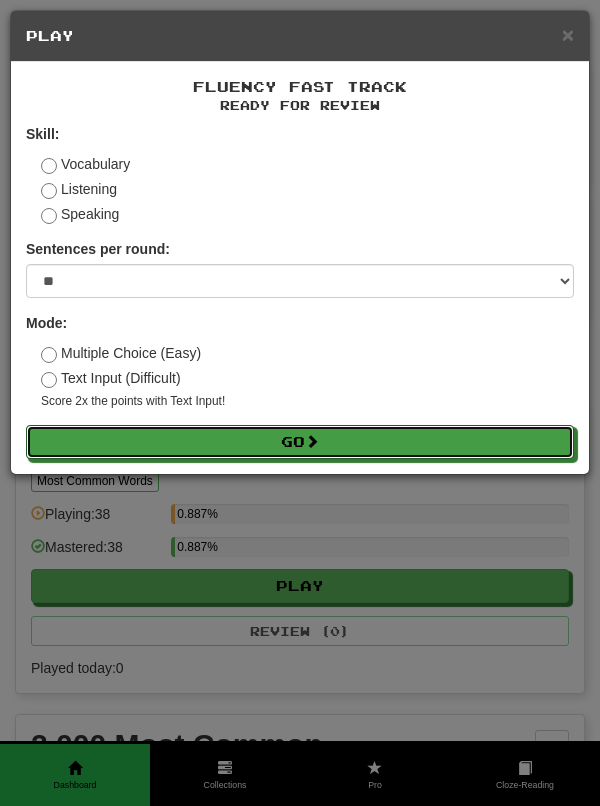 click on "Go" at bounding box center (300, 442) 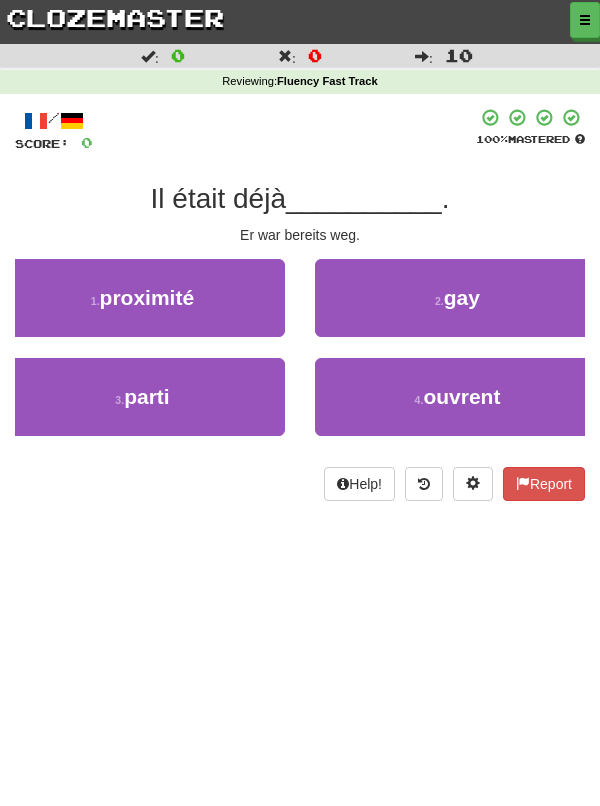 scroll, scrollTop: 0, scrollLeft: 0, axis: both 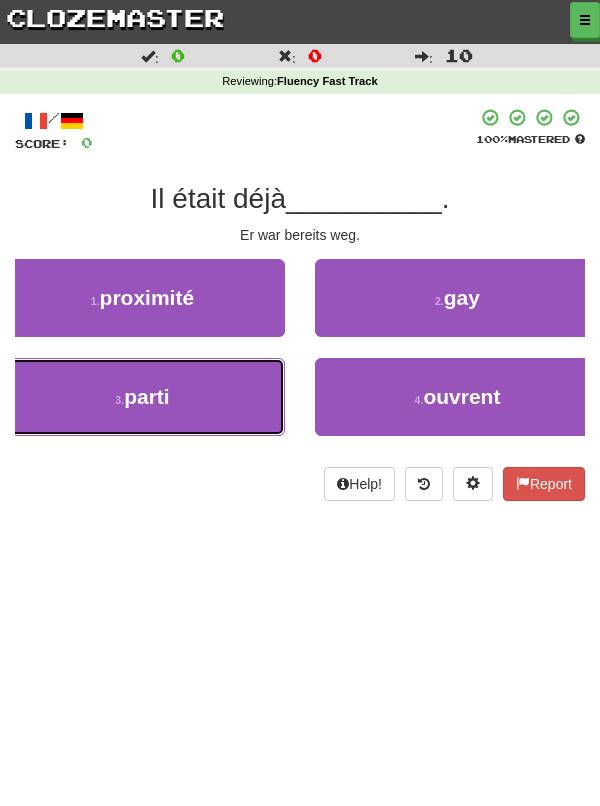 click on "3 .  parti" at bounding box center (142, 397) 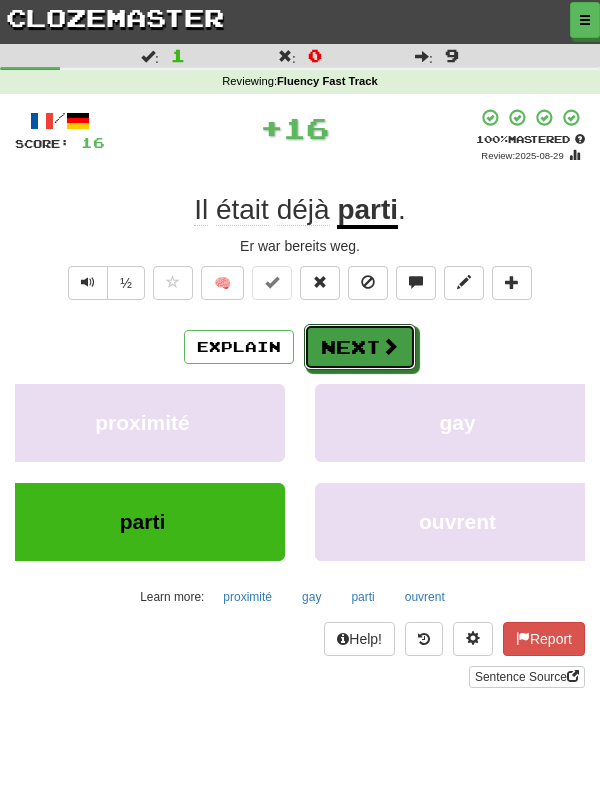 click on "Next" at bounding box center [360, 347] 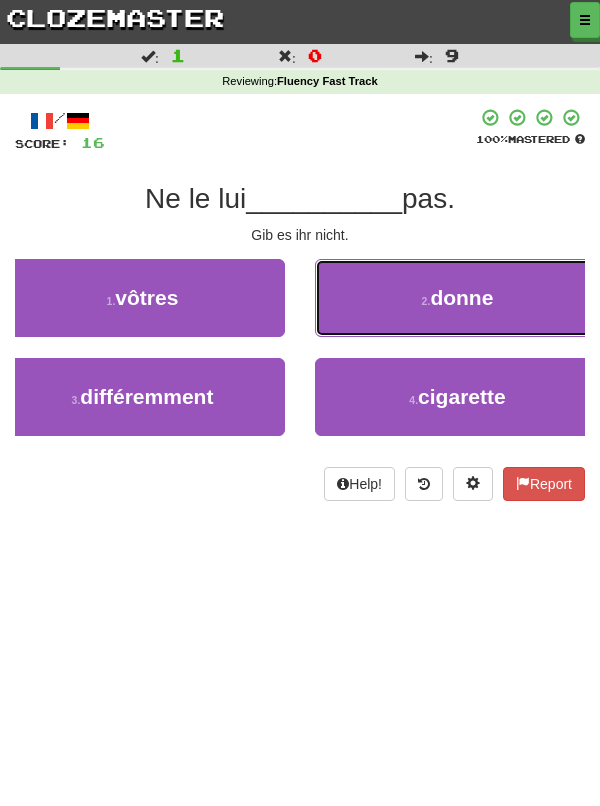 click on "donne" at bounding box center (461, 297) 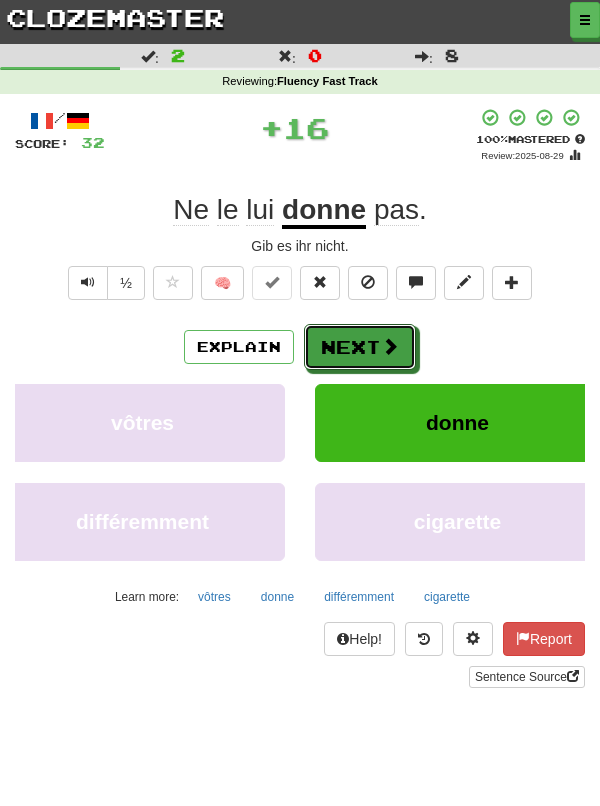 click on "Next" at bounding box center (360, 347) 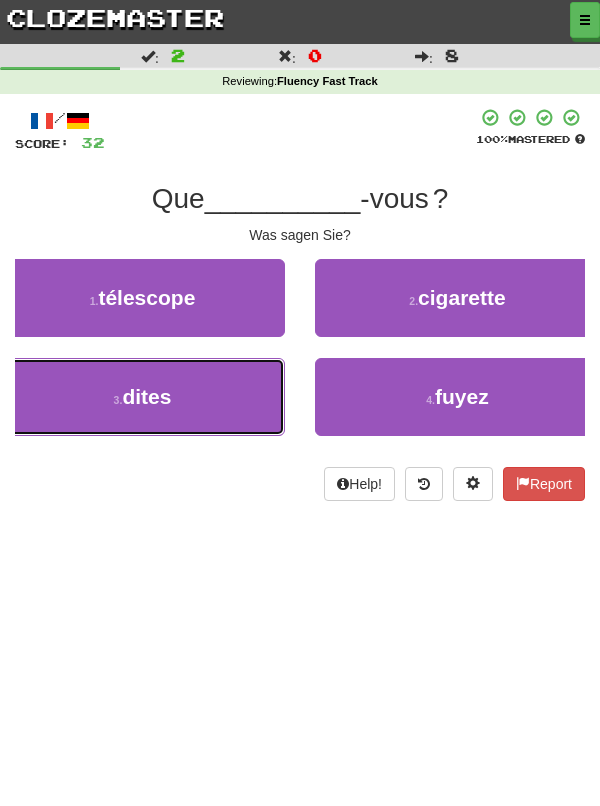 click on "3 .  dites" at bounding box center [142, 397] 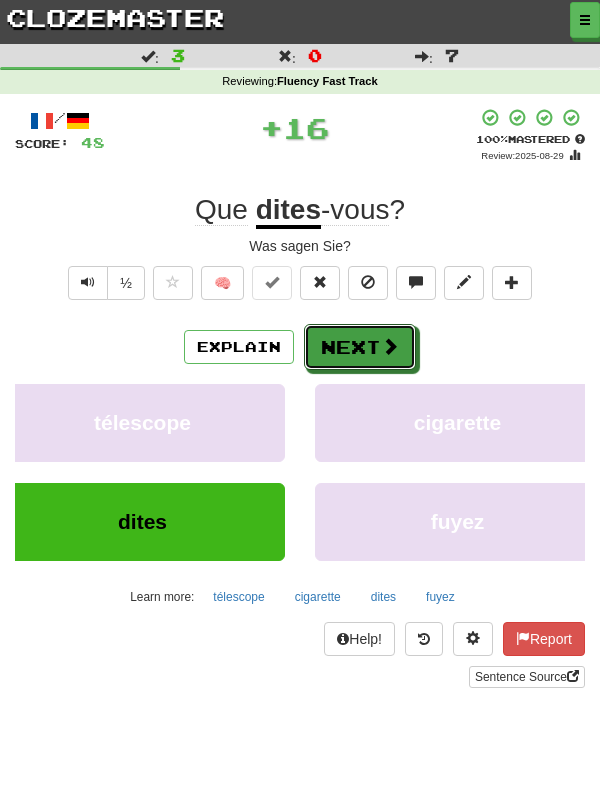 click on "Next" at bounding box center (360, 347) 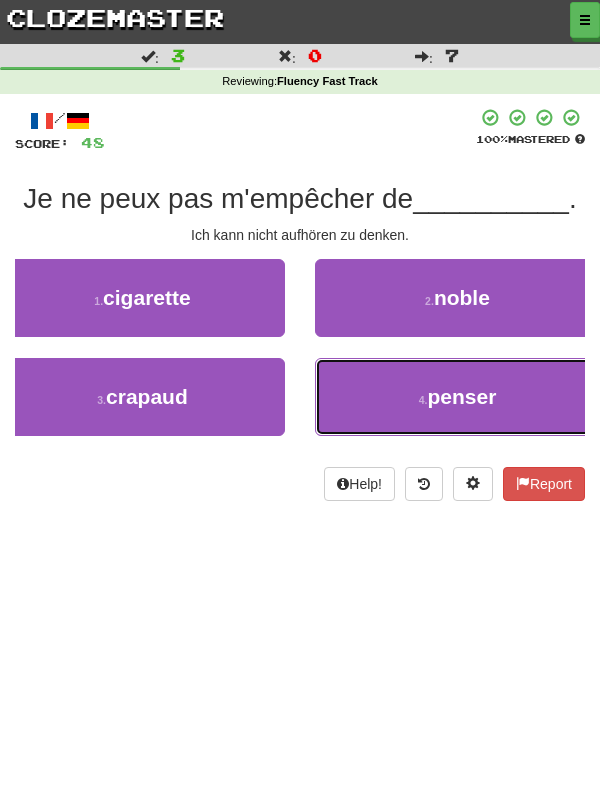 click on "4 .  penser" at bounding box center [457, 397] 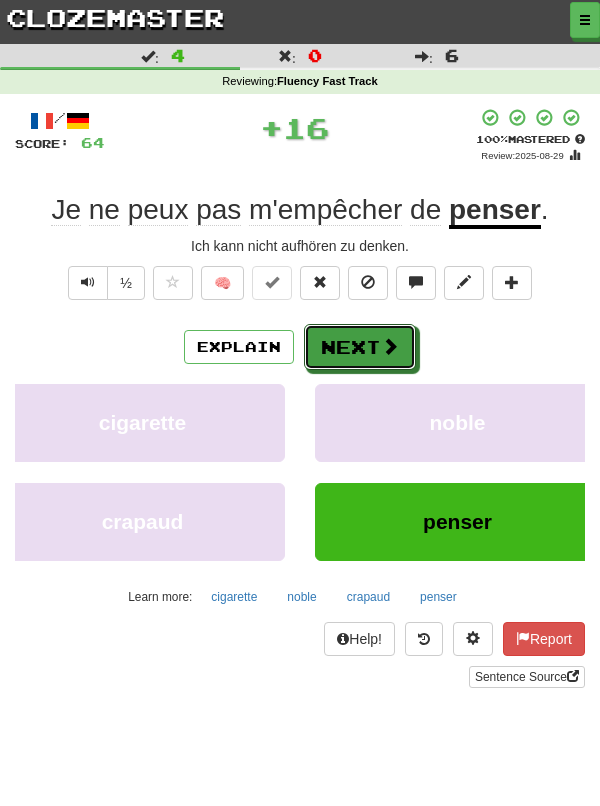 click on "Next" at bounding box center (360, 347) 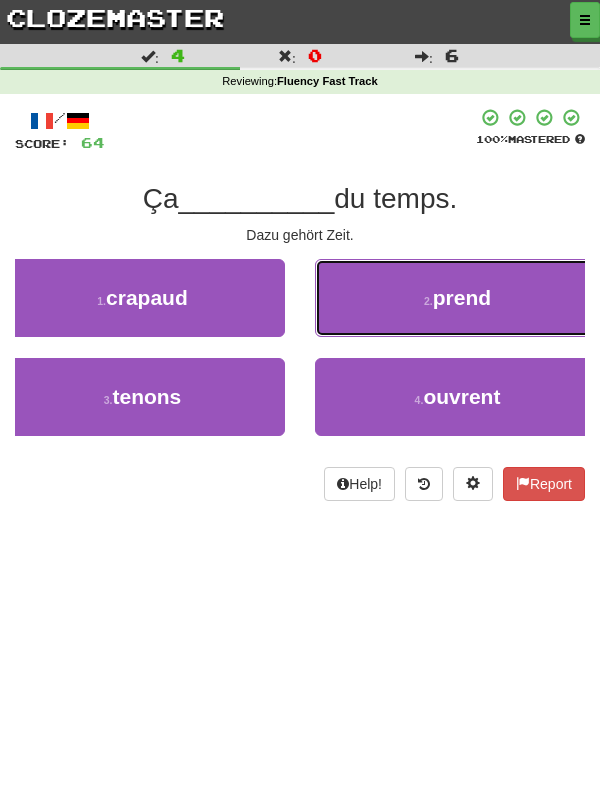 click on "prend" at bounding box center [462, 297] 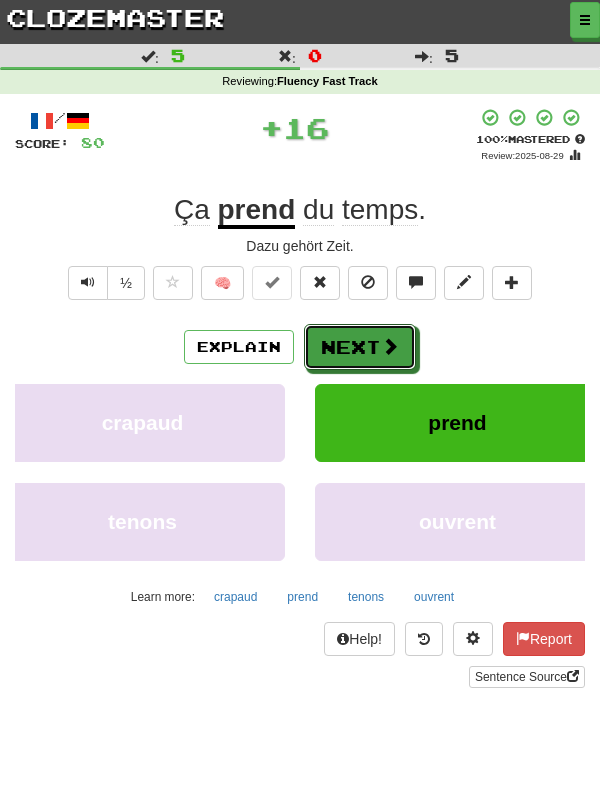 click on "Next" at bounding box center (360, 347) 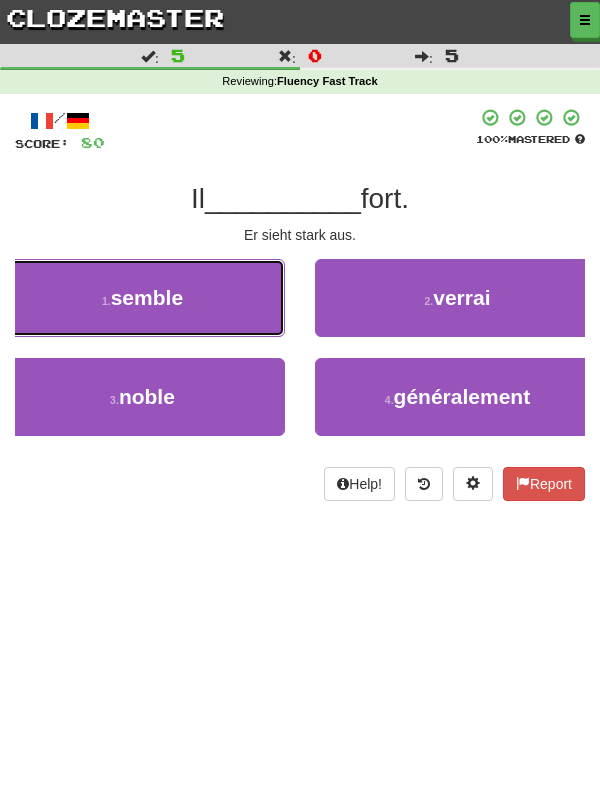 click on "1 .  semble" at bounding box center [142, 298] 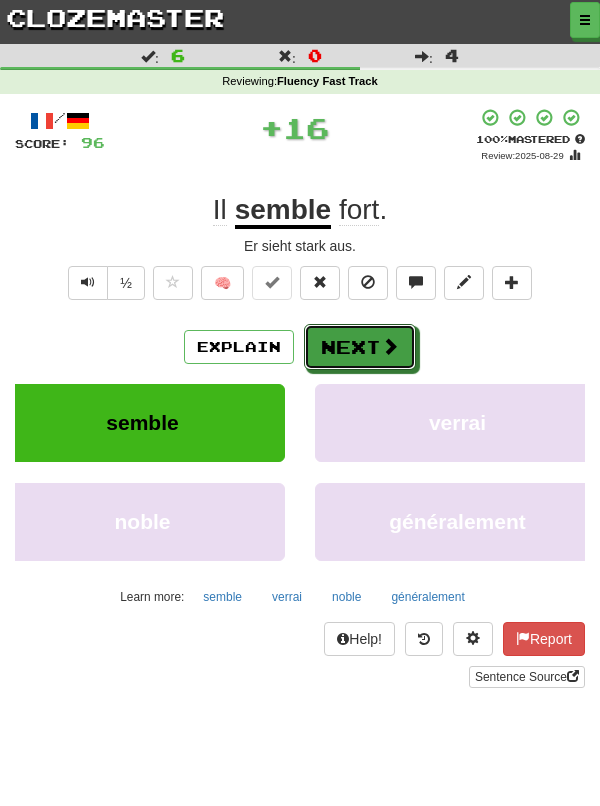 click on "Next" at bounding box center (360, 347) 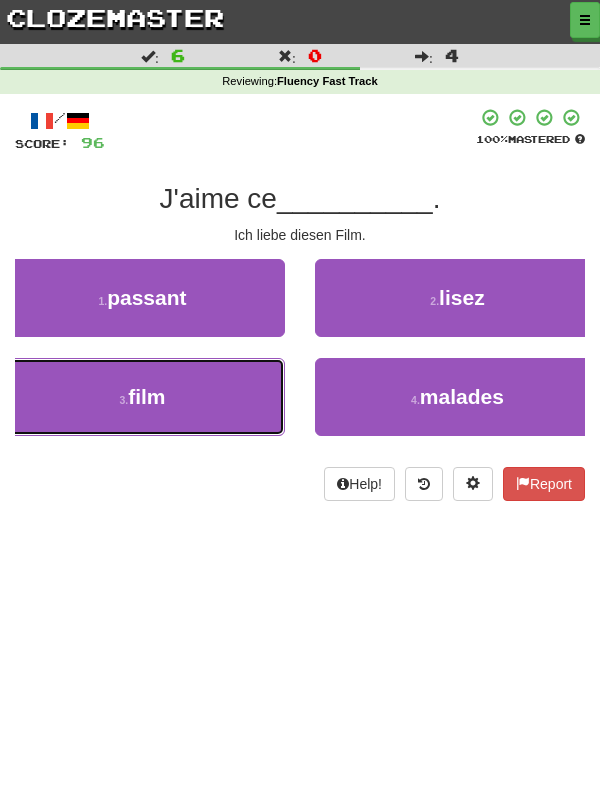 click on "3 .  film" at bounding box center [142, 397] 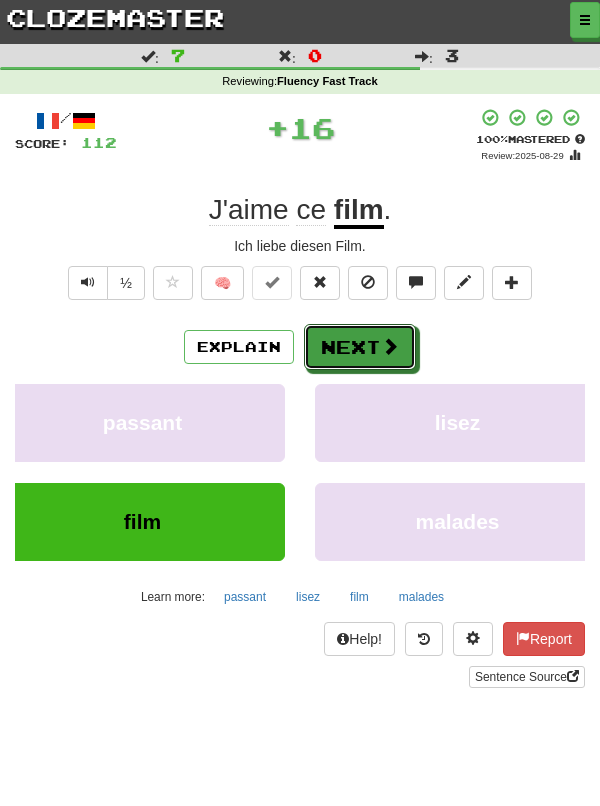 click on "Next" at bounding box center (360, 347) 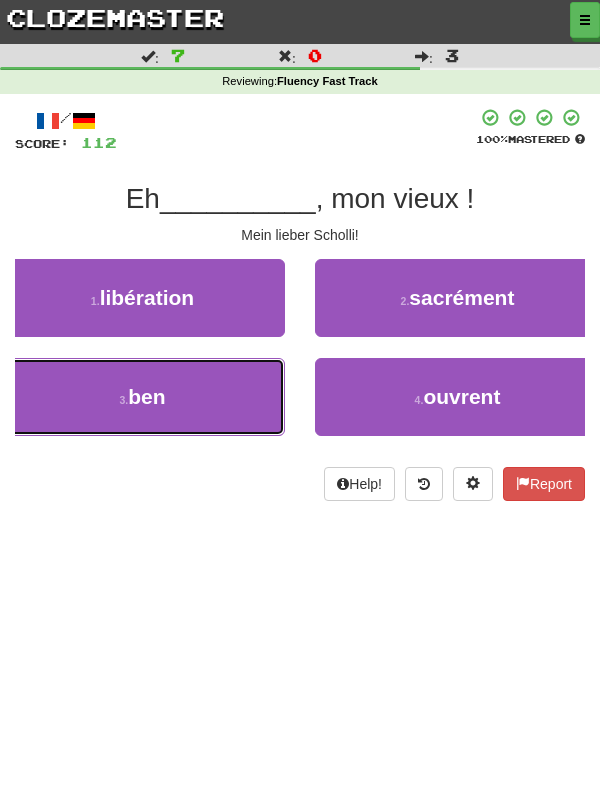 click on "3 .  ben" at bounding box center (142, 397) 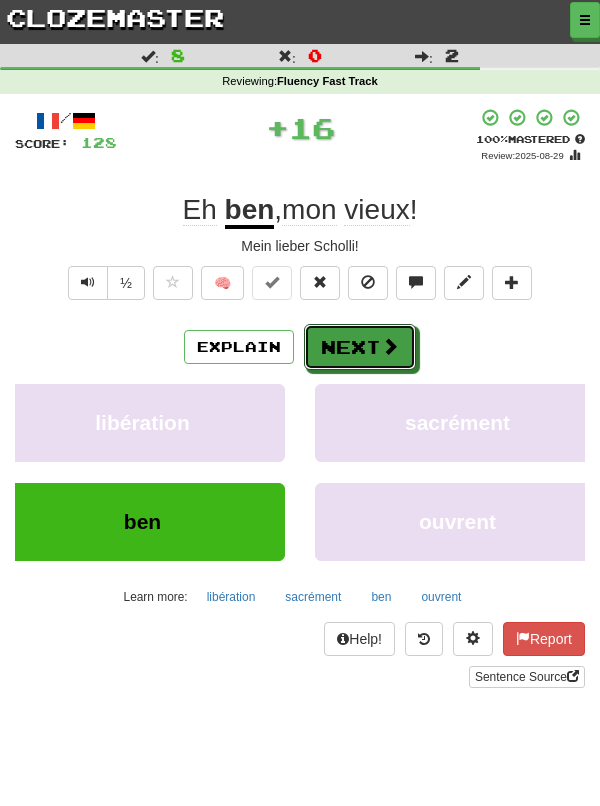 click on "Next" at bounding box center (360, 347) 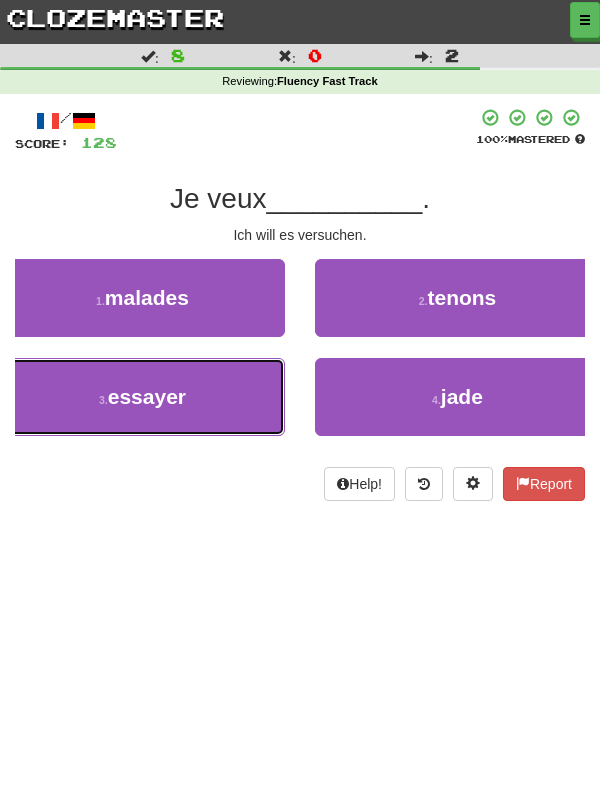 click on "3 .  essayer" at bounding box center (142, 397) 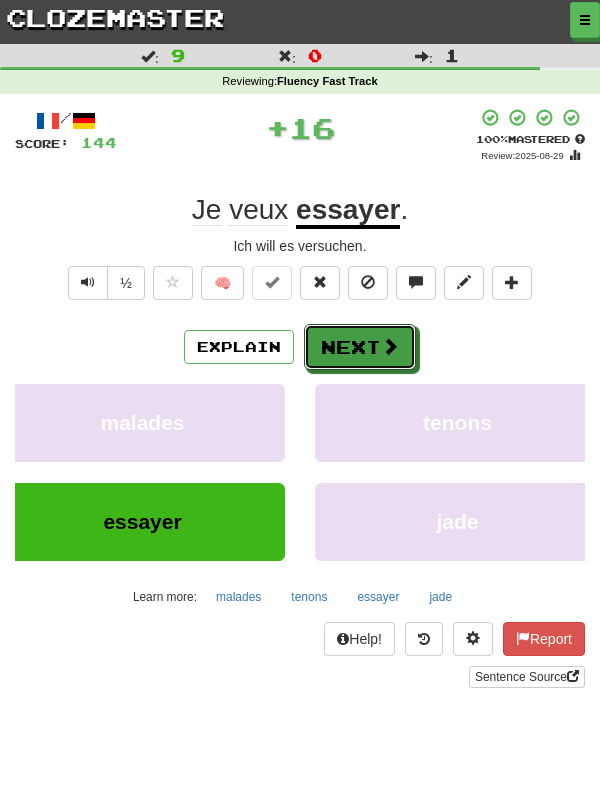 click on "Next" at bounding box center (360, 347) 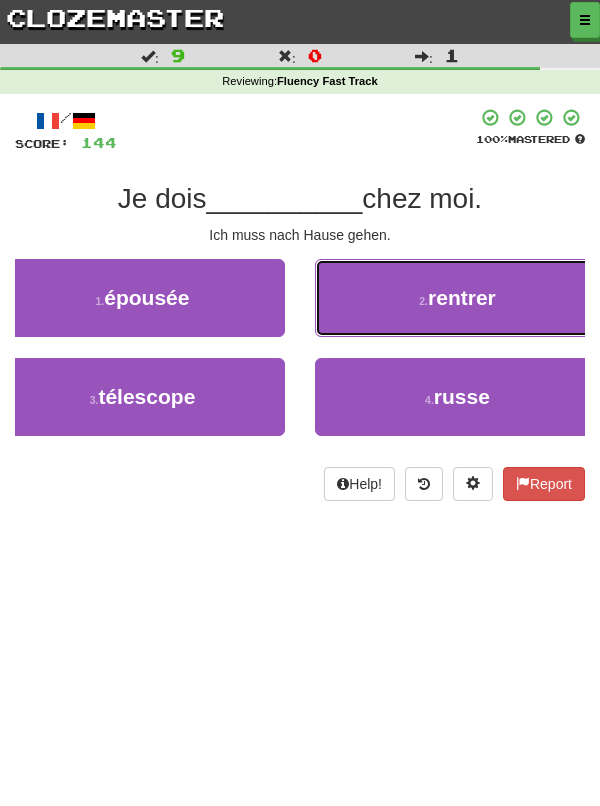 click on "2 .  rentrer" at bounding box center [457, 298] 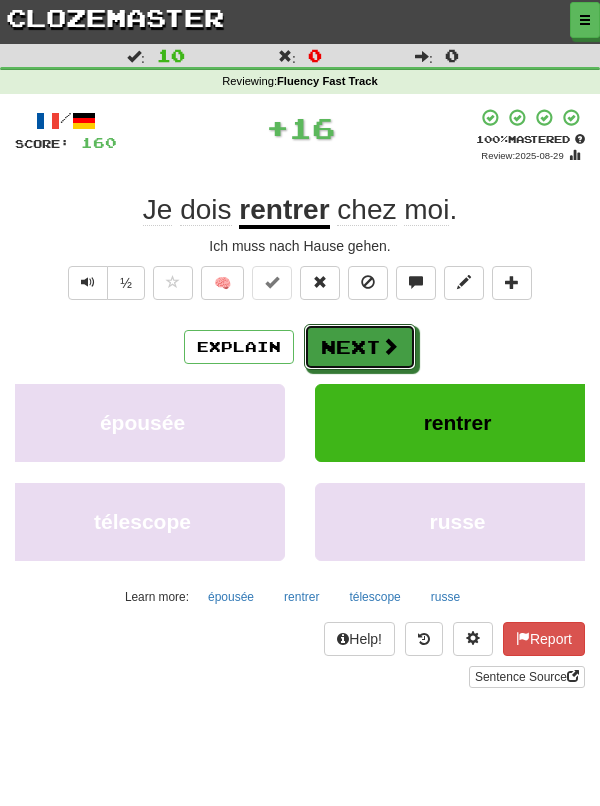 click on "Next" at bounding box center [360, 347] 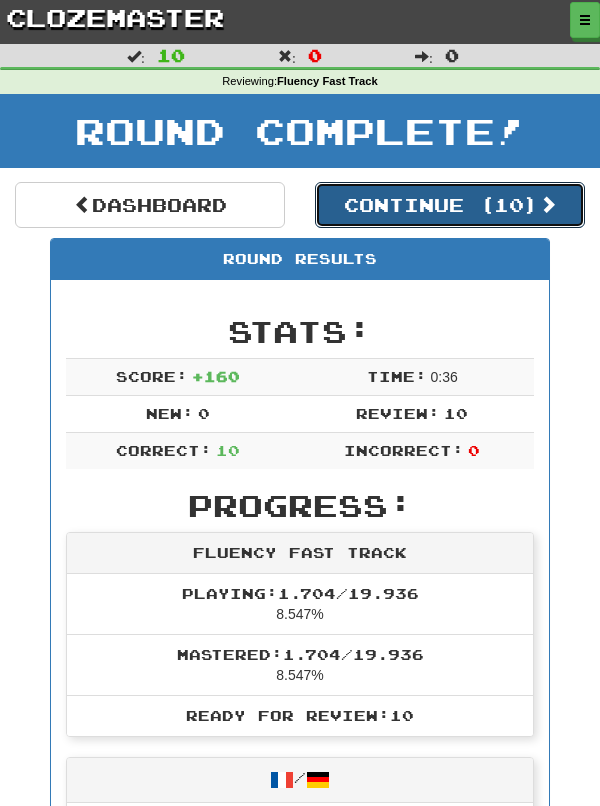 click on "Continue ( 10 )" at bounding box center [450, 205] 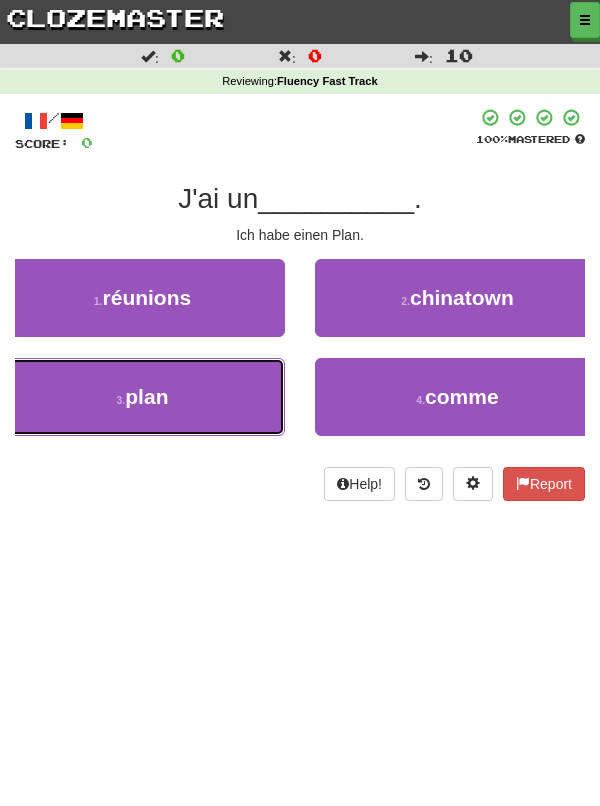 click on "3 .  plan" at bounding box center [142, 397] 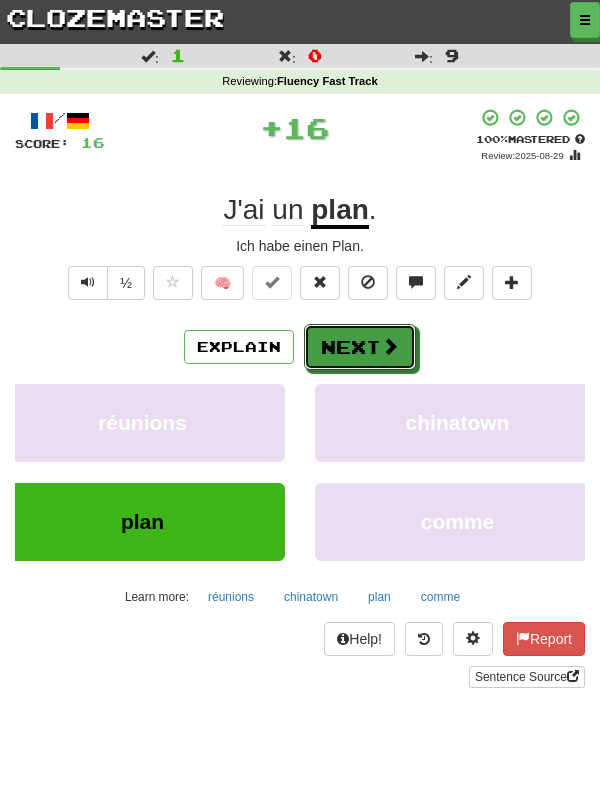 click on "Next" at bounding box center (360, 347) 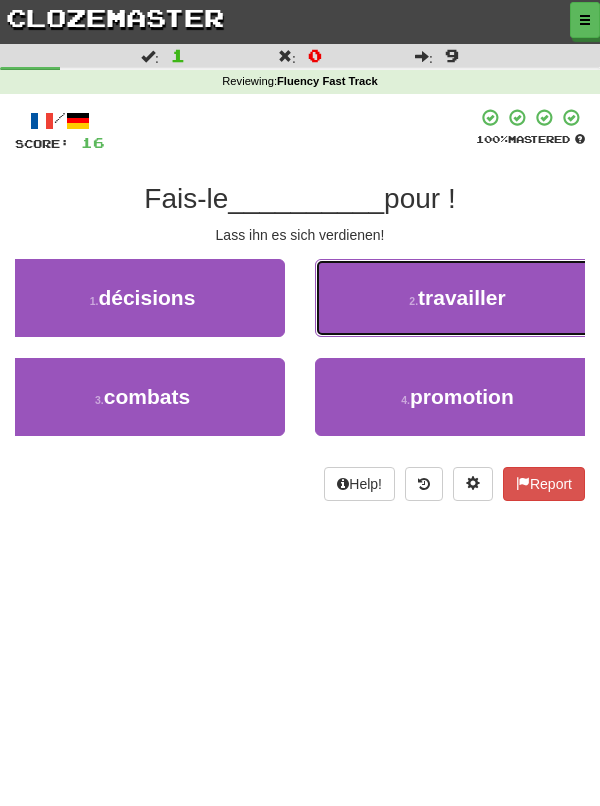 click on "2 .  travailler" at bounding box center [457, 298] 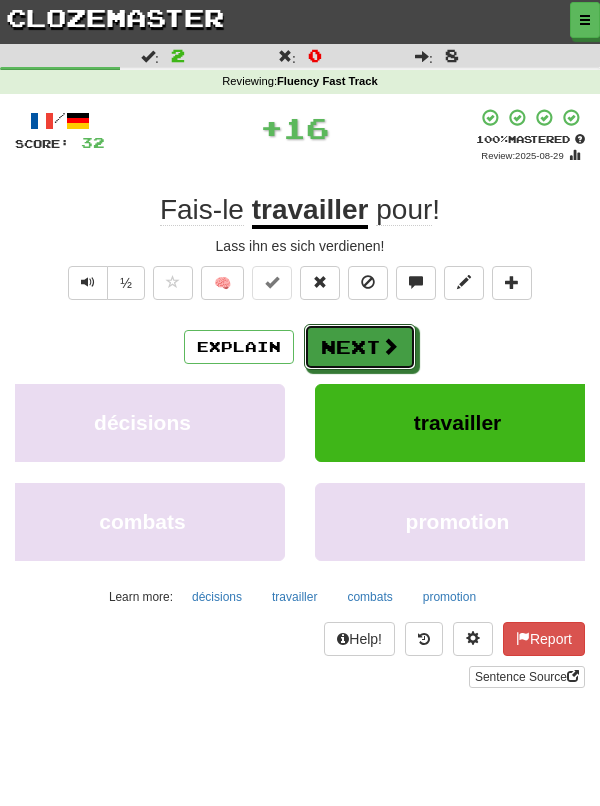 click on "Next" at bounding box center [360, 347] 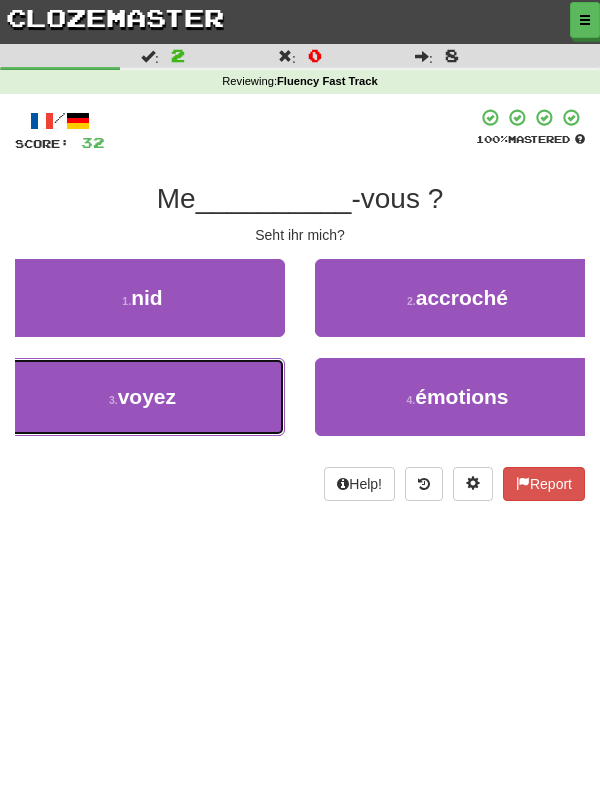 click on "3 .  voyez" at bounding box center [142, 397] 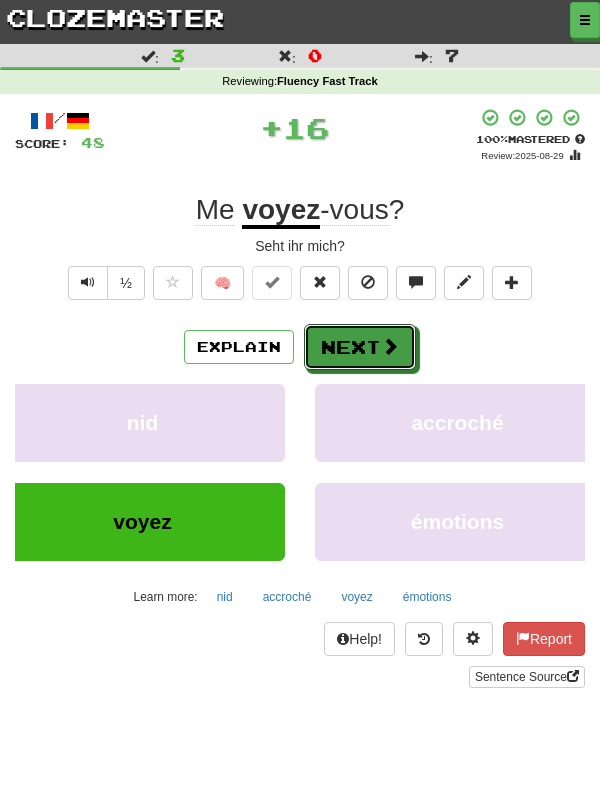 click on "Next" at bounding box center [360, 347] 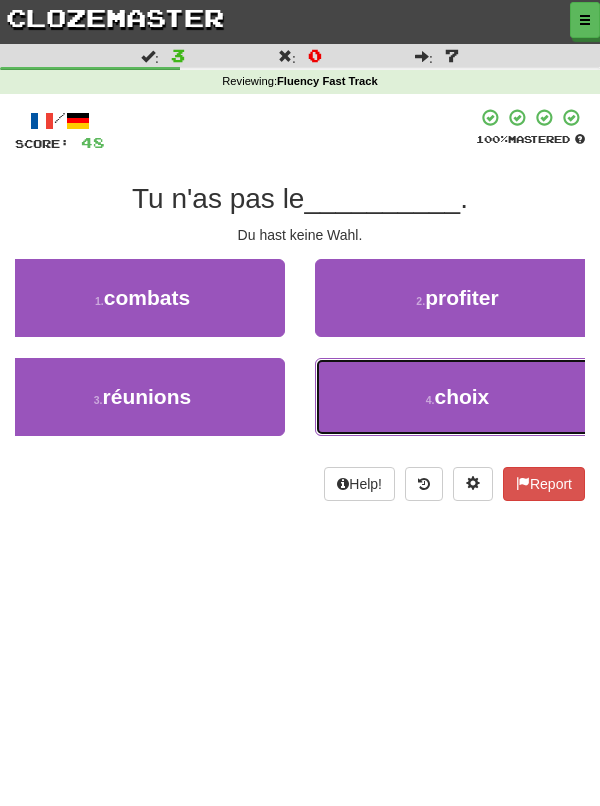 click on "4 .  choix" at bounding box center (457, 397) 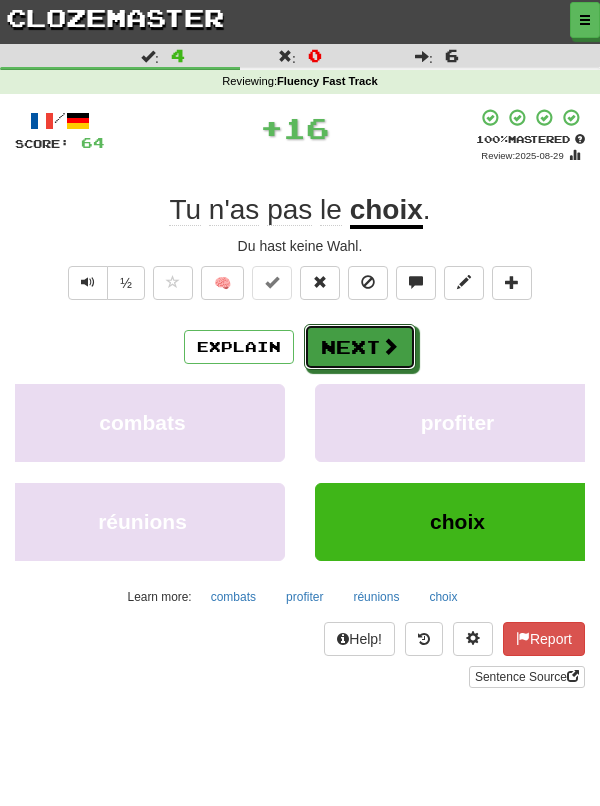 click on "Next" at bounding box center [360, 347] 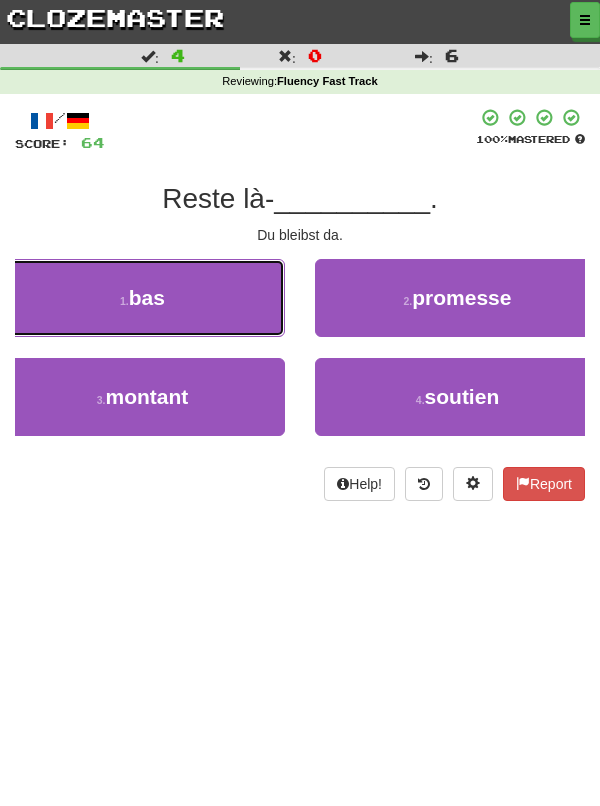click on "1 .  bas" at bounding box center [142, 298] 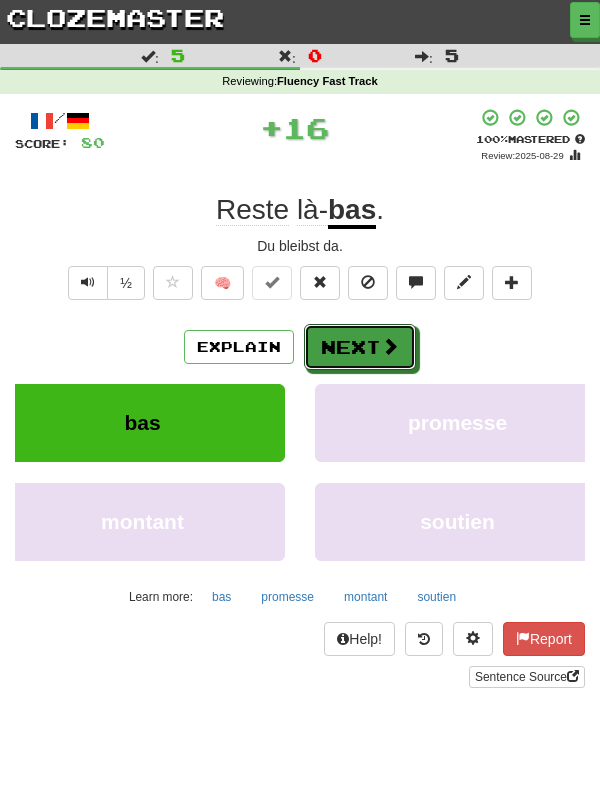 click on "Next" at bounding box center [360, 347] 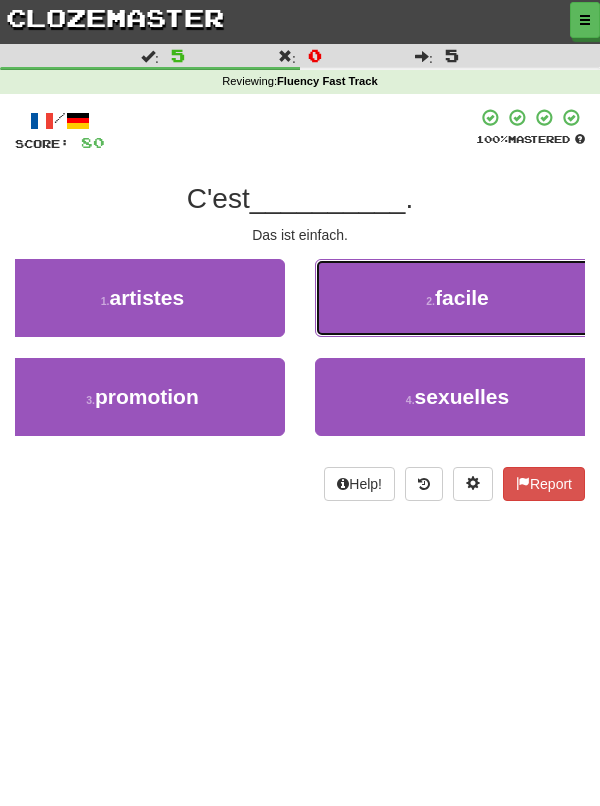 click on "2 .  facile" at bounding box center [457, 298] 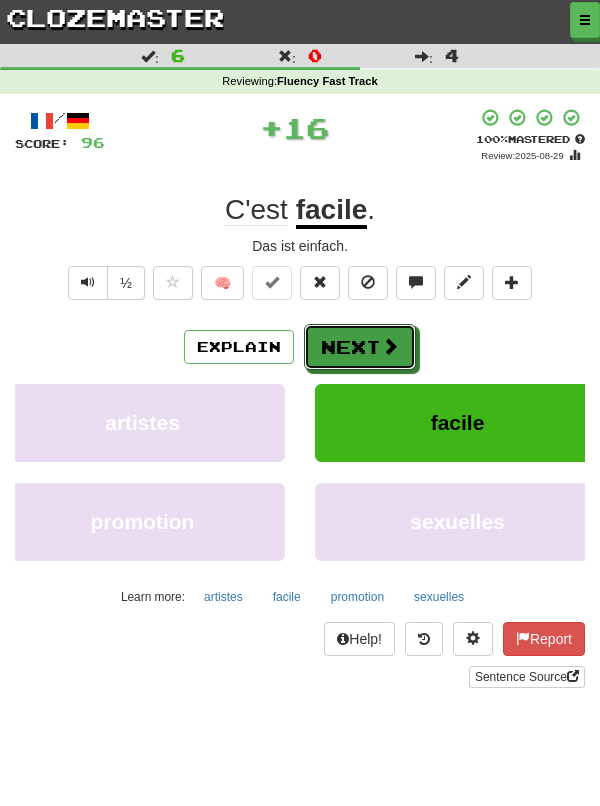 click on "Next" at bounding box center [360, 347] 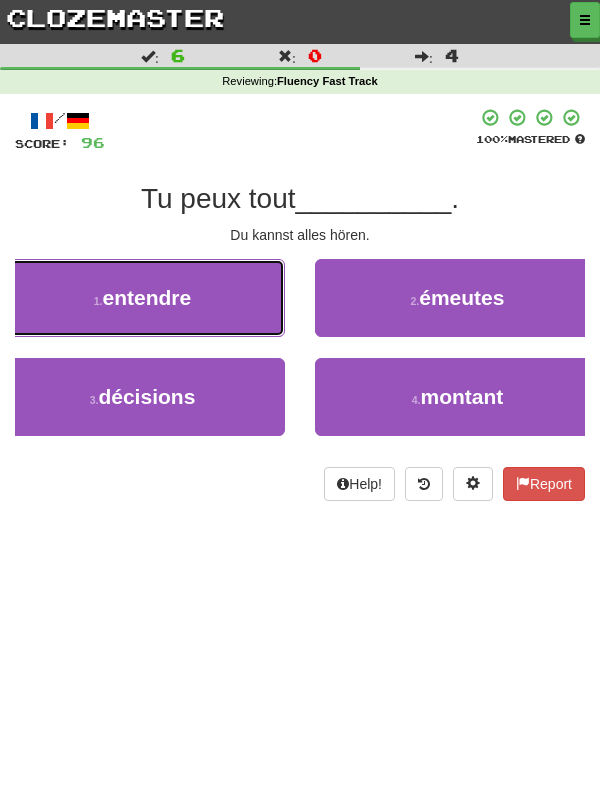 click on "1 .  entendre" at bounding box center [142, 298] 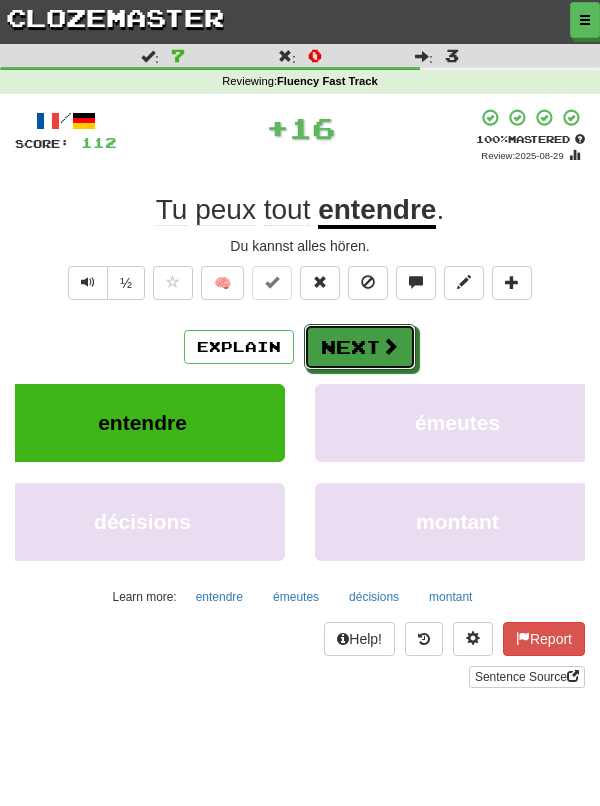 click on "Next" at bounding box center (360, 347) 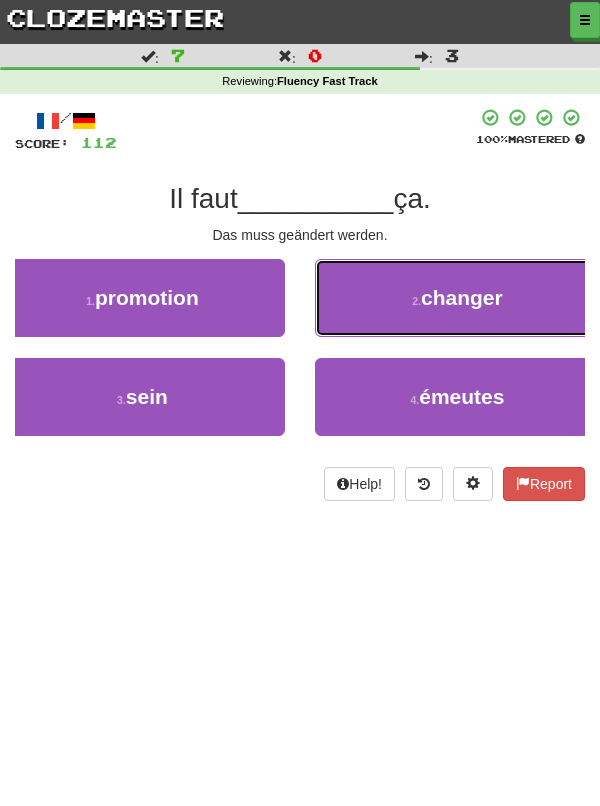 click on "2 .  changer" at bounding box center [457, 298] 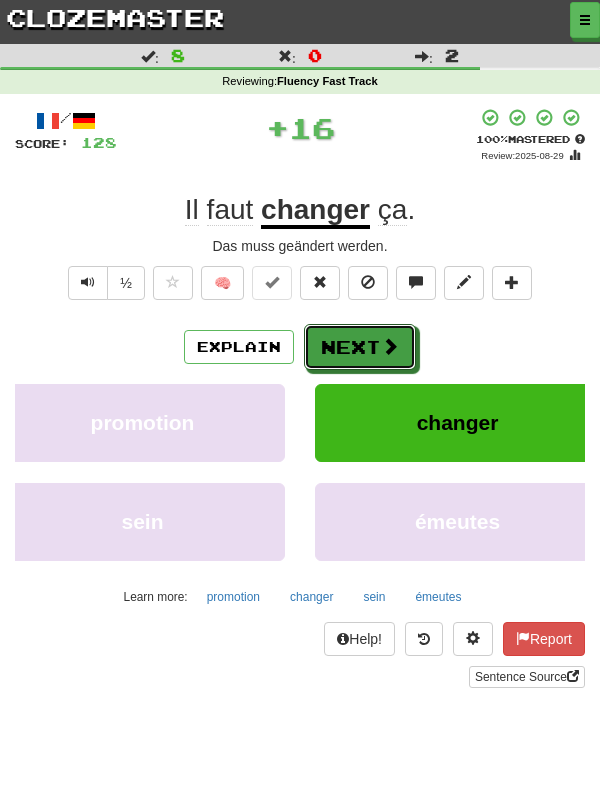 click on "Next" at bounding box center (360, 347) 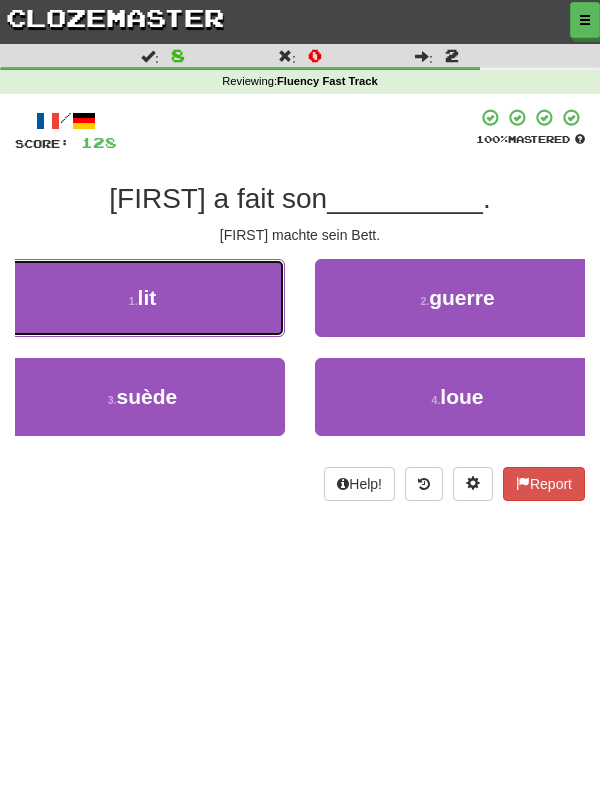 click on "1 .  lit" at bounding box center [142, 298] 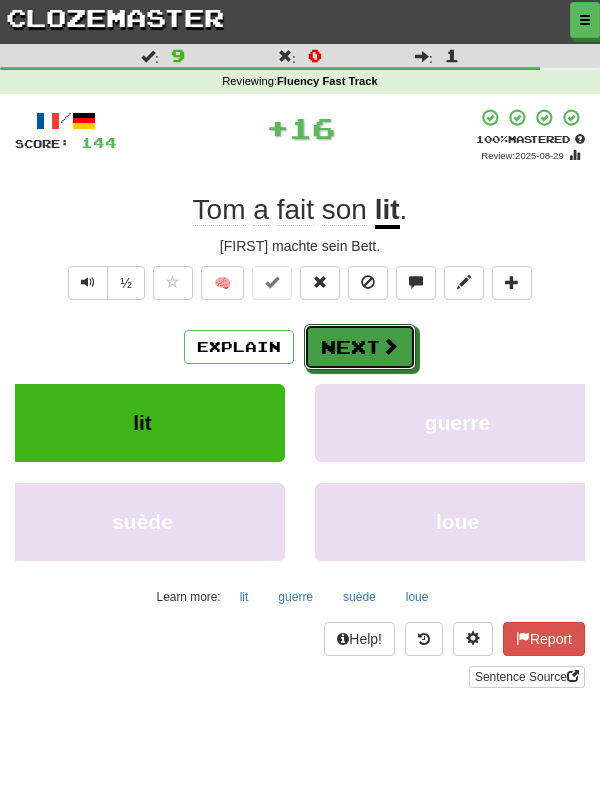 click on "Next" at bounding box center (360, 347) 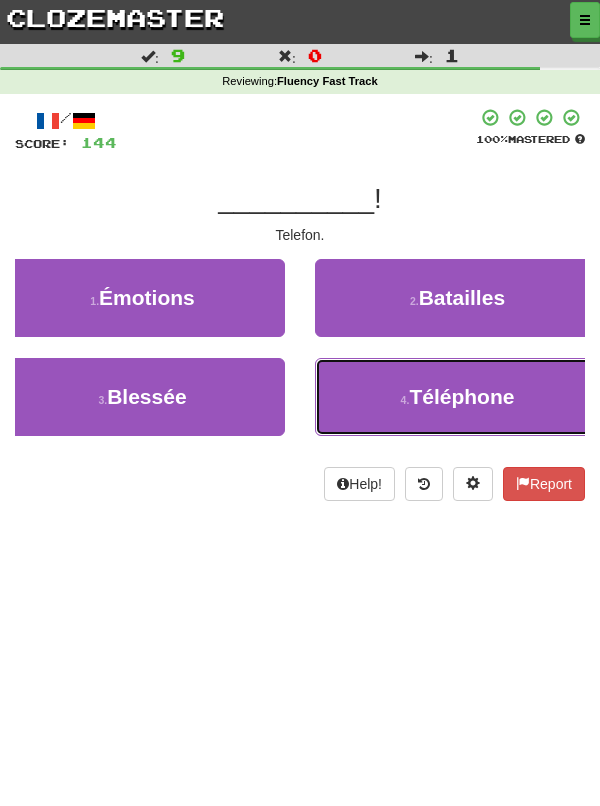 click on "4 .  Téléphone" at bounding box center [457, 397] 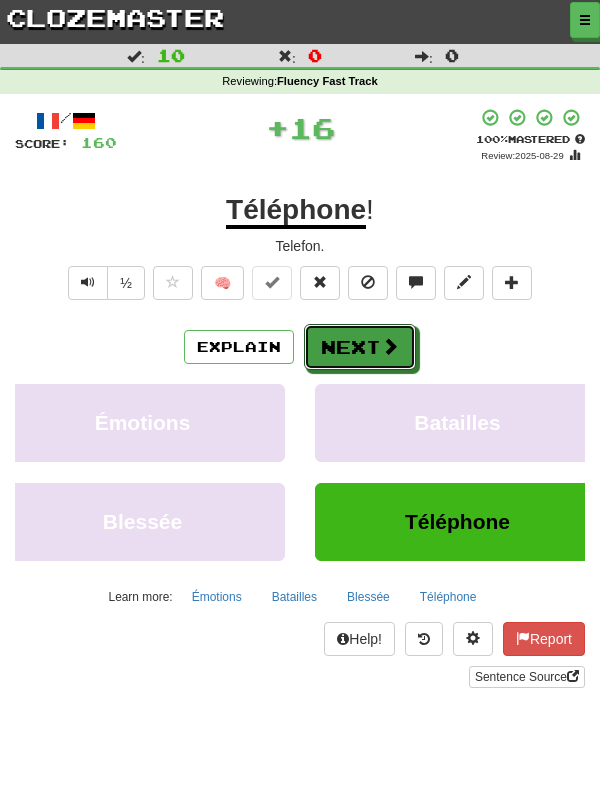 click on "Next" at bounding box center [360, 347] 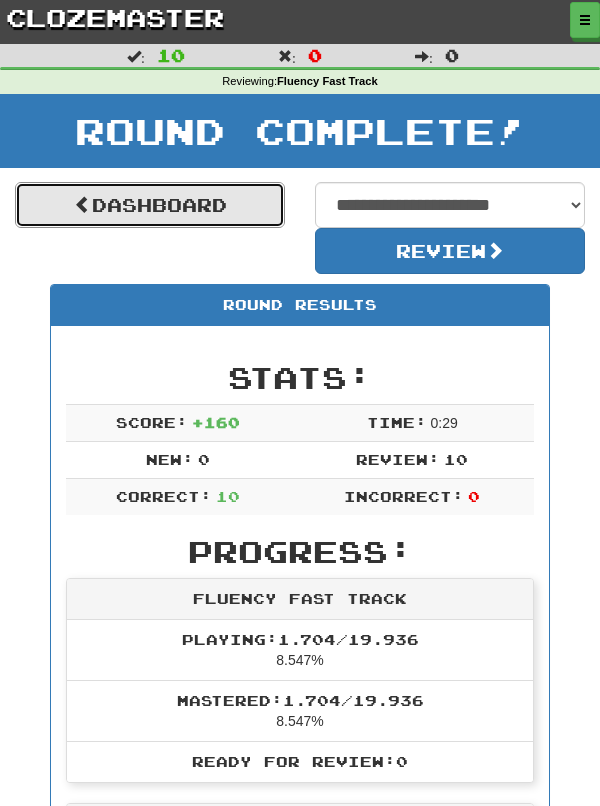 click on "Dashboard" at bounding box center (150, 205) 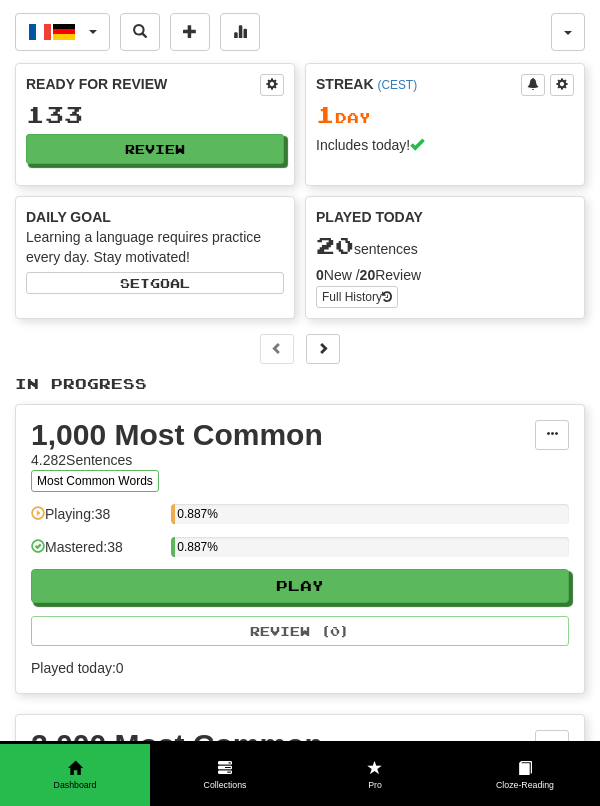 scroll, scrollTop: 0, scrollLeft: 0, axis: both 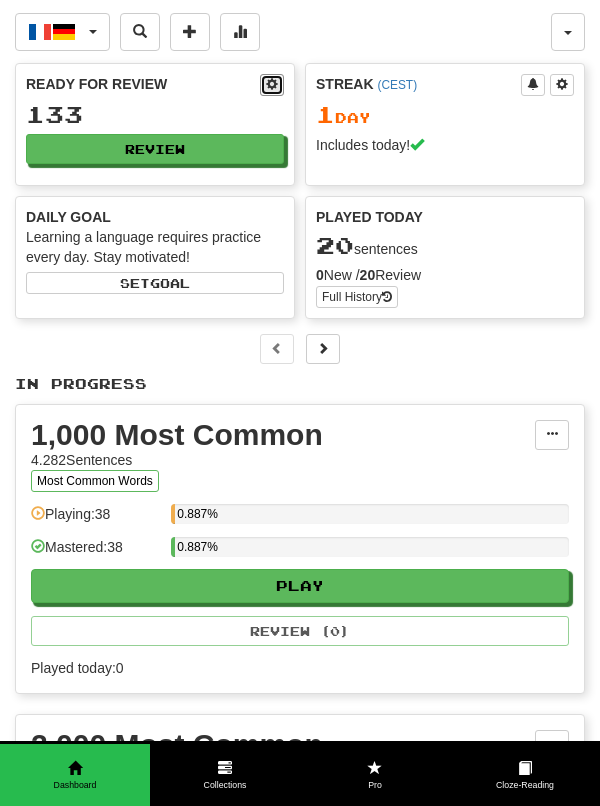 click at bounding box center [272, 85] 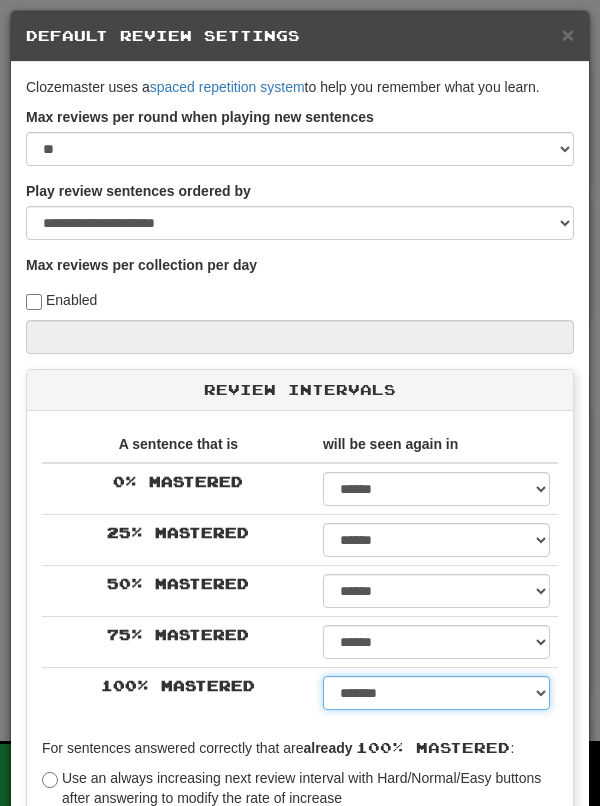 click on "****** ****** ****** ****** ****** ****** ****** ****** ****** ******* ******* ******* ******* ******* ******* ******* ******* ******* ******* ******* ******* ******* ******* ******* ******* ******* ******* ******* ******* ******* ******* ******* ******* ******* ******* ******* ******* ******* ******* ******* ******* ******* ******** ******** ******** ******** ******** ******** ******** ******** ******** *****" at bounding box center [436, 693] 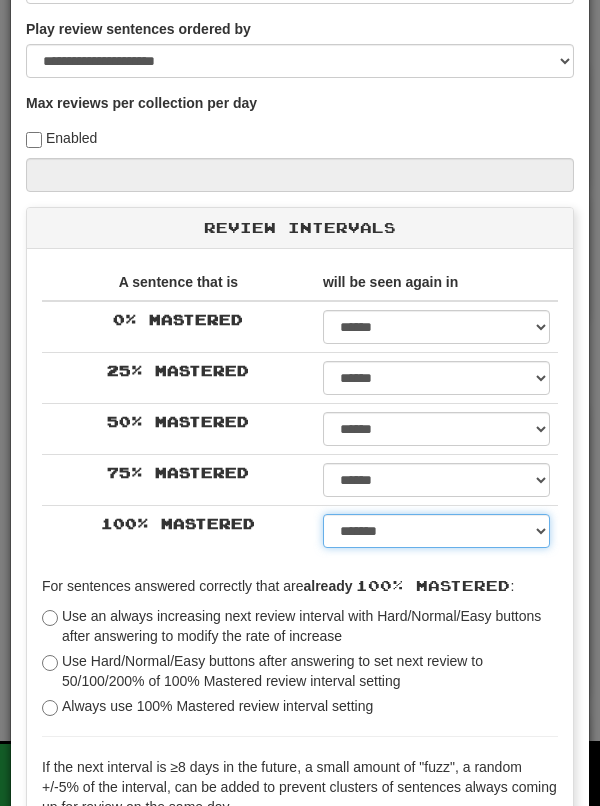 scroll, scrollTop: 279, scrollLeft: 0, axis: vertical 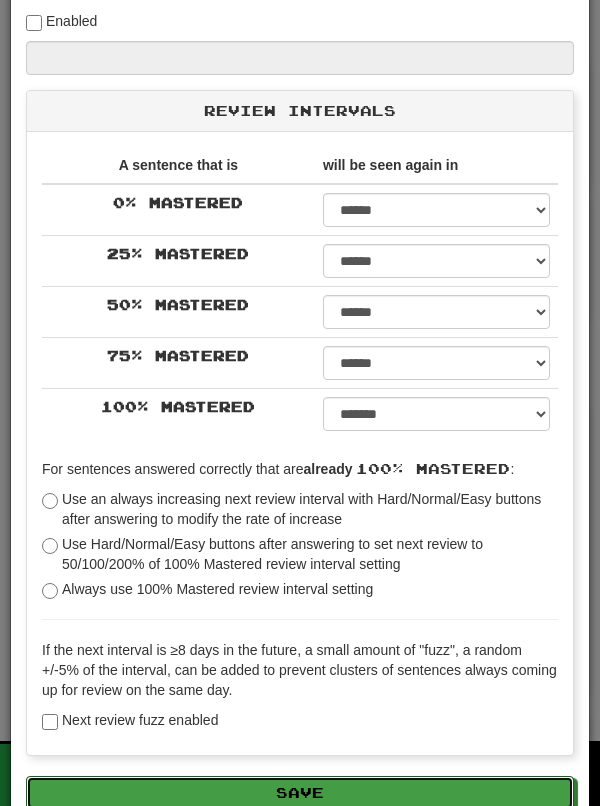 click on "Save" at bounding box center [300, 793] 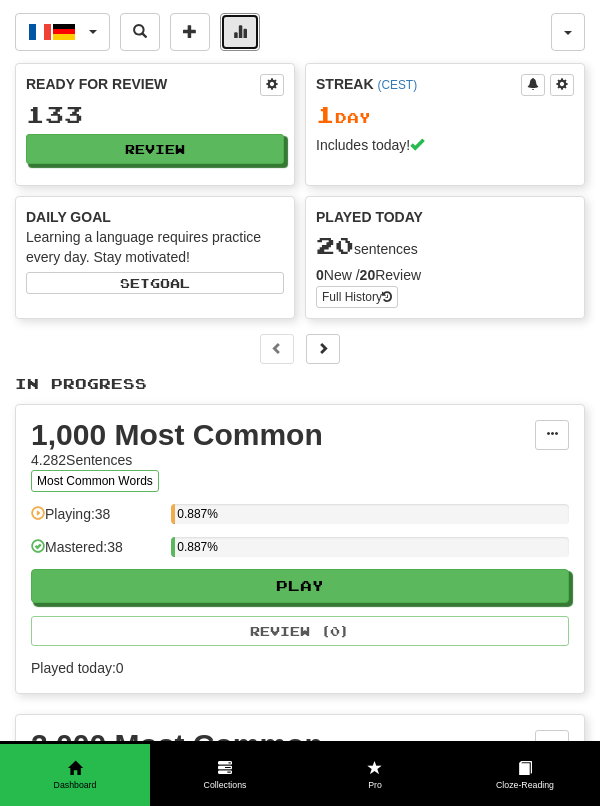 click at bounding box center [240, 32] 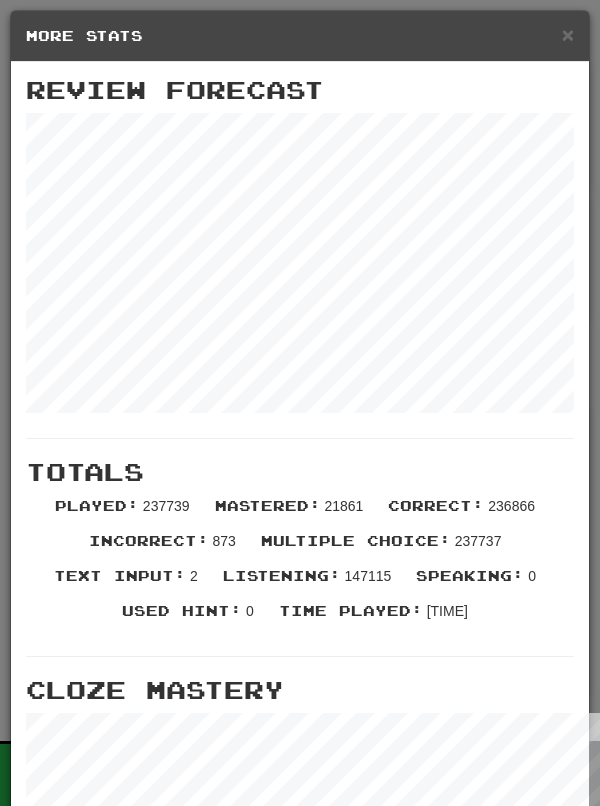 click on "× More Stats" at bounding box center [300, 36] 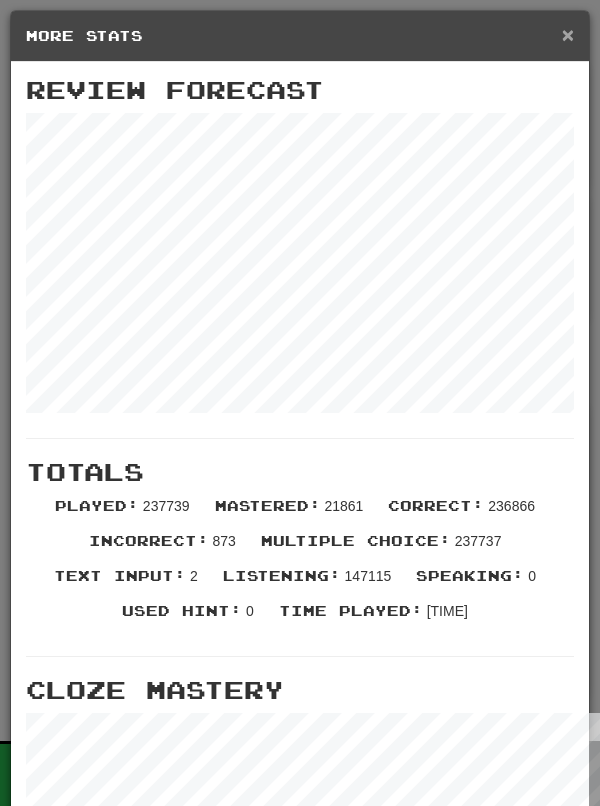 click on "×" at bounding box center (568, 34) 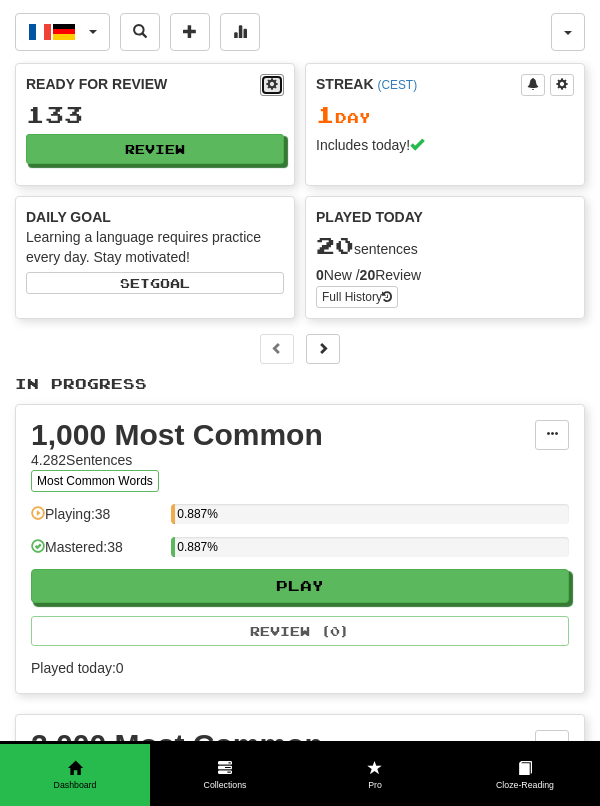 click at bounding box center [272, 84] 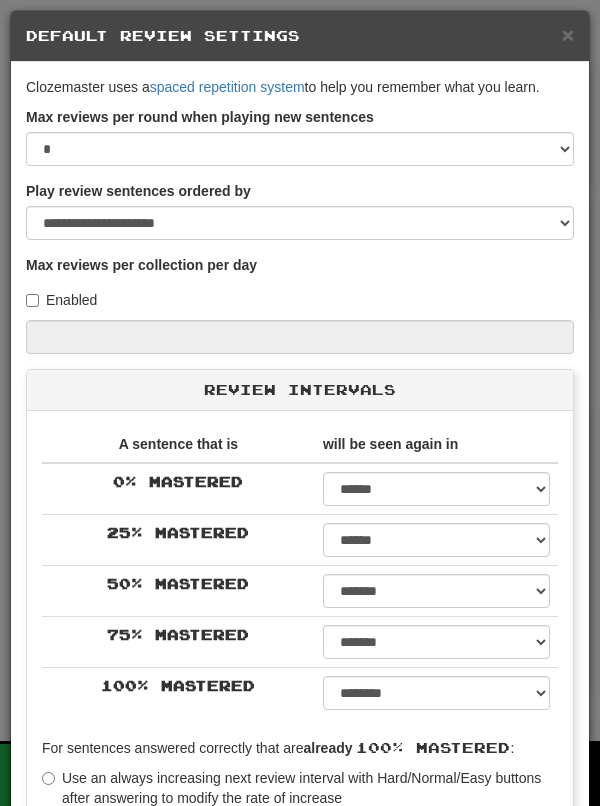 select on "**" 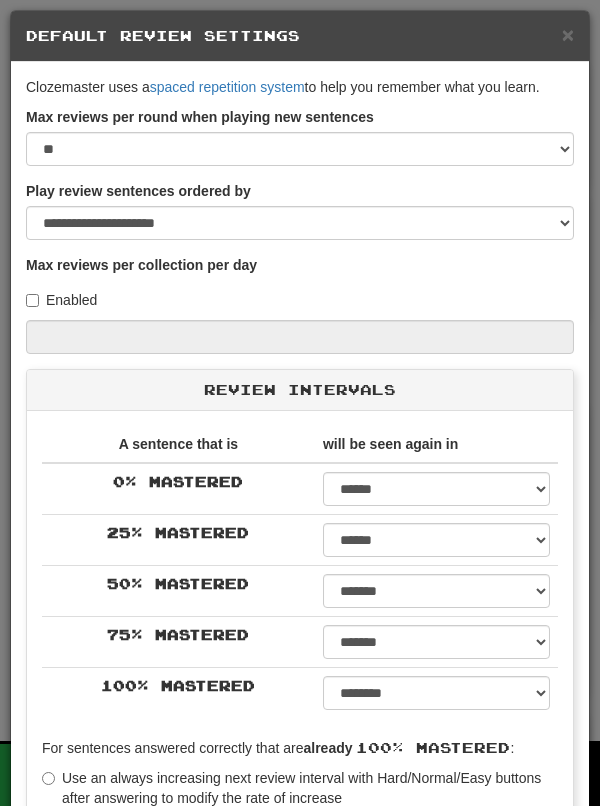 select on "*" 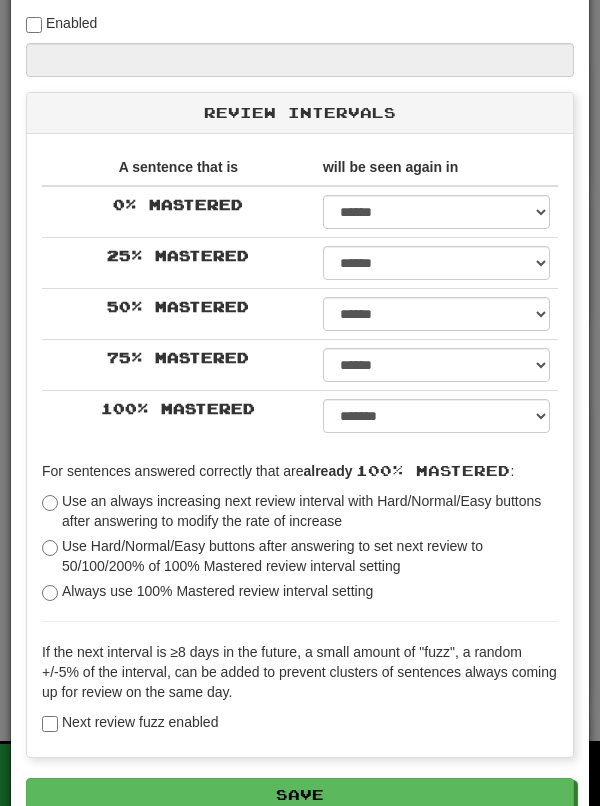 scroll, scrollTop: 279, scrollLeft: 0, axis: vertical 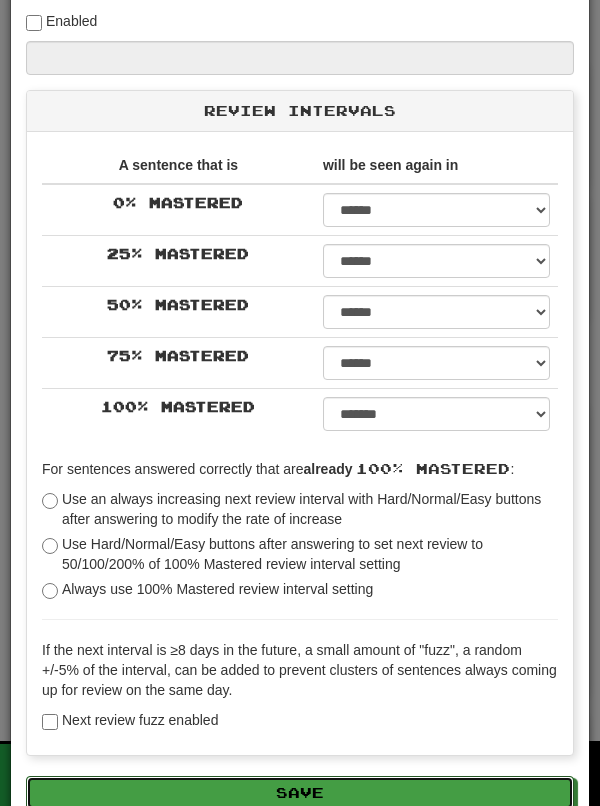 click on "Save" at bounding box center [300, 793] 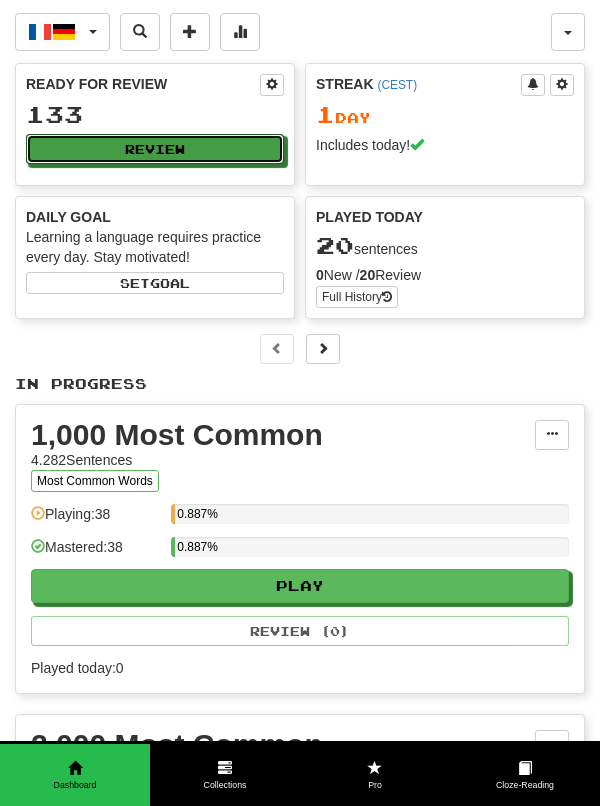 click on "Review" at bounding box center (155, 149) 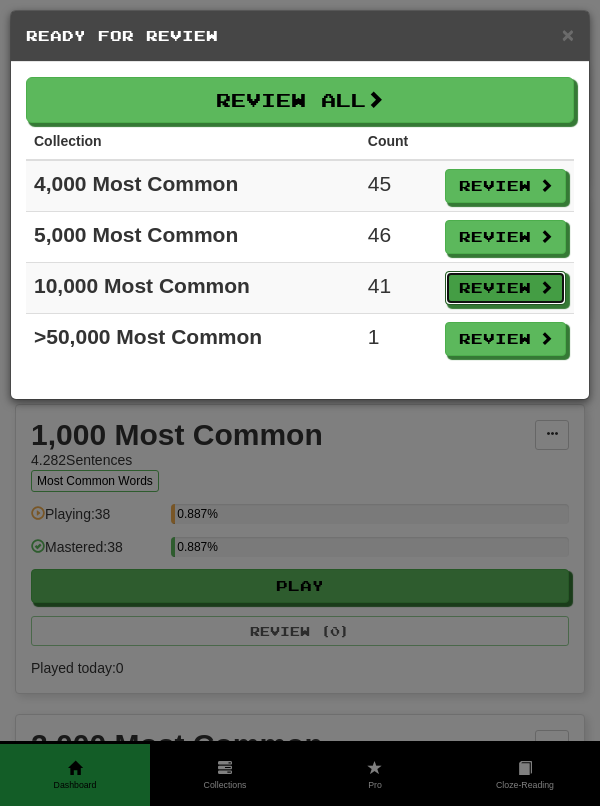 click on "Review" at bounding box center [505, 288] 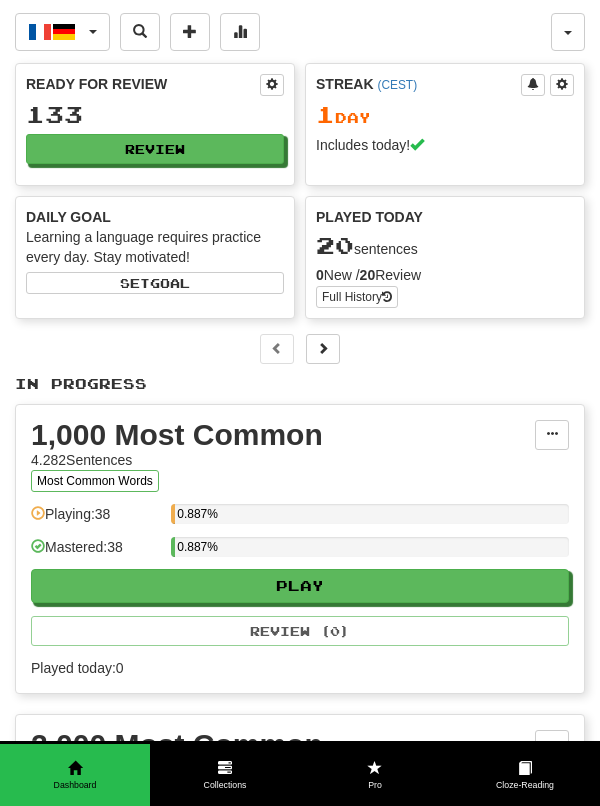 select on "**" 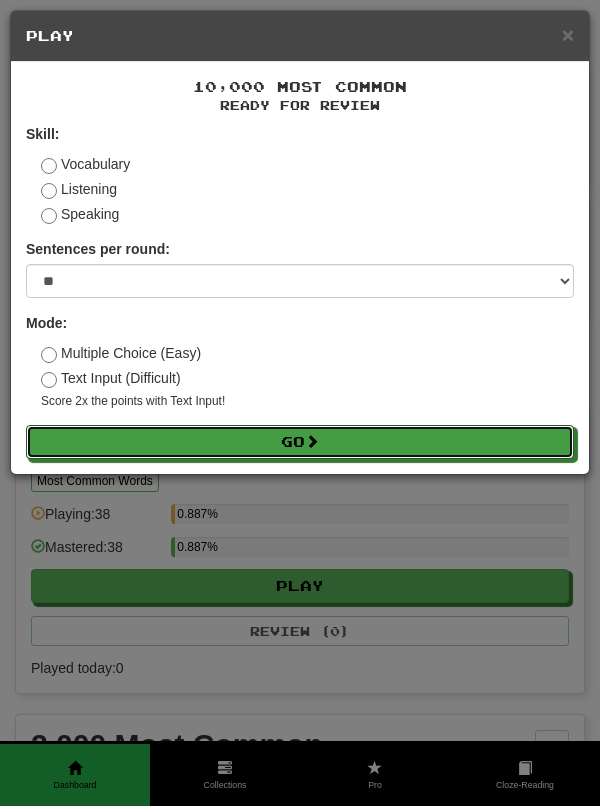 click on "Go" at bounding box center [300, 442] 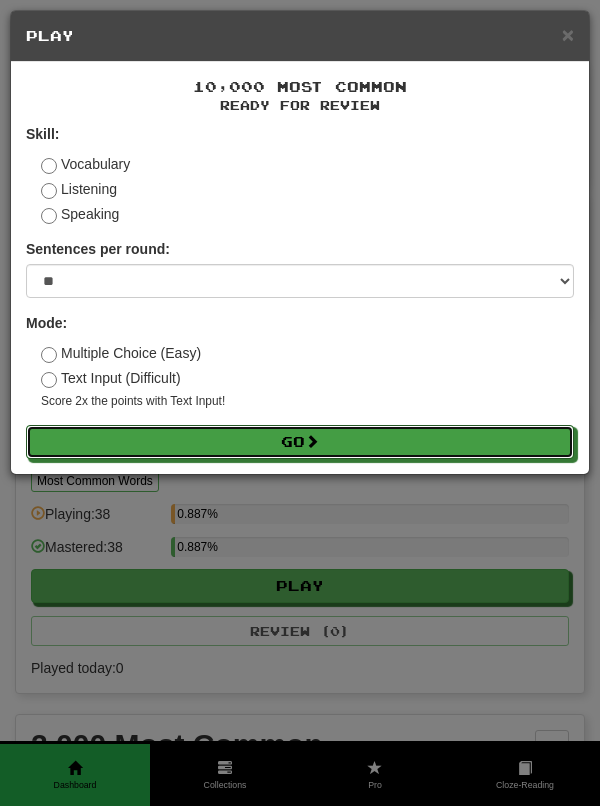 click on "Go" at bounding box center (300, 442) 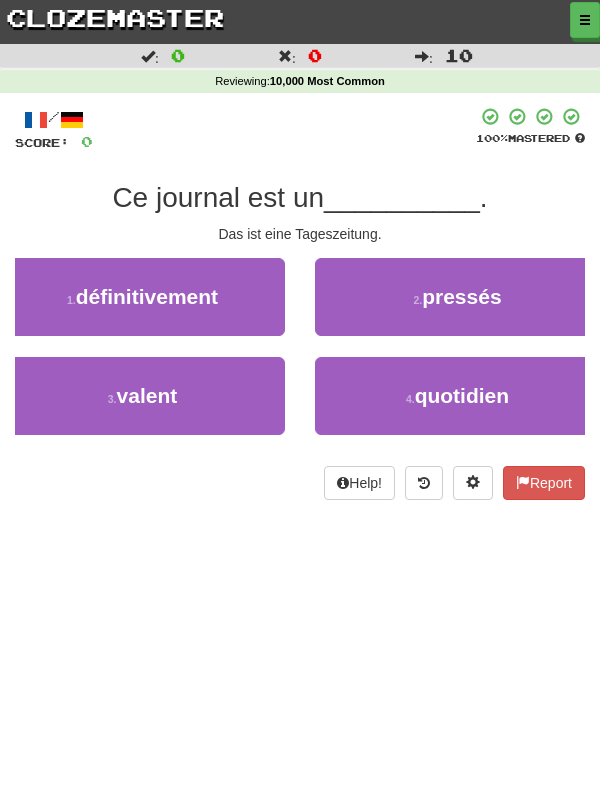 scroll, scrollTop: 0, scrollLeft: 0, axis: both 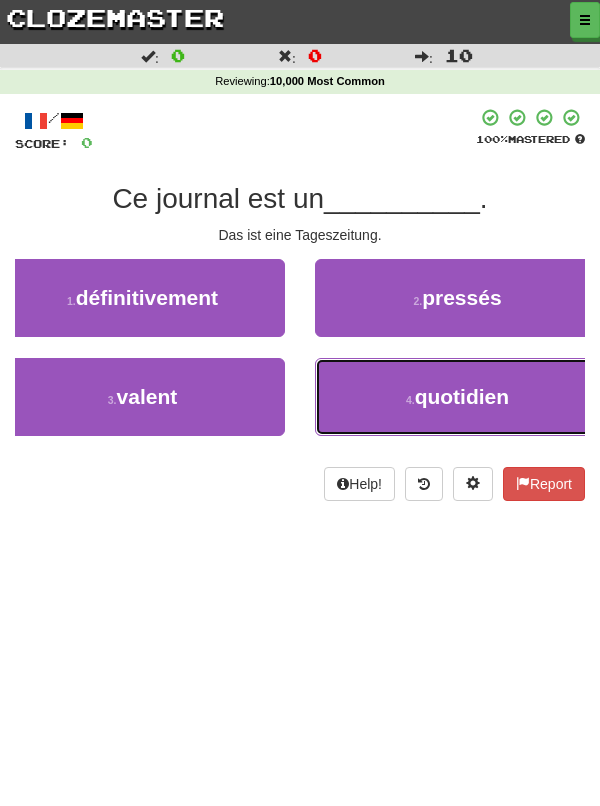 click on "quotidien" at bounding box center (462, 396) 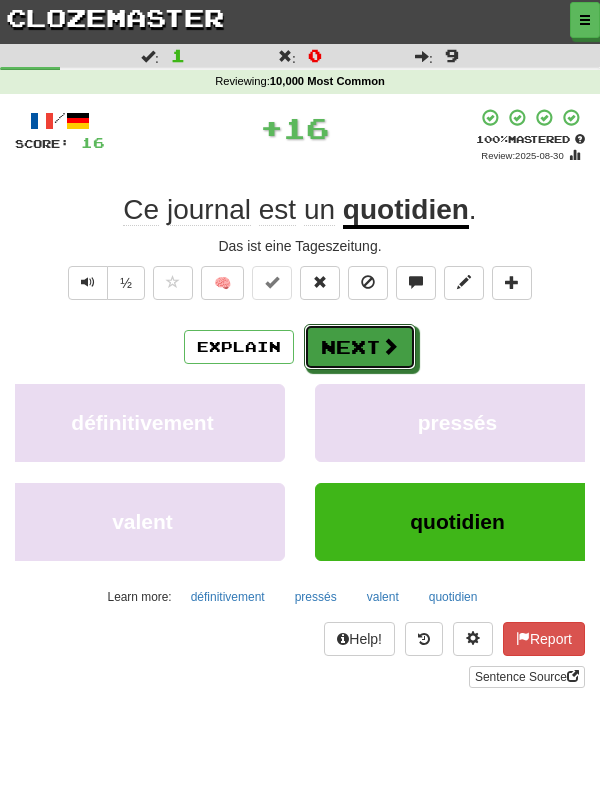click on "Next" at bounding box center (360, 347) 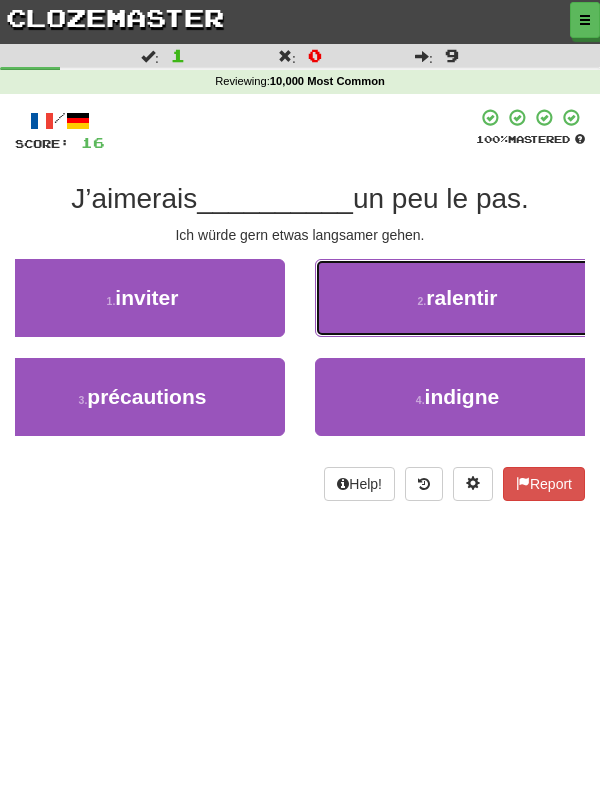 click on "2 . ralentir" at bounding box center [457, 298] 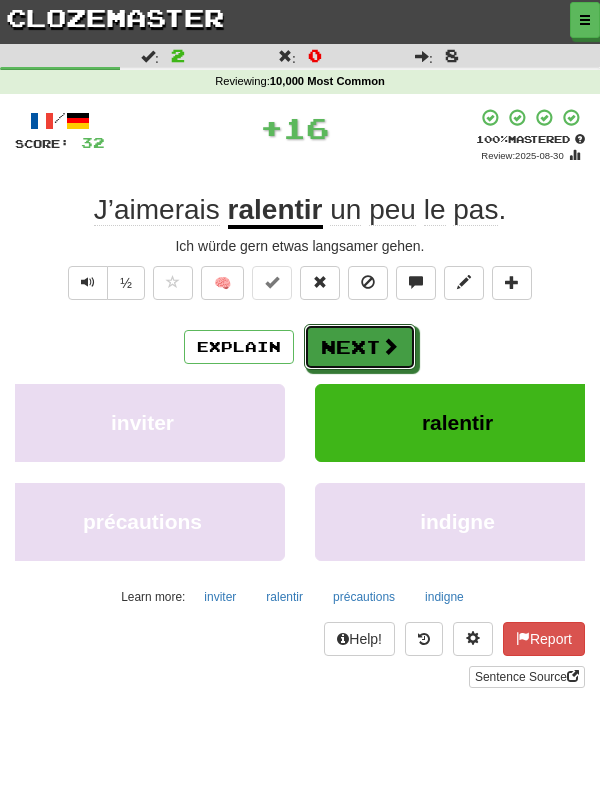 click at bounding box center [390, 346] 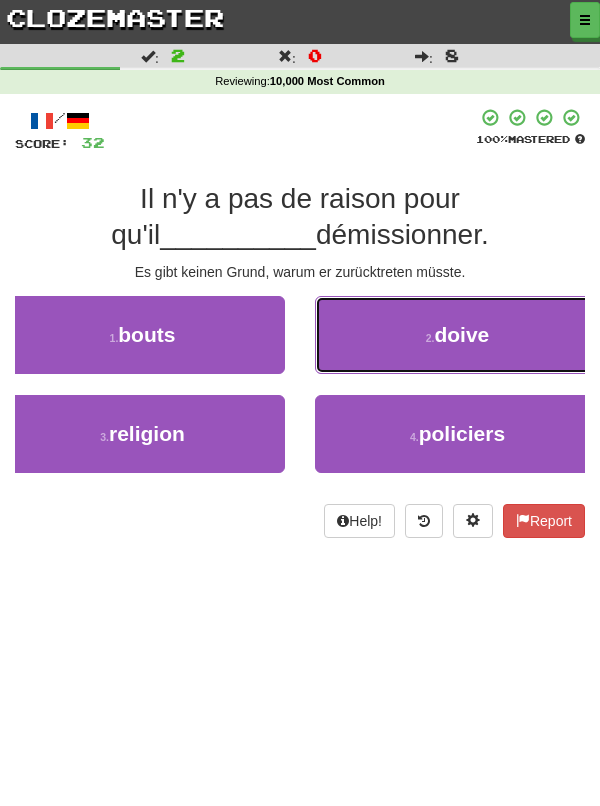 click on "2 . doive" at bounding box center [457, 335] 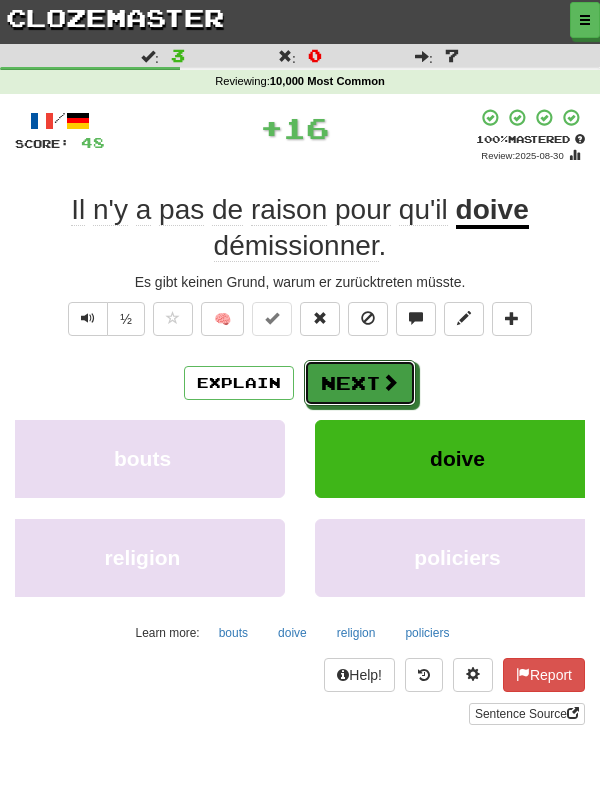 click on "Next" at bounding box center [360, 383] 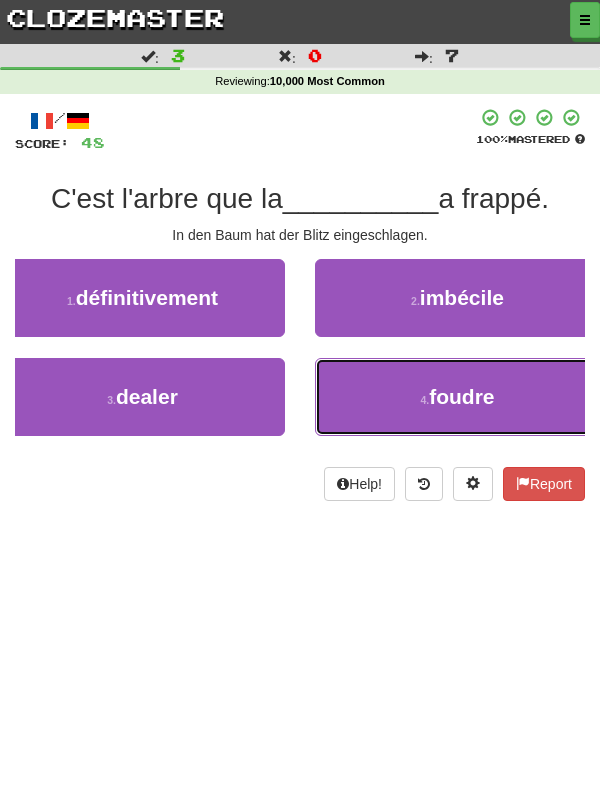 click on "4 .  foudre" at bounding box center (457, 397) 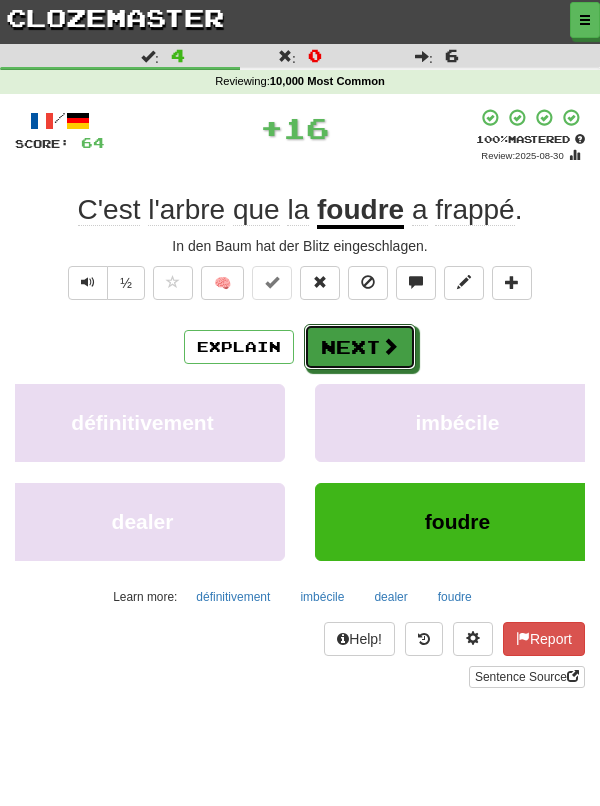 click on "Next" at bounding box center [360, 347] 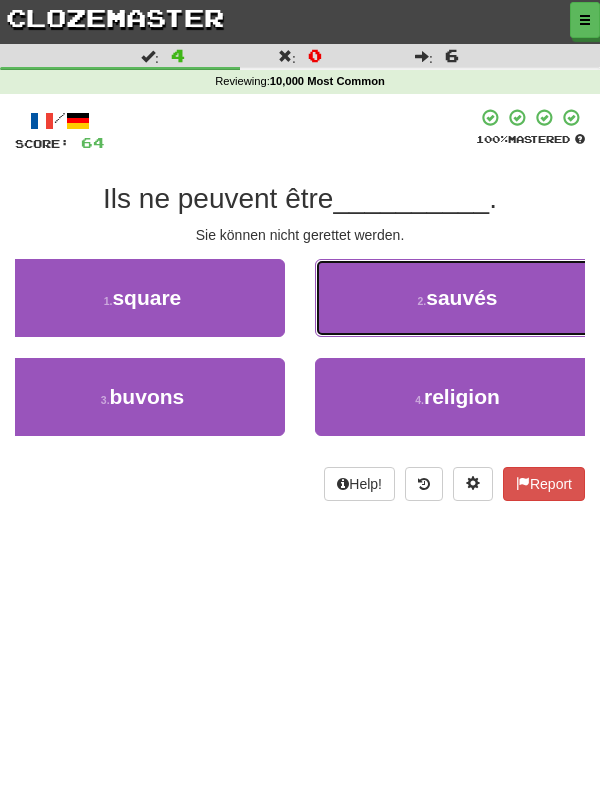 click on "sauvés" at bounding box center [461, 297] 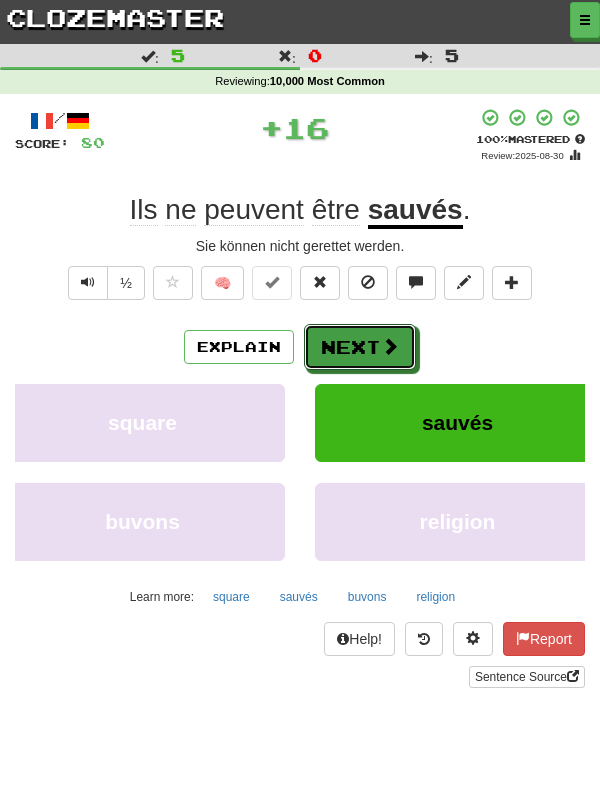 click on "Next" at bounding box center (360, 347) 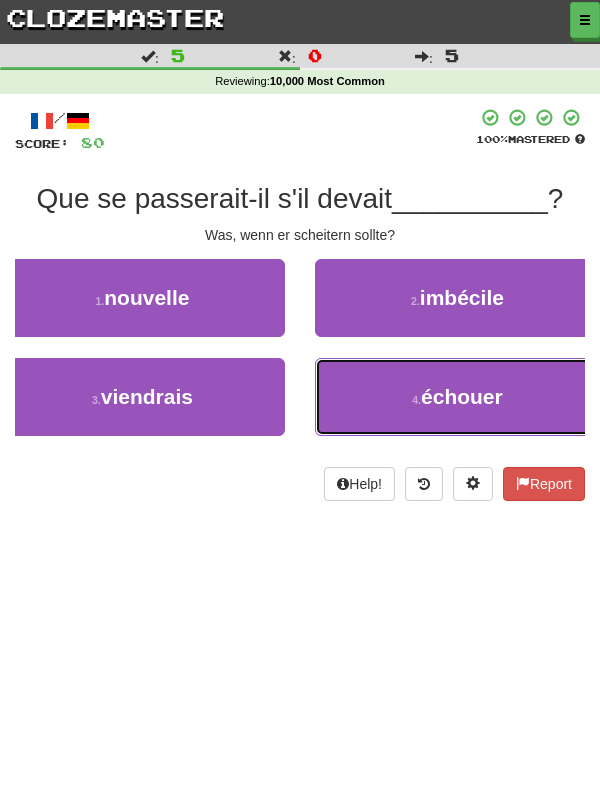 click on "échouer" at bounding box center (462, 396) 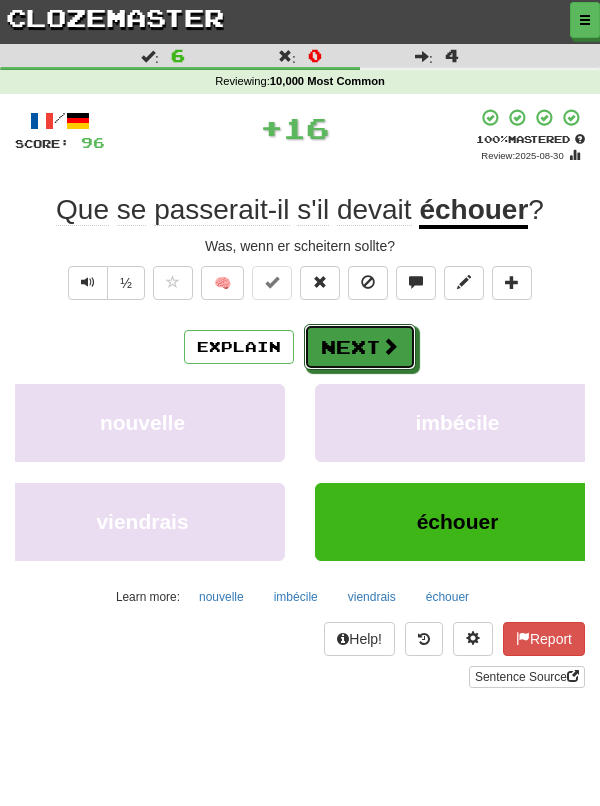 click on "Next" at bounding box center (360, 347) 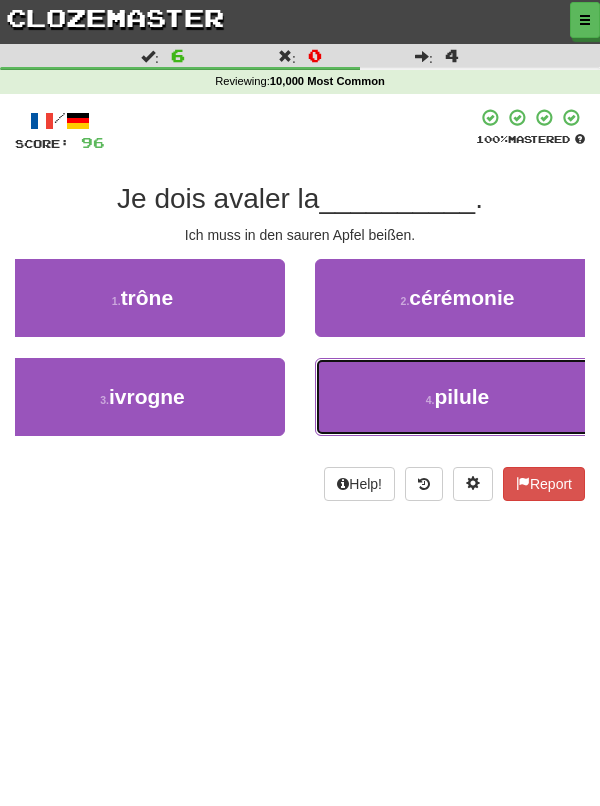 click on "4 . pilule" at bounding box center [457, 397] 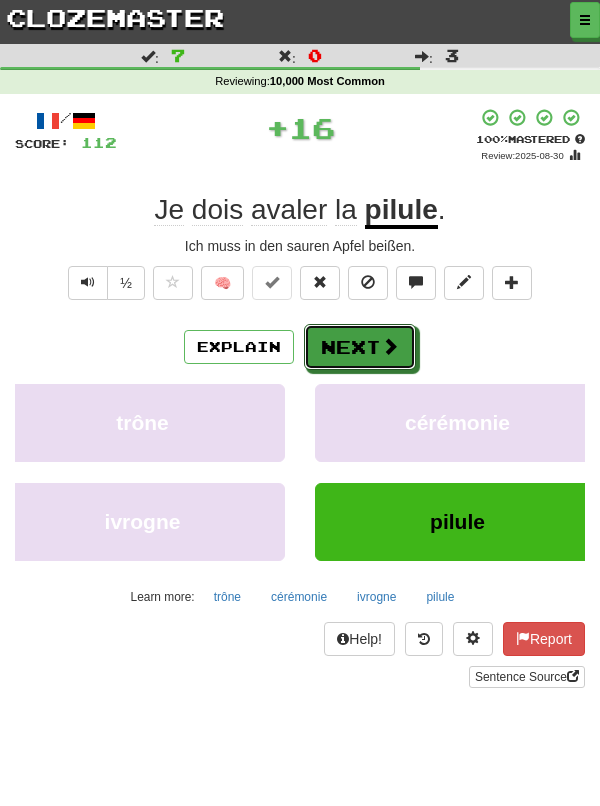 click on "Next" at bounding box center [360, 347] 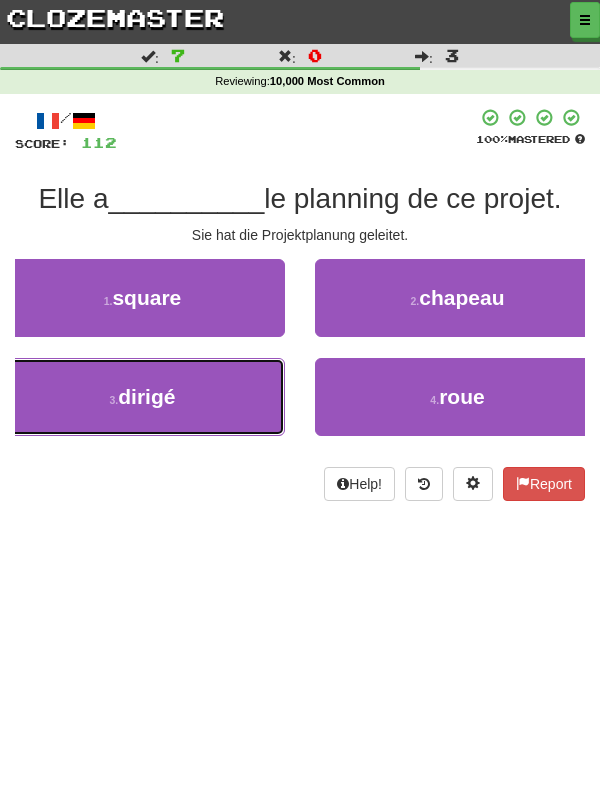click on "3 . dirigé" at bounding box center [142, 397] 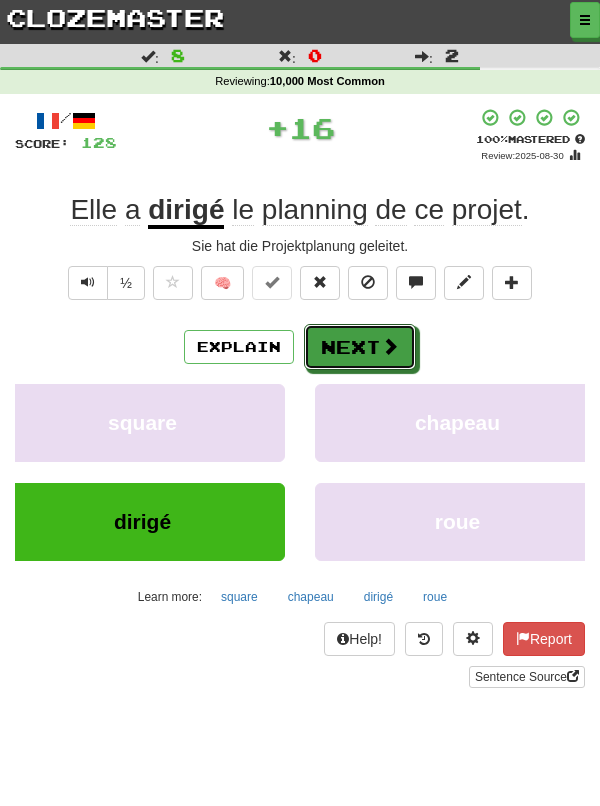click on "Next" at bounding box center [360, 347] 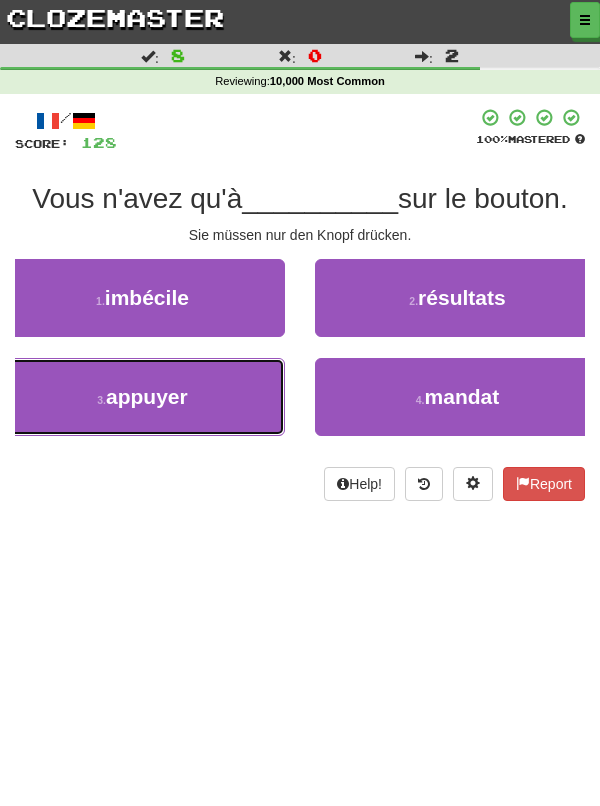 click on "3 .  appuyer" at bounding box center (142, 397) 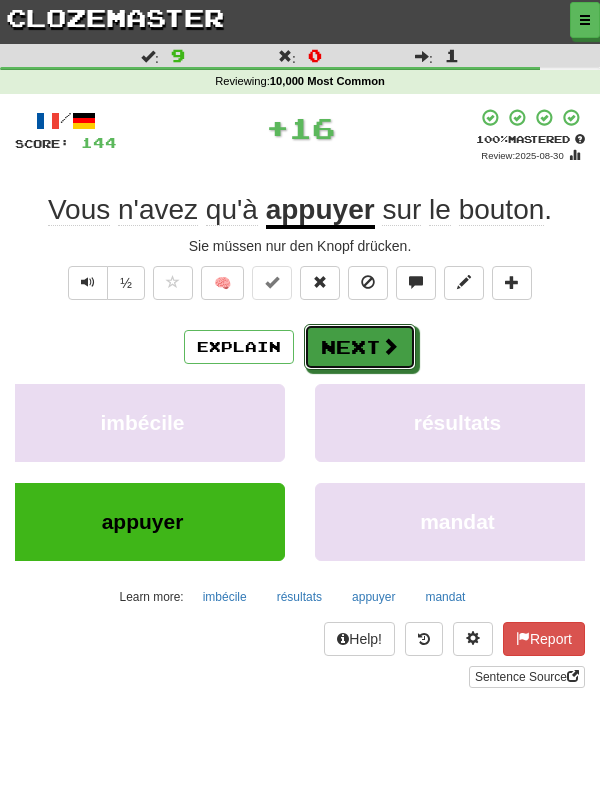 click at bounding box center [390, 346] 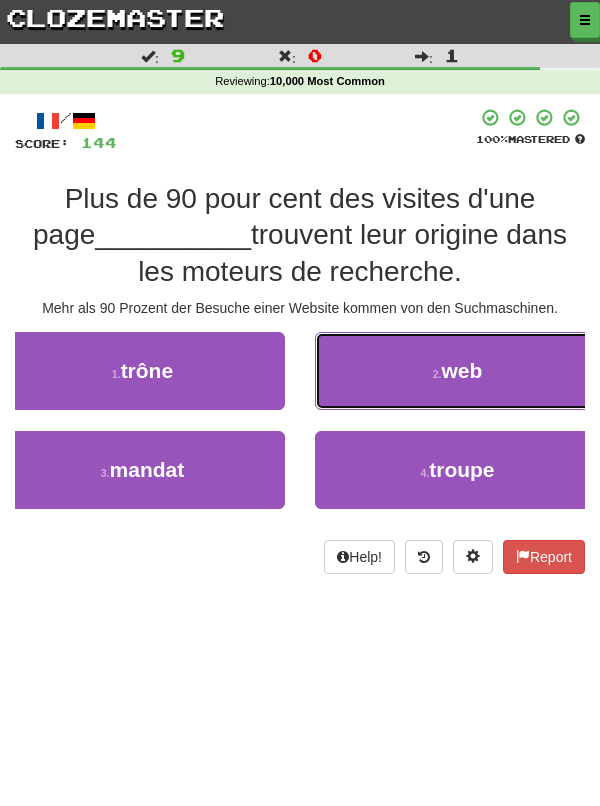 click on "2 . web" at bounding box center (457, 371) 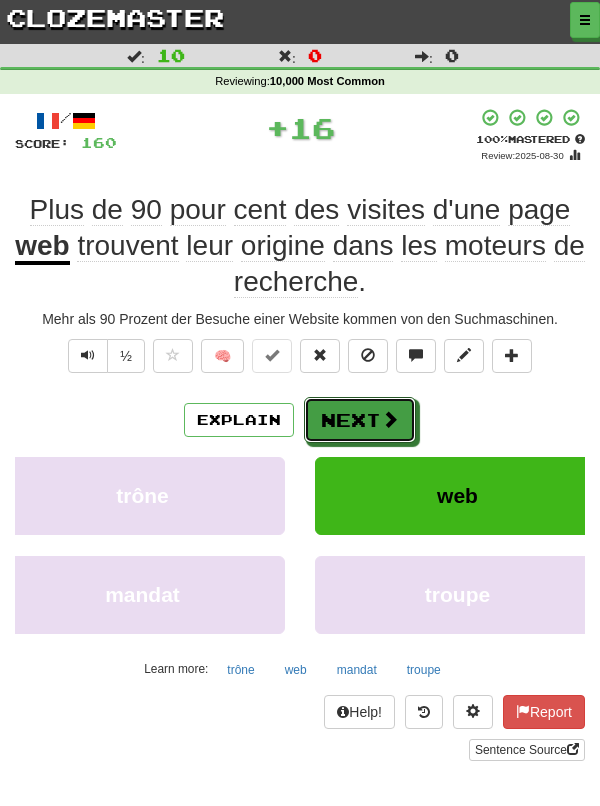 click on "Next" at bounding box center (360, 420) 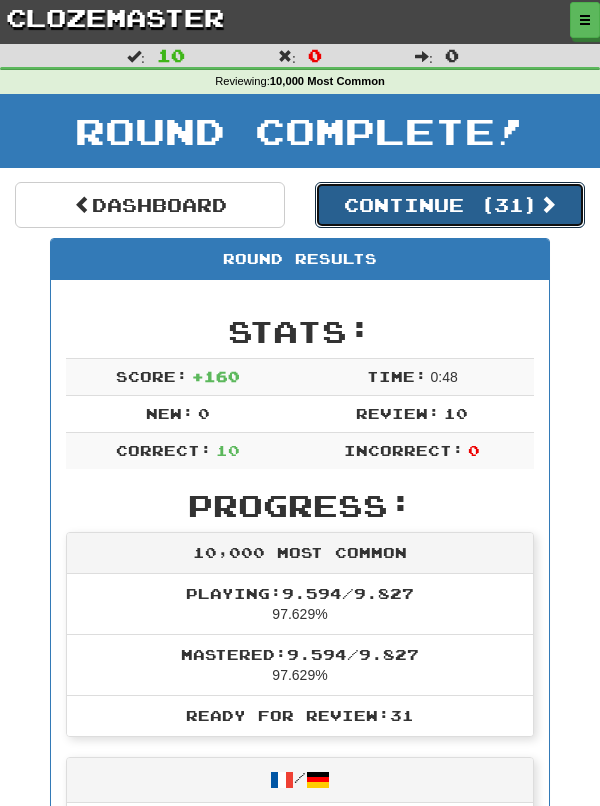 click on "Continue ( 31 )" at bounding box center [450, 205] 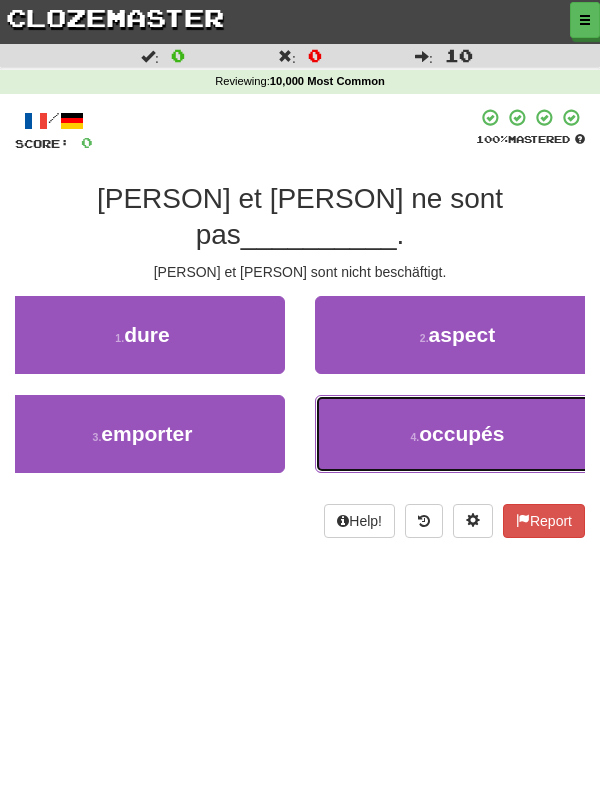 click on "4 . occupés" at bounding box center (457, 434) 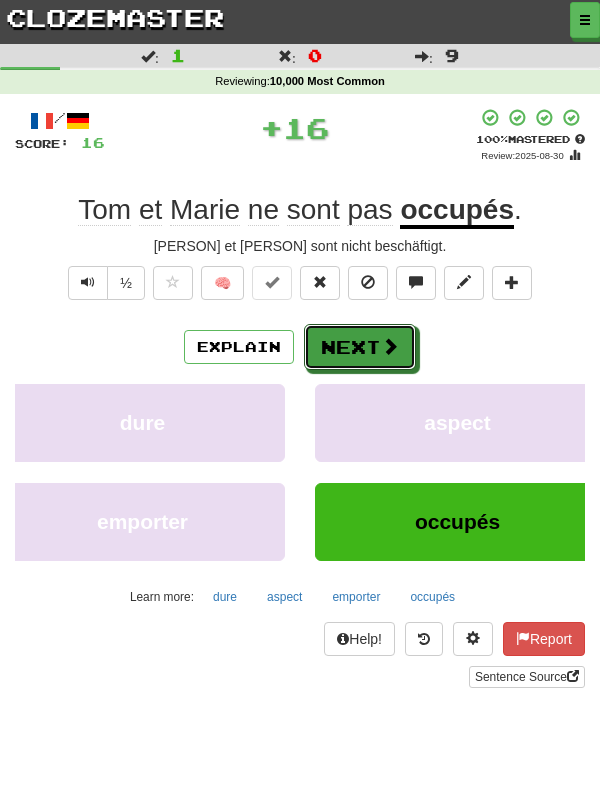 click at bounding box center (390, 346) 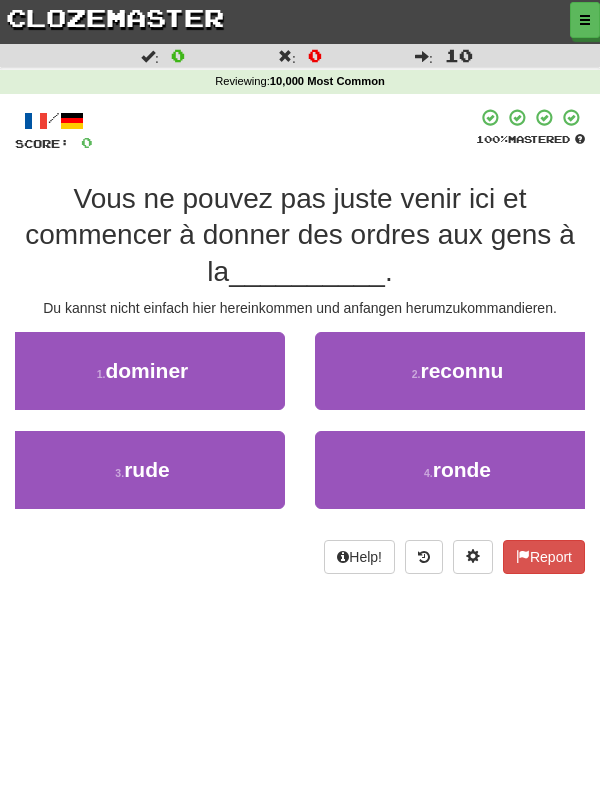 scroll, scrollTop: 0, scrollLeft: 0, axis: both 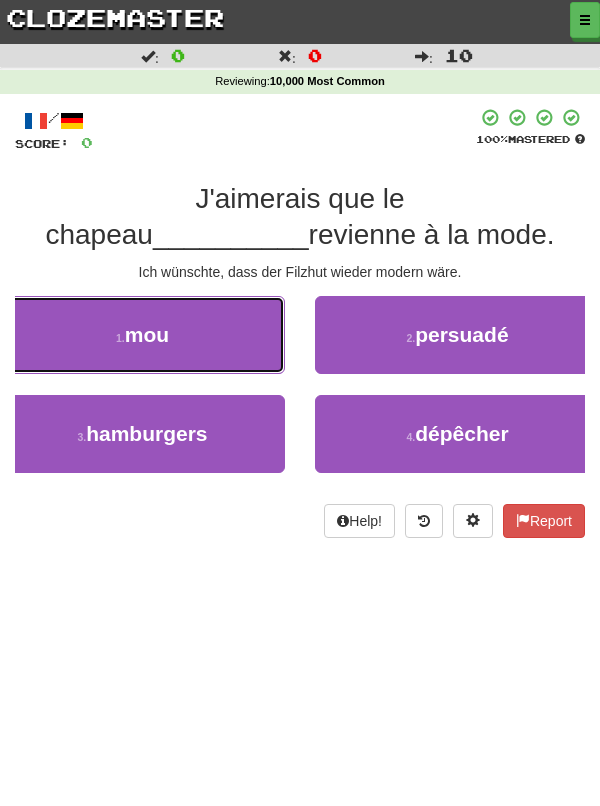 click on "1 .  mou" at bounding box center [142, 335] 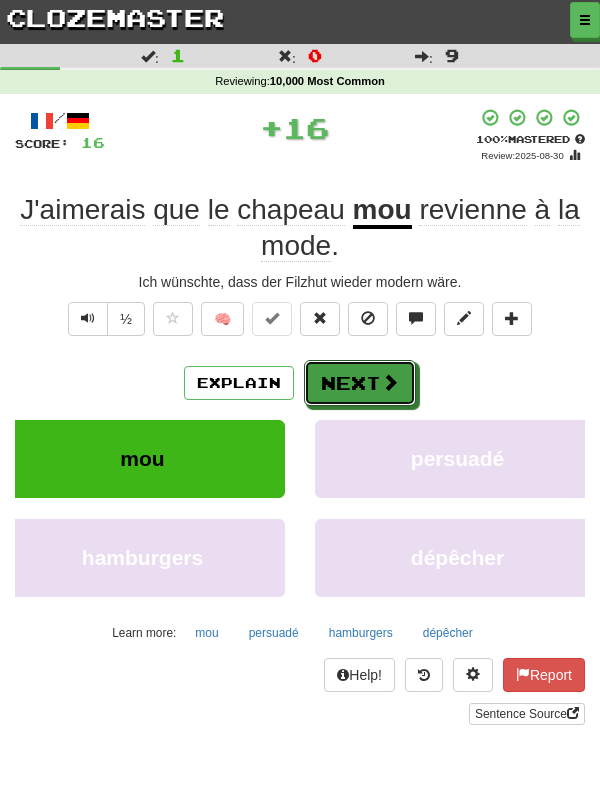 click on "Next" at bounding box center (360, 383) 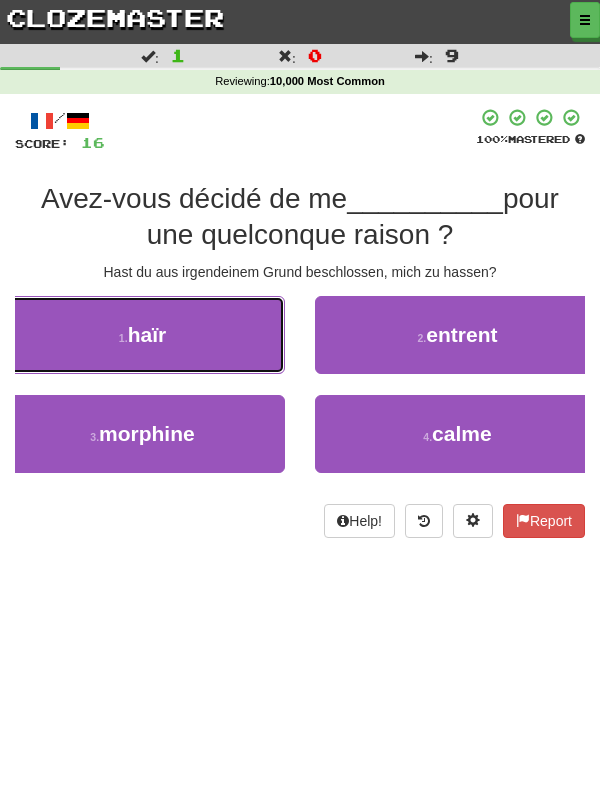 click on "1 .  haïr" at bounding box center (142, 335) 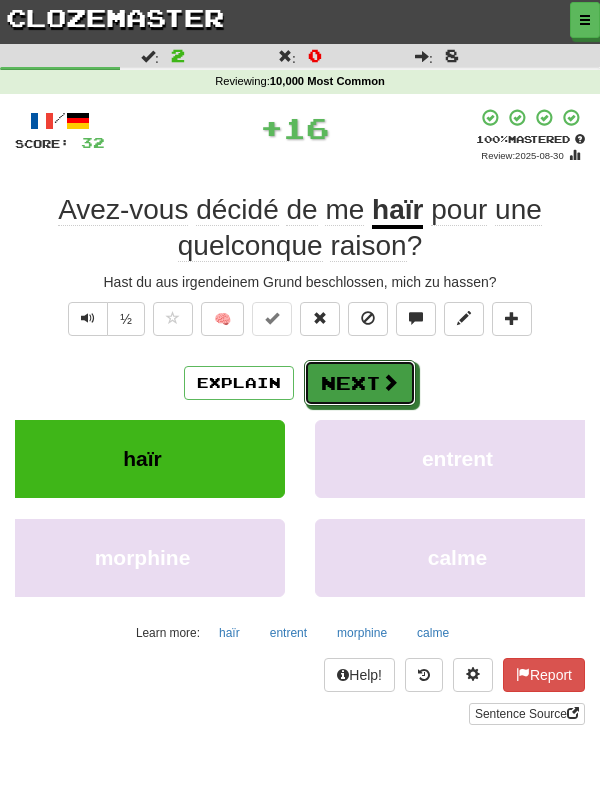 click on "Next" at bounding box center [360, 383] 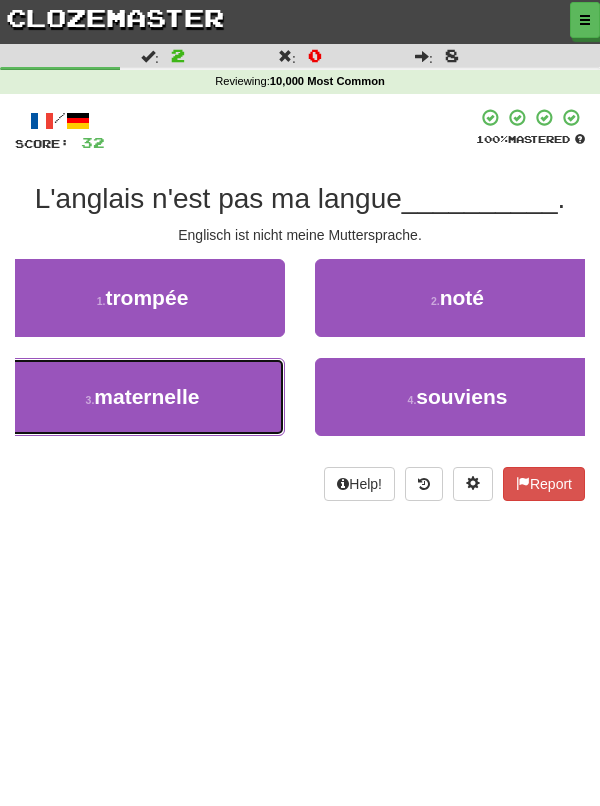 click on "3 .  maternelle" at bounding box center [142, 397] 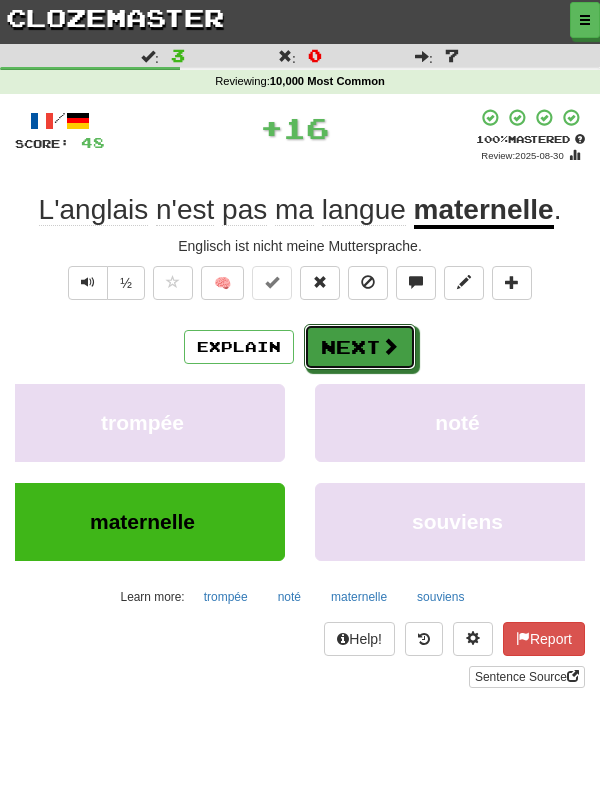 click at bounding box center [390, 346] 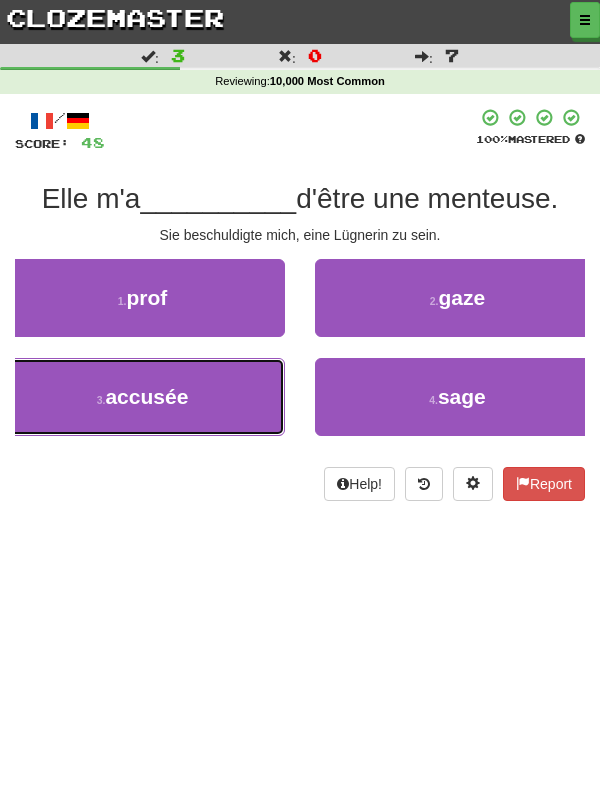 click on "3 .  accusée" at bounding box center (142, 397) 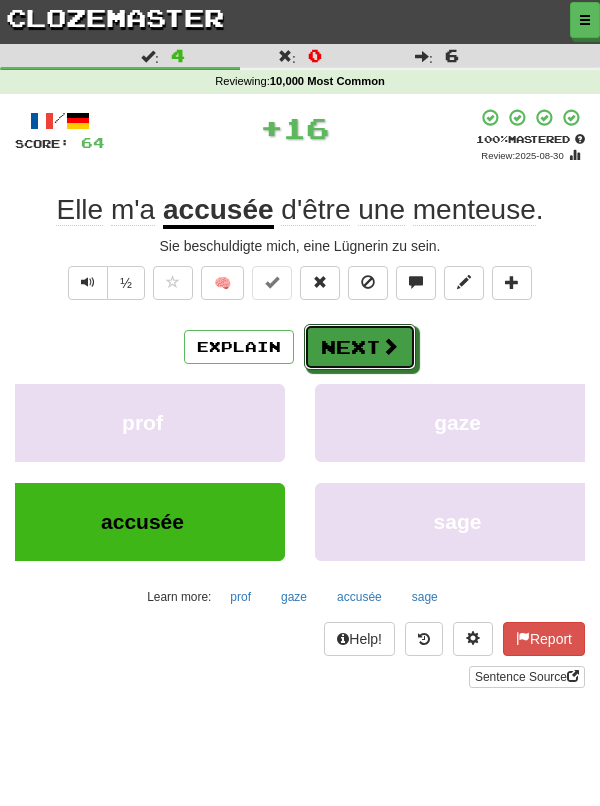 click at bounding box center [390, 346] 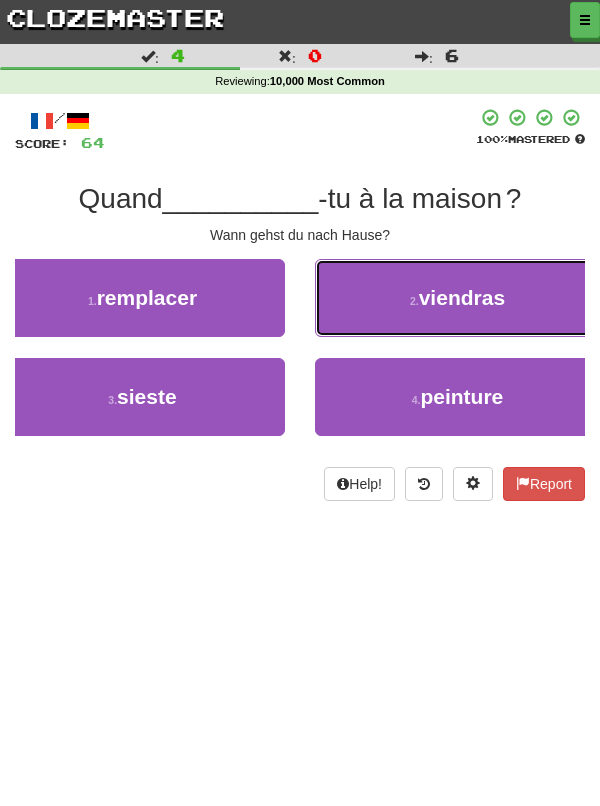 click on "2 .  viendras" at bounding box center (457, 298) 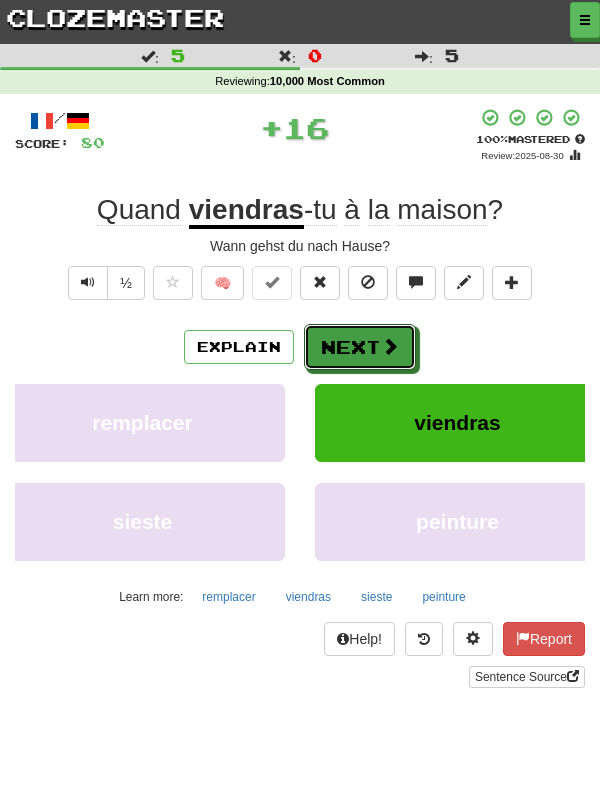click at bounding box center (390, 346) 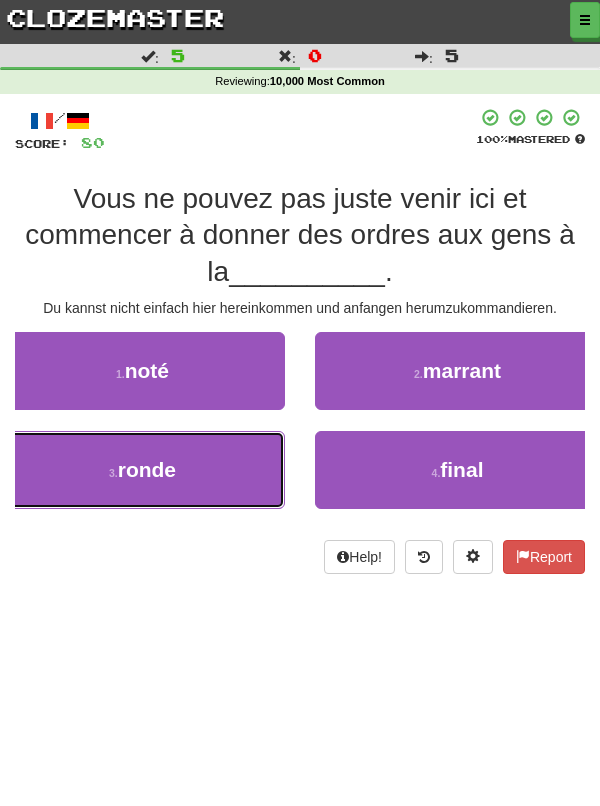 click on "3 .  ronde" at bounding box center (142, 470) 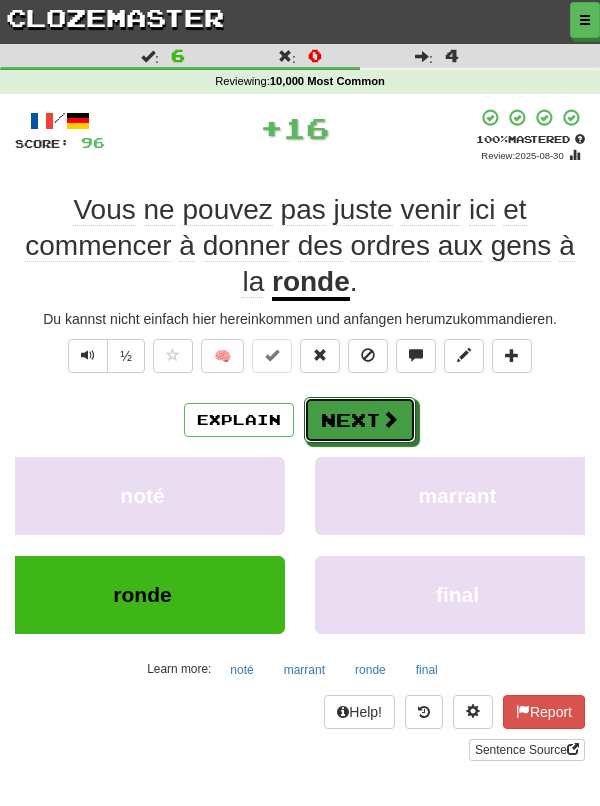 click on "Next" at bounding box center [360, 420] 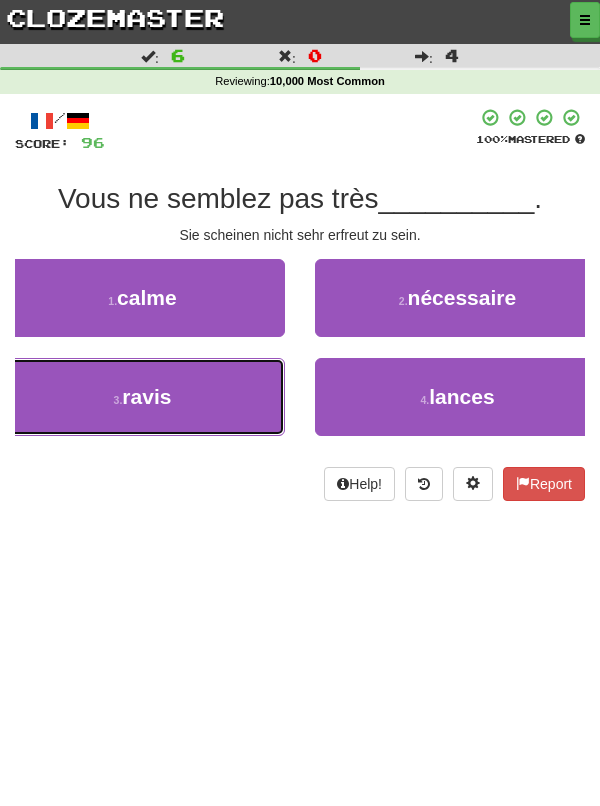 click on "3 .  ravis" at bounding box center [142, 397] 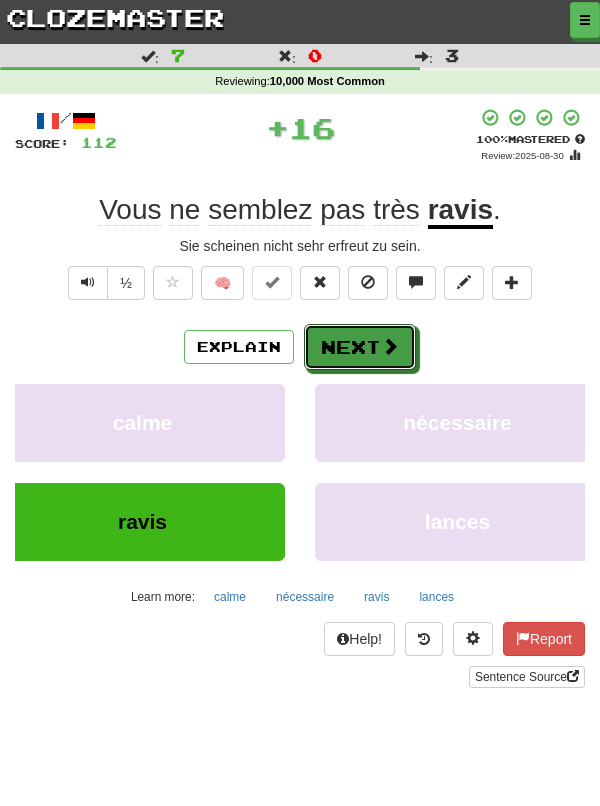 click at bounding box center [390, 346] 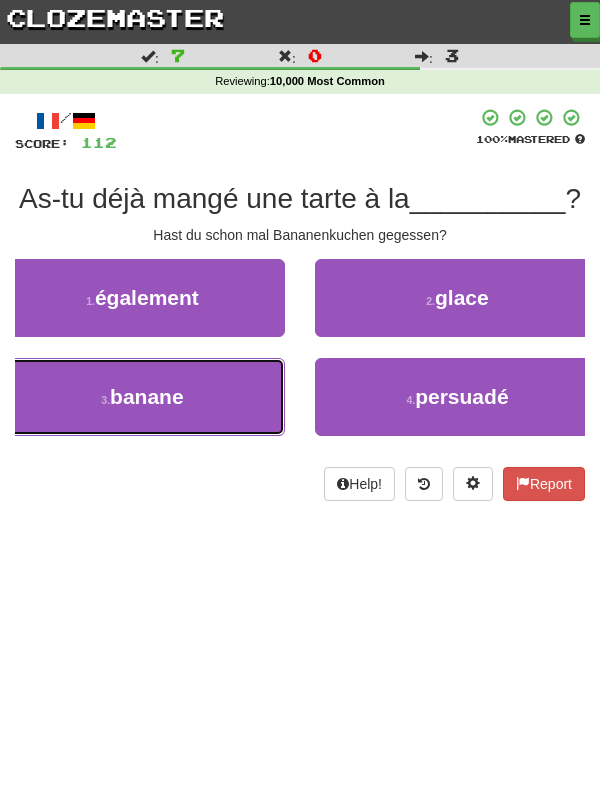click on "3 .  banane" at bounding box center [142, 397] 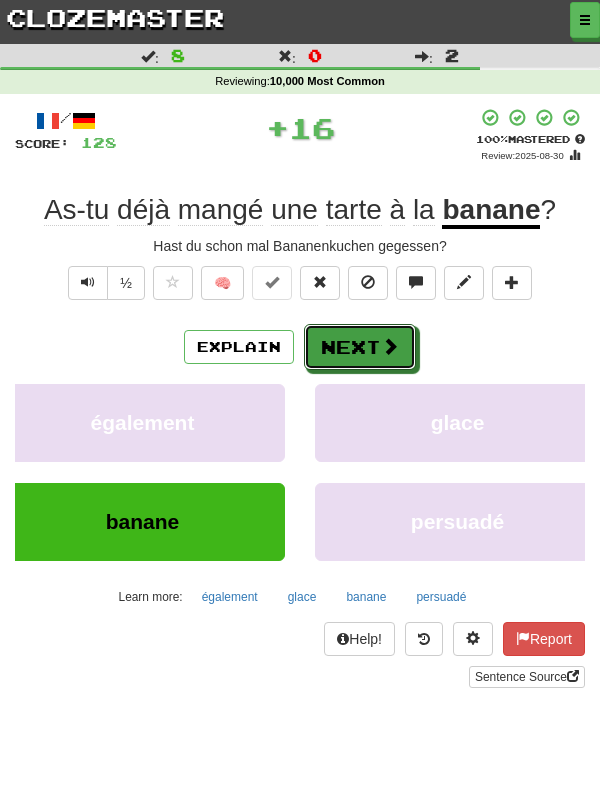 click at bounding box center [390, 346] 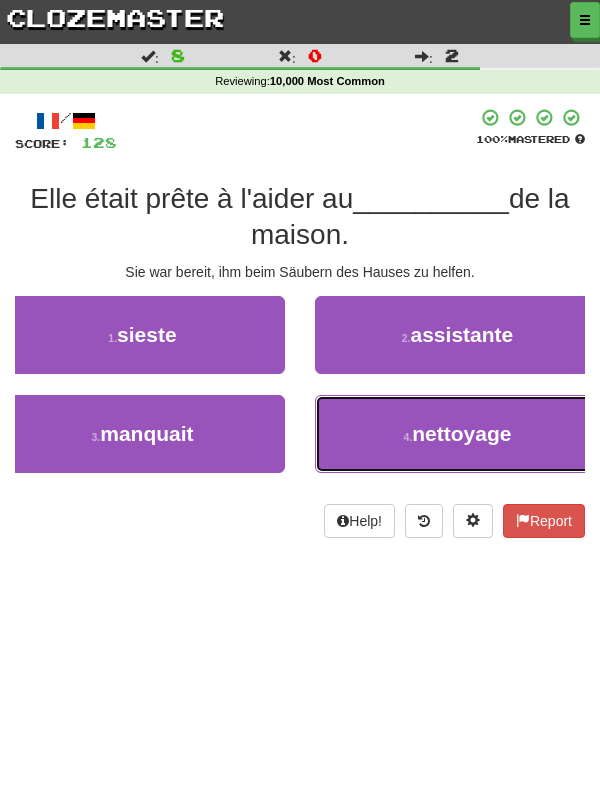 click on "nettoyage" at bounding box center (461, 433) 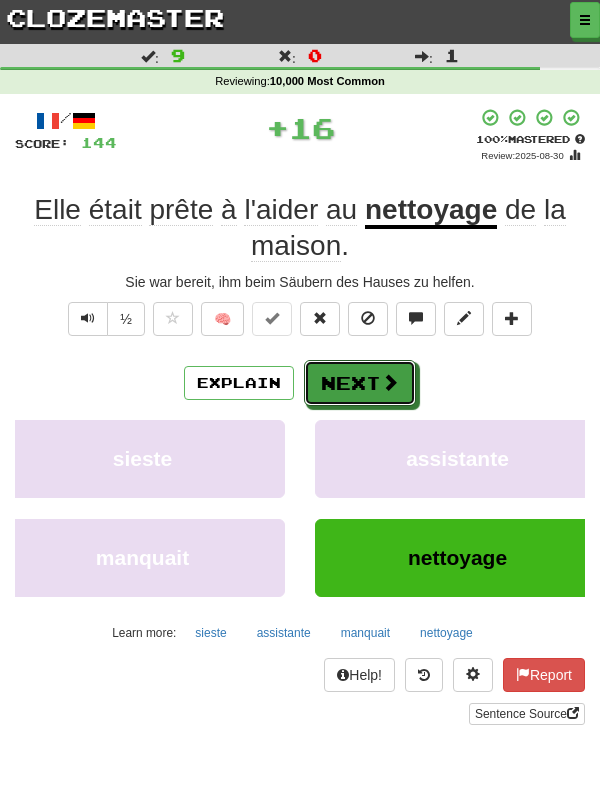click on "Next" at bounding box center [360, 383] 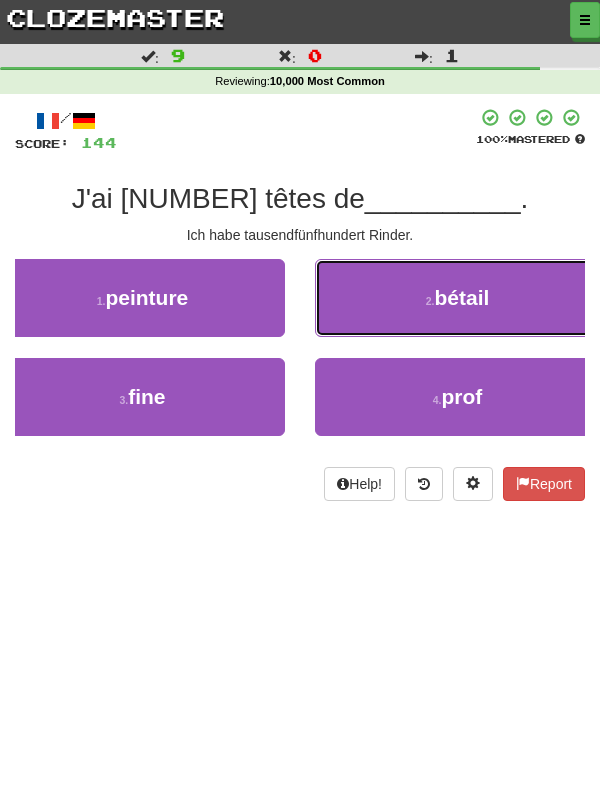 click on "2 .  bétail" at bounding box center (457, 298) 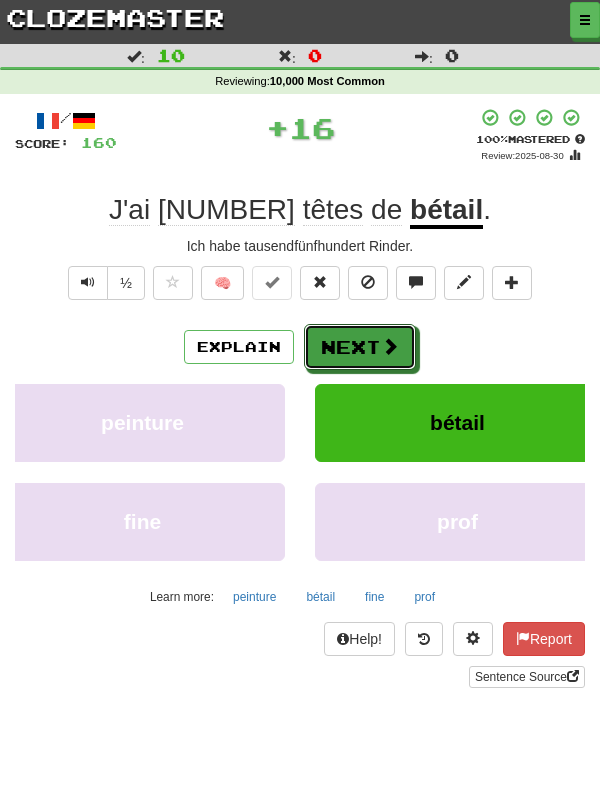 click at bounding box center [390, 346] 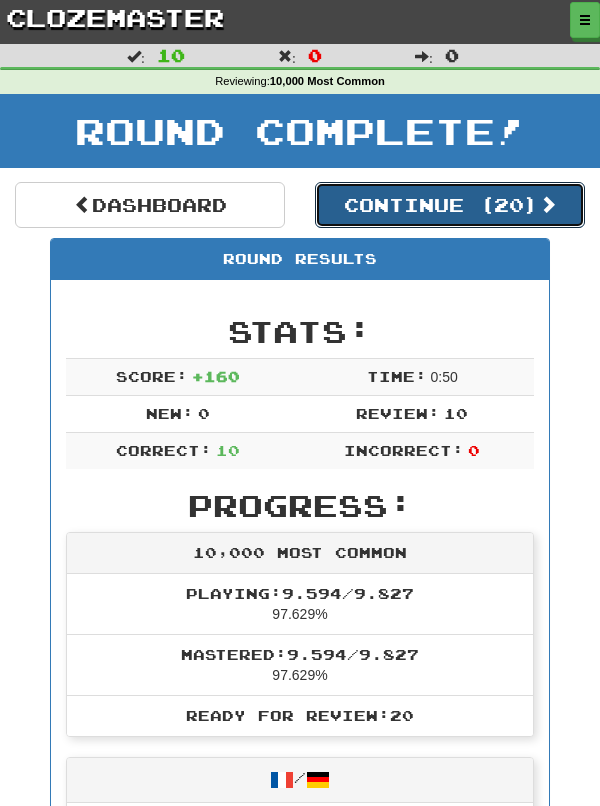 click on "Continue ( 20 )" at bounding box center [450, 205] 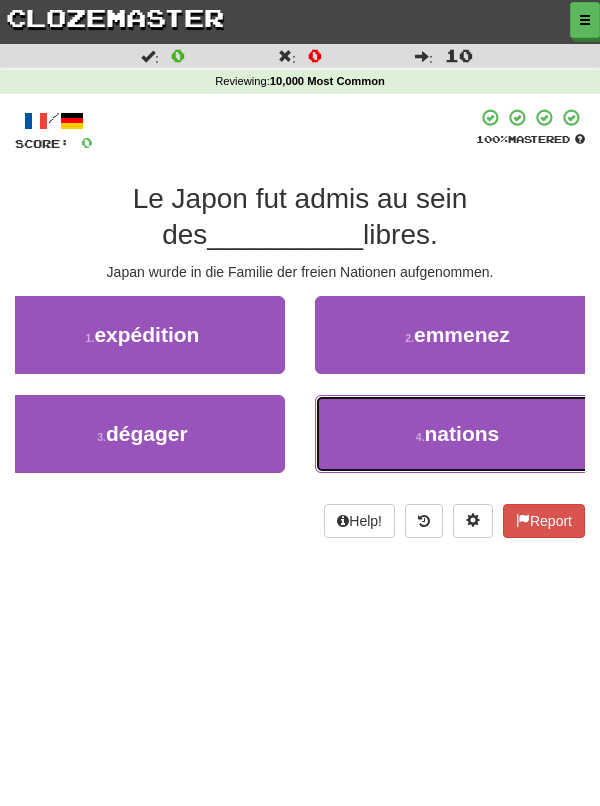 click on "nations" at bounding box center (462, 433) 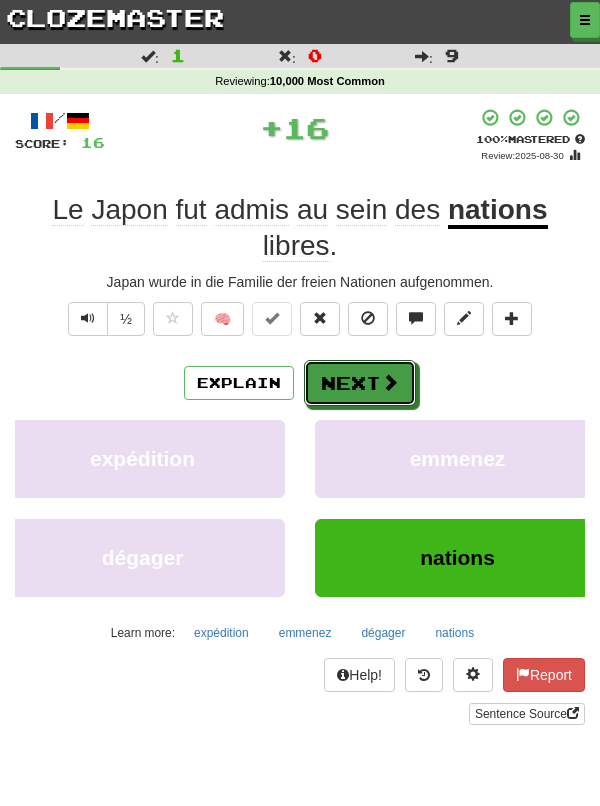 click on "Next" at bounding box center [360, 383] 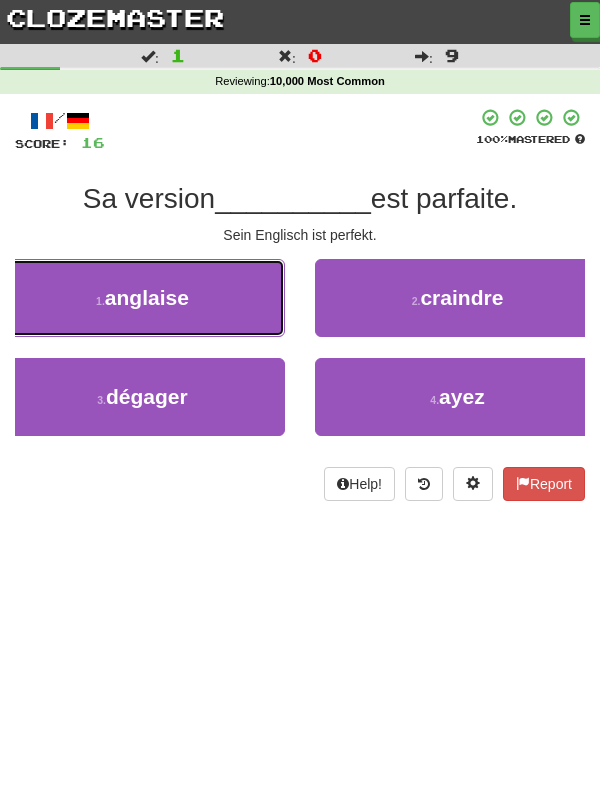 click on "1 .  anglaise" at bounding box center (142, 298) 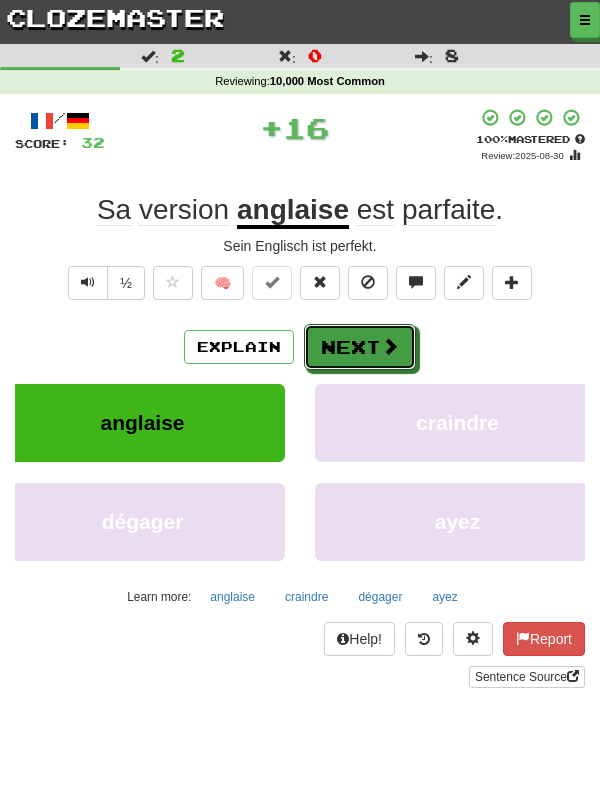 click at bounding box center [390, 346] 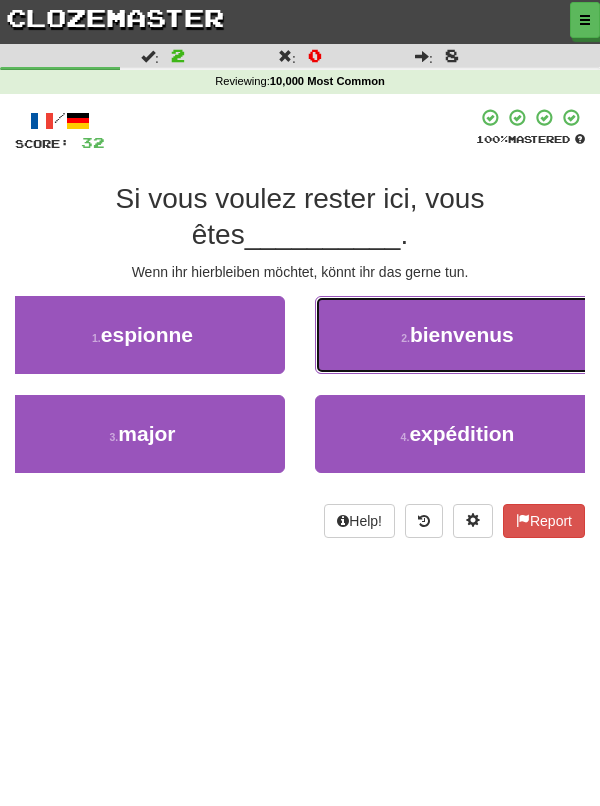 click on "2 .  bienvenus" at bounding box center (457, 335) 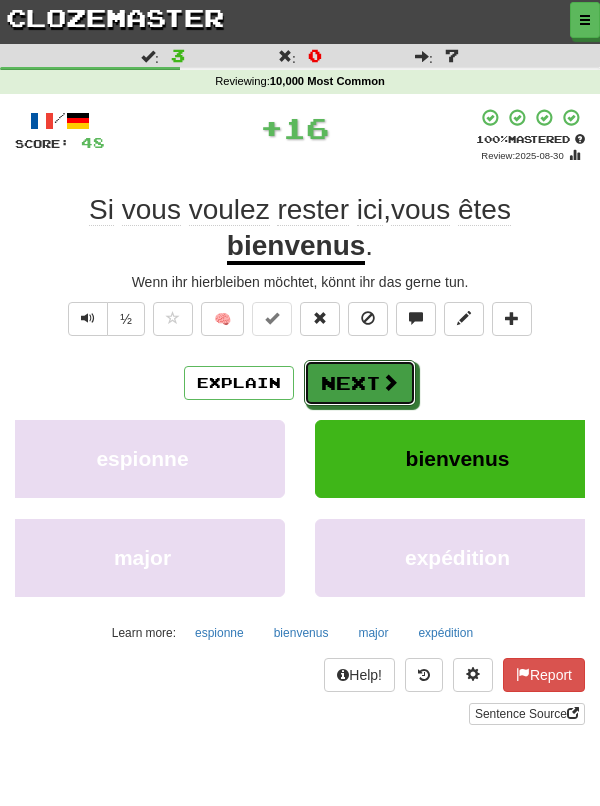 click on "Next" at bounding box center [360, 383] 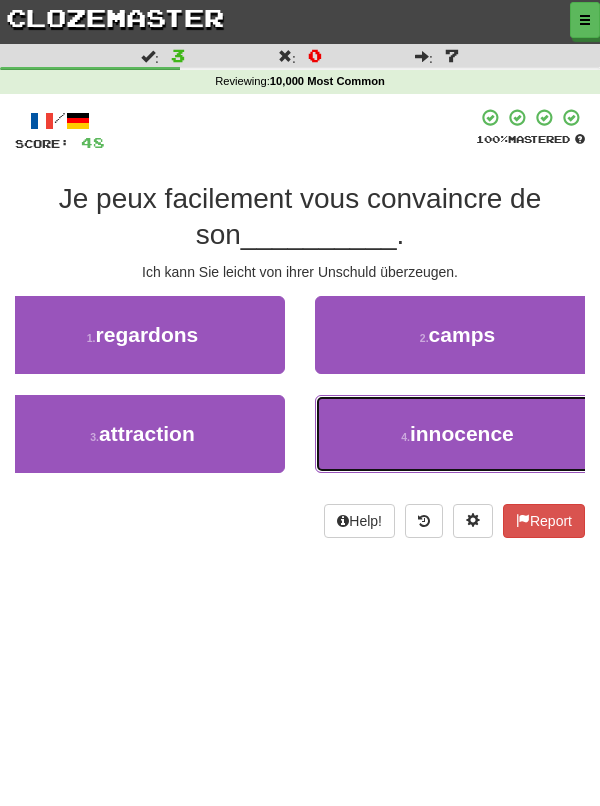 click on "innocence" at bounding box center (462, 433) 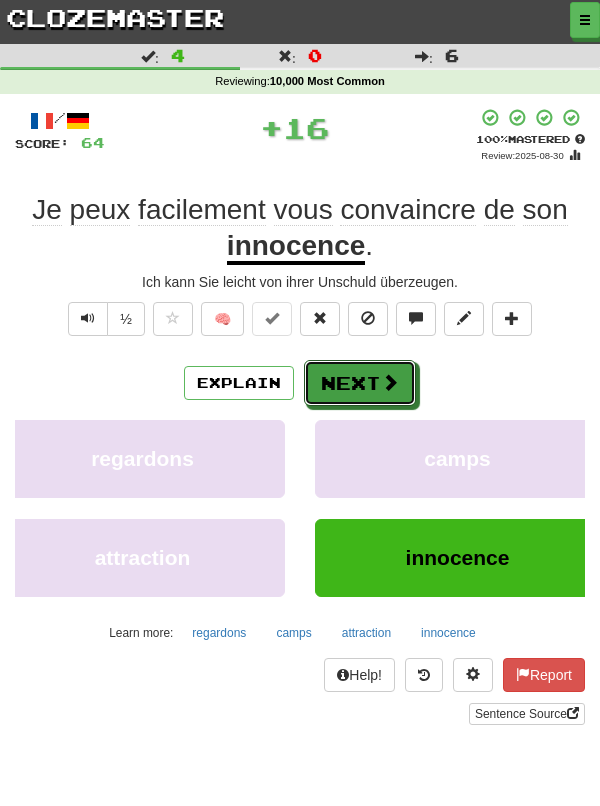 click on "Next" at bounding box center [360, 383] 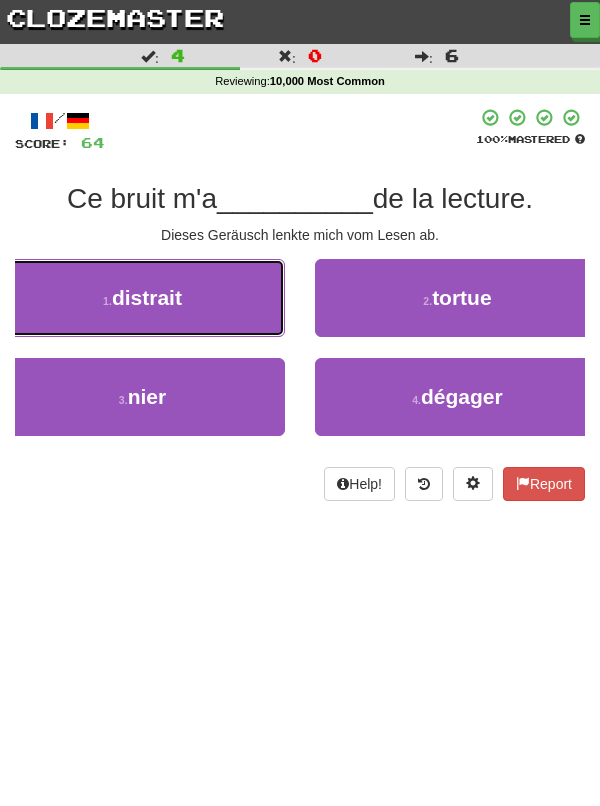 click on "1 .  distrait" at bounding box center (142, 298) 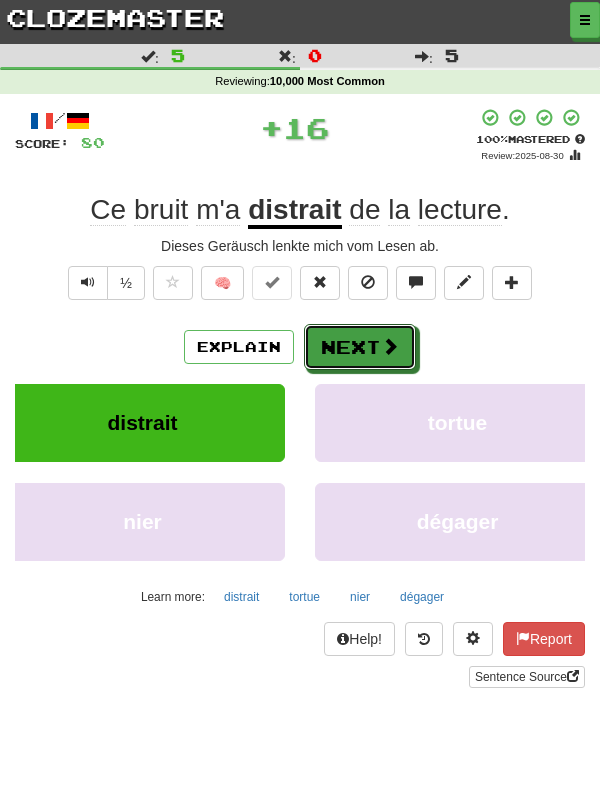 click on "Next" at bounding box center (360, 347) 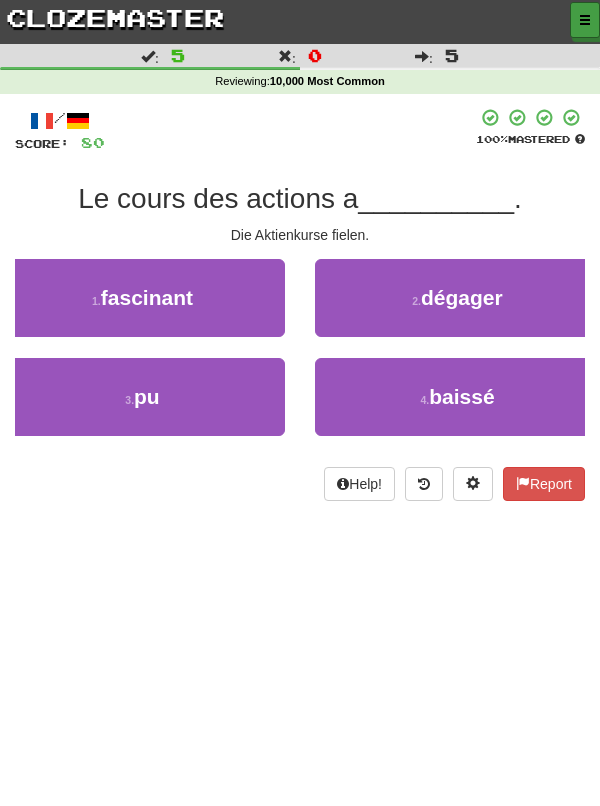 click at bounding box center (585, 20) 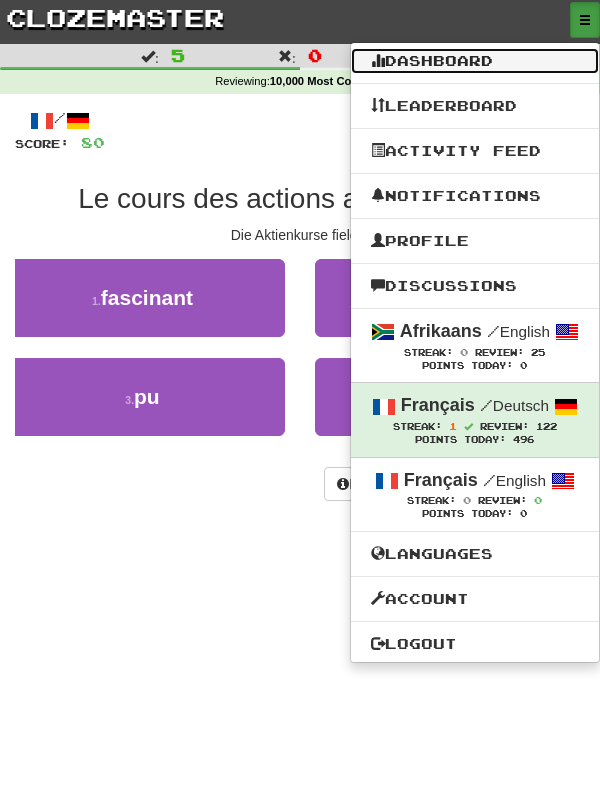click on "Dashboard" at bounding box center (475, 61) 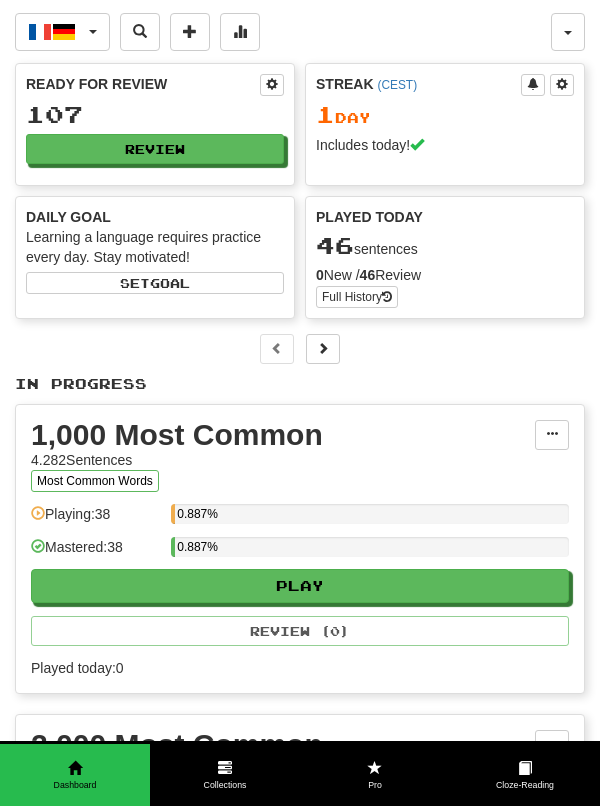 scroll, scrollTop: 0, scrollLeft: 0, axis: both 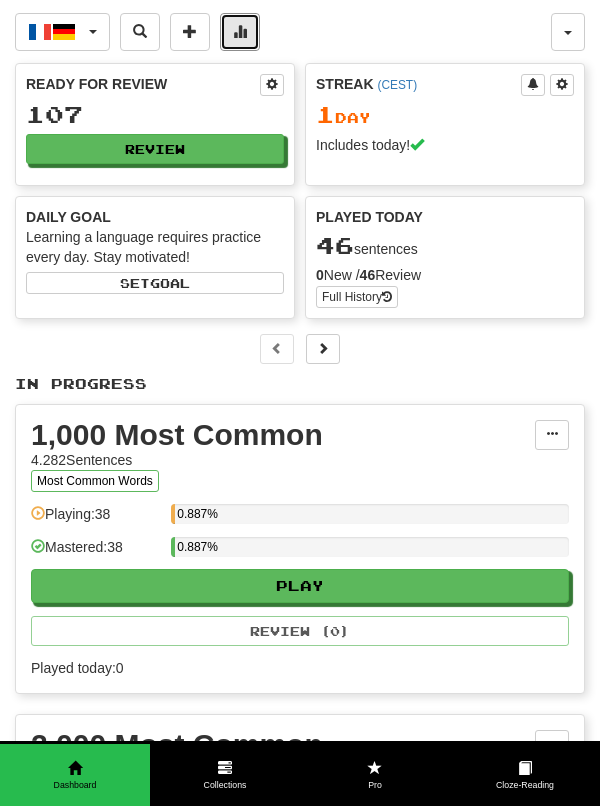 click at bounding box center [240, 32] 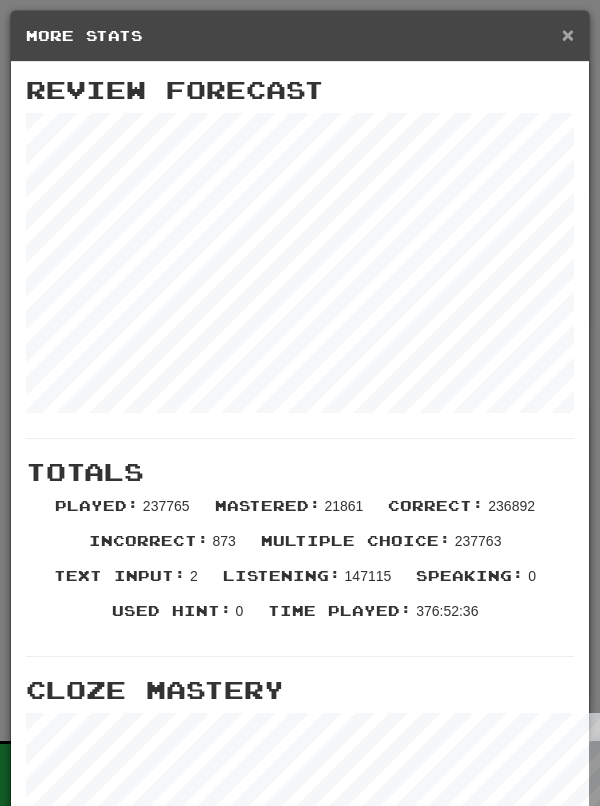 click on "×" at bounding box center (568, 34) 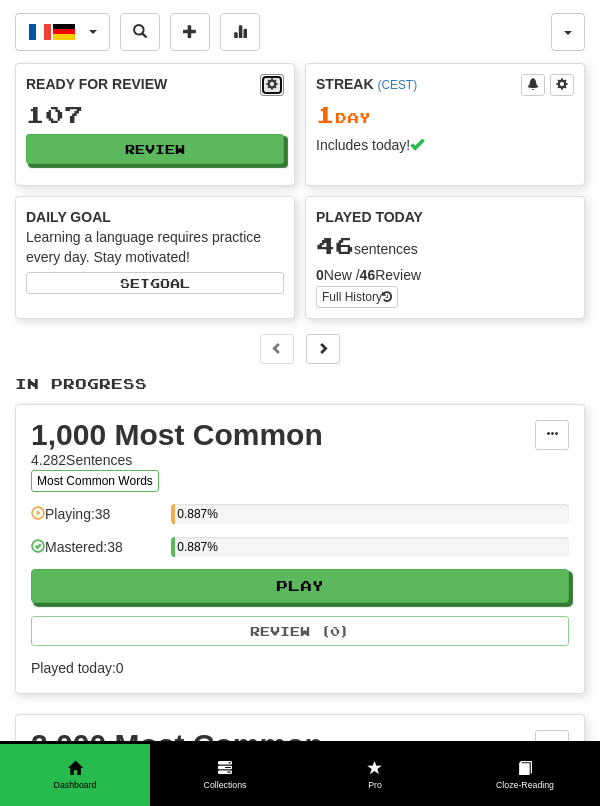 click at bounding box center (272, 84) 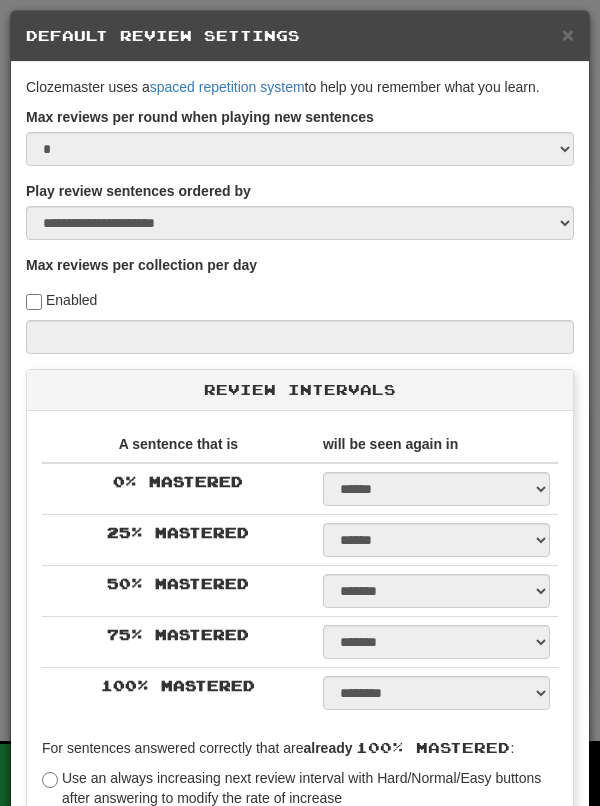 select on "**" 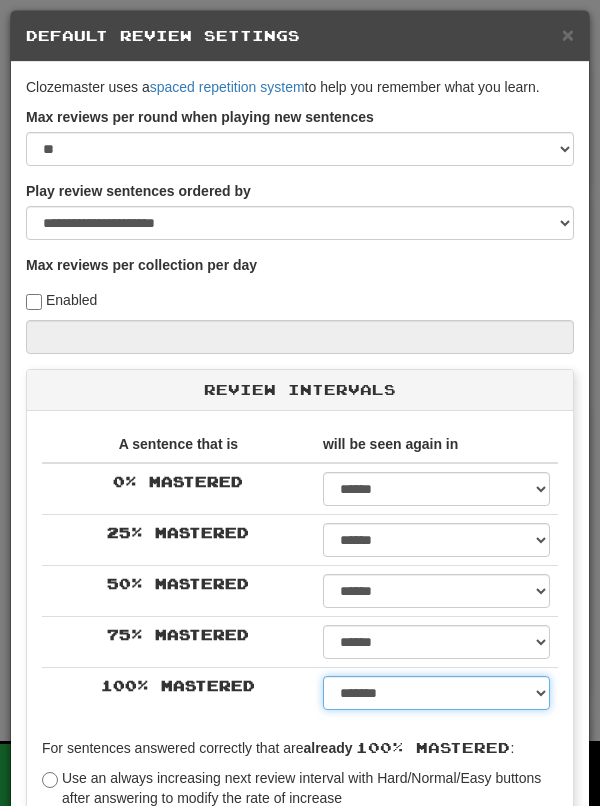 click on "****** ****** ****** ****** ****** ****** ****** ****** ****** ******* ******* ******* ******* ******* ******* ******* ******* ******* ******* ******* ******* ******* ******* ******* ******* ******* ******* ******* ******* ******* ******* ******* ******* ******* ******* ******* ******* ******* ******* ******* ******* ******* ******** ******** ******** ******** ******** ******** ******** ******** ******** *****" at bounding box center [436, 693] 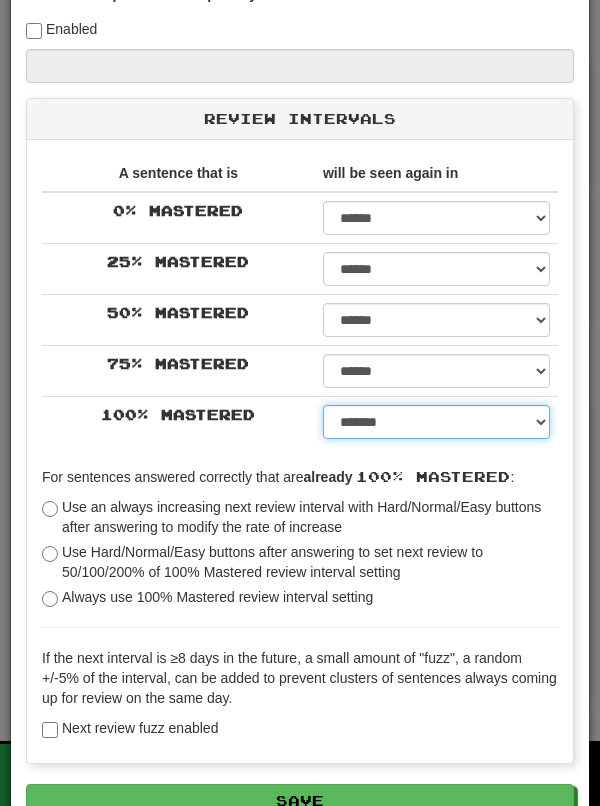 scroll, scrollTop: 279, scrollLeft: 0, axis: vertical 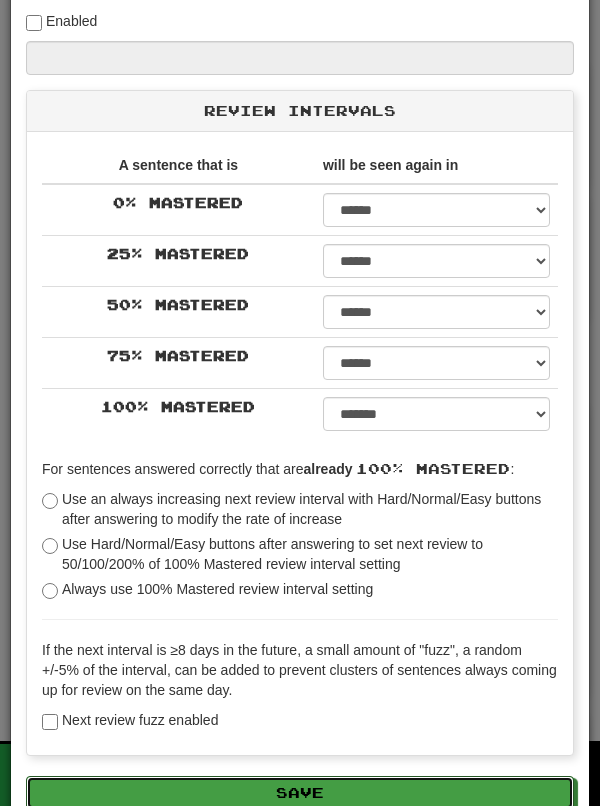 click on "Save" at bounding box center (300, 793) 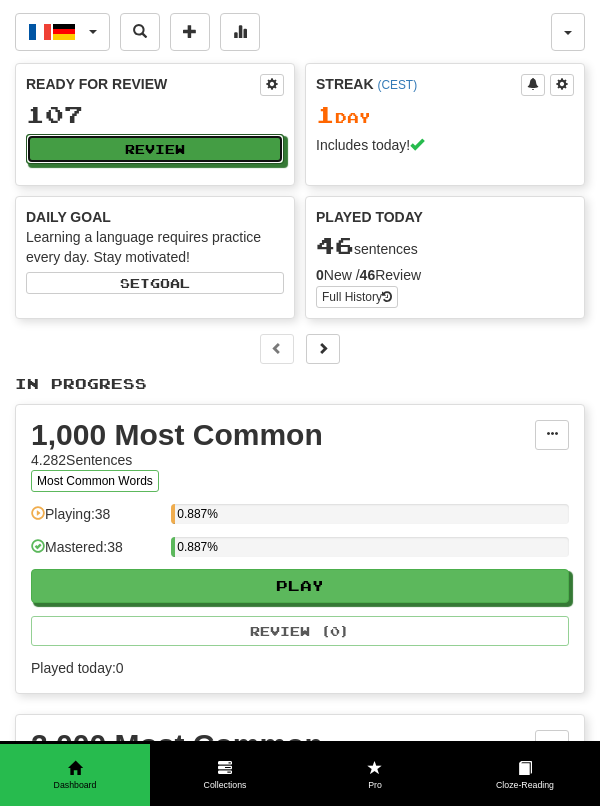 click on "Review" at bounding box center [155, 149] 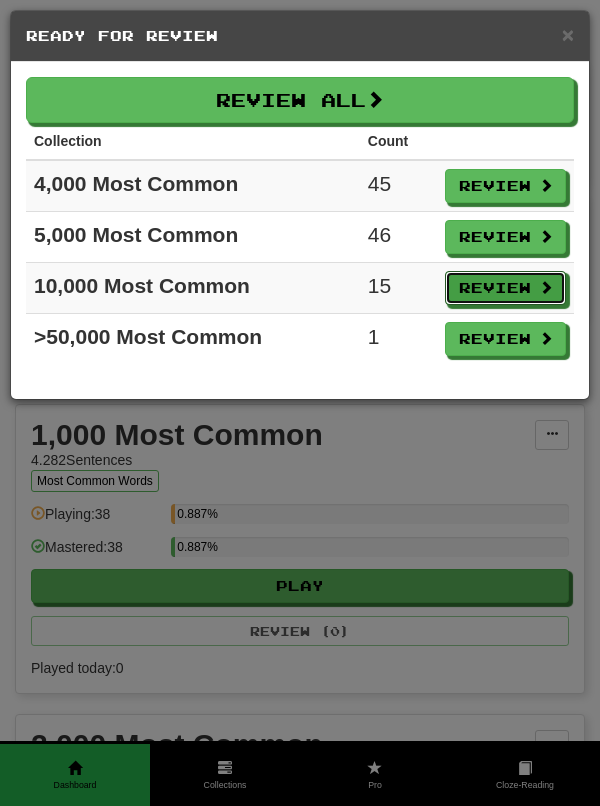 click on "Review" at bounding box center (505, 288) 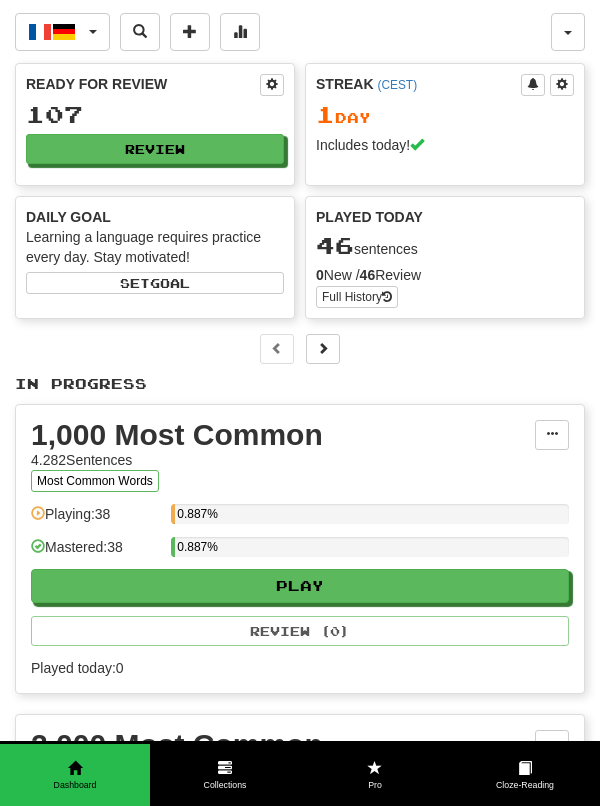 select on "**" 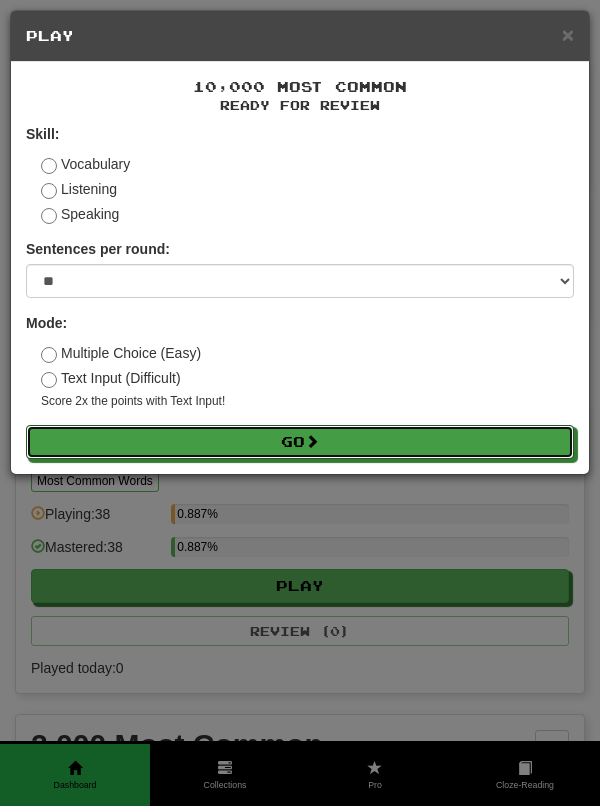 click on "Go" at bounding box center [300, 442] 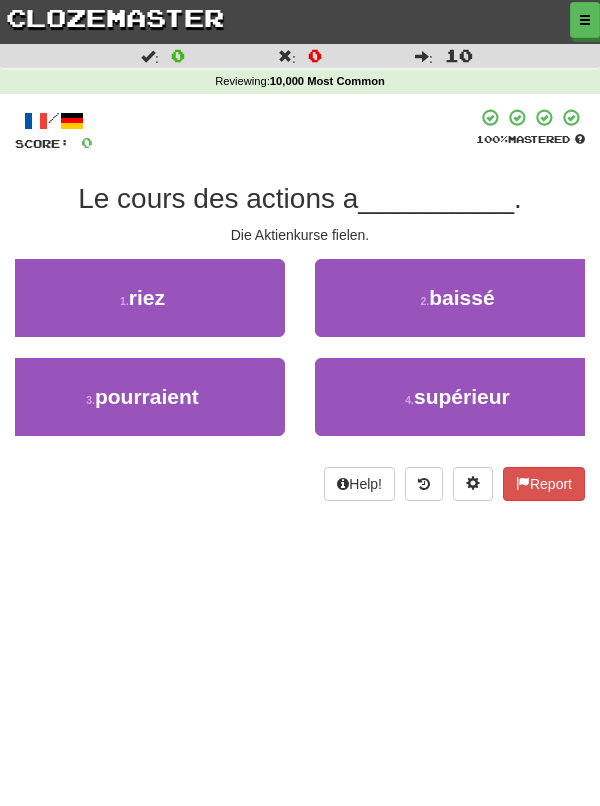 scroll, scrollTop: 0, scrollLeft: 0, axis: both 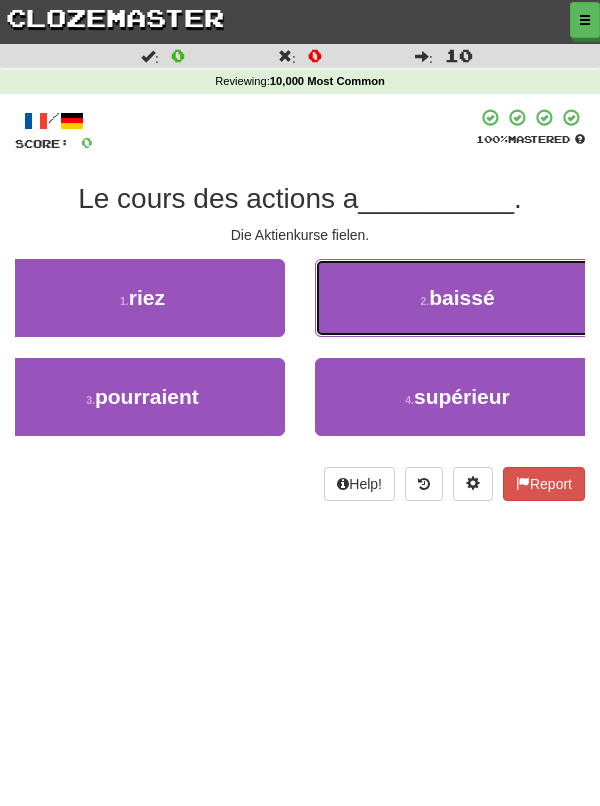 click on "2 .  baissé" at bounding box center [457, 298] 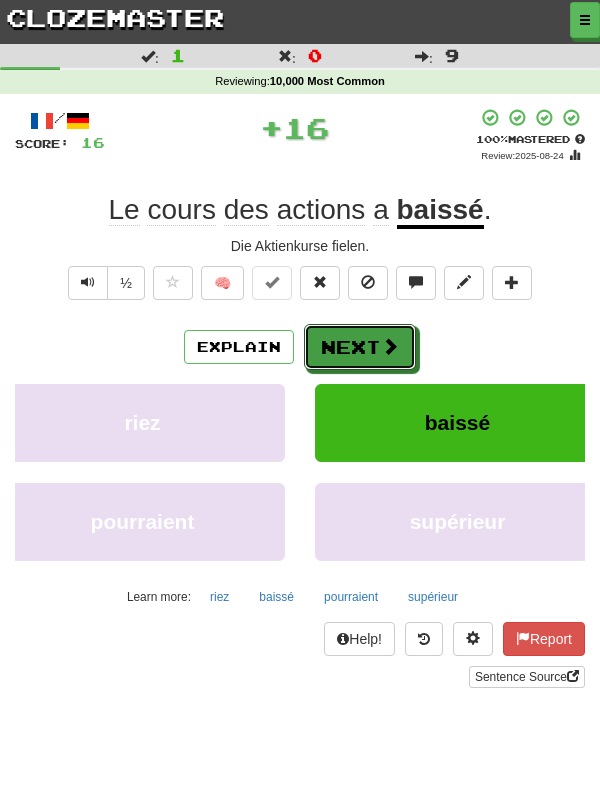 click on "Next" at bounding box center [360, 347] 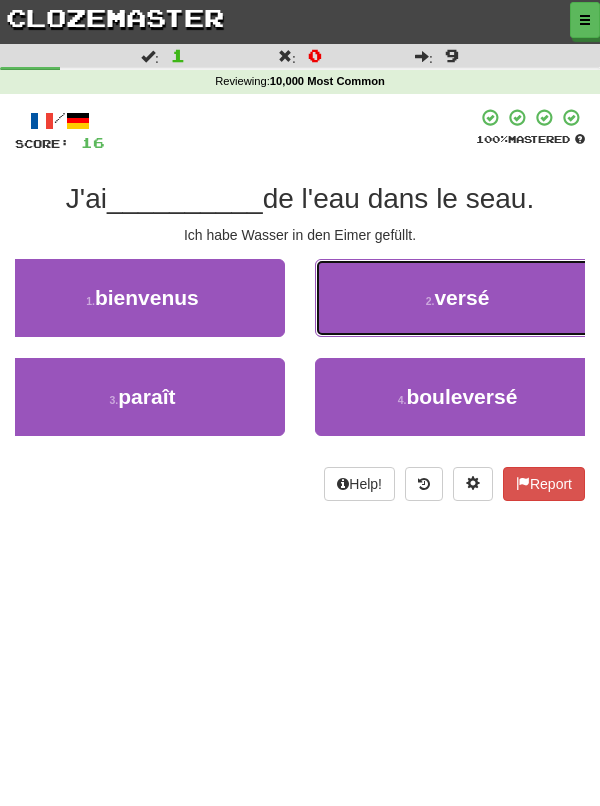 click on "versé" at bounding box center (461, 297) 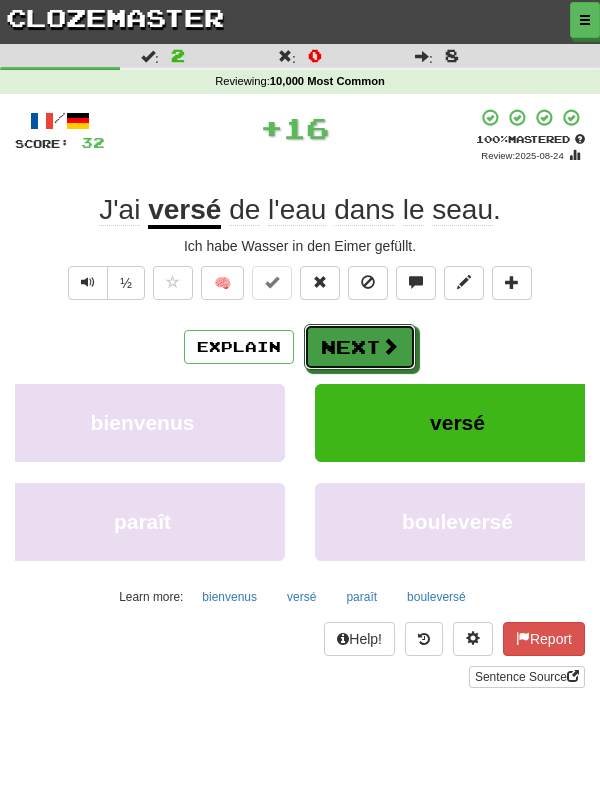 click on "Next" at bounding box center (360, 347) 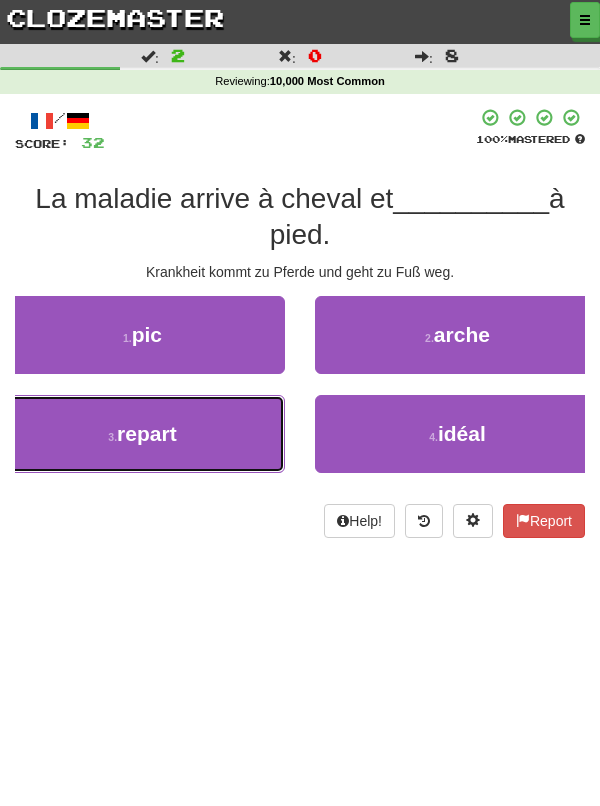 click on "3 .  repart" at bounding box center [142, 434] 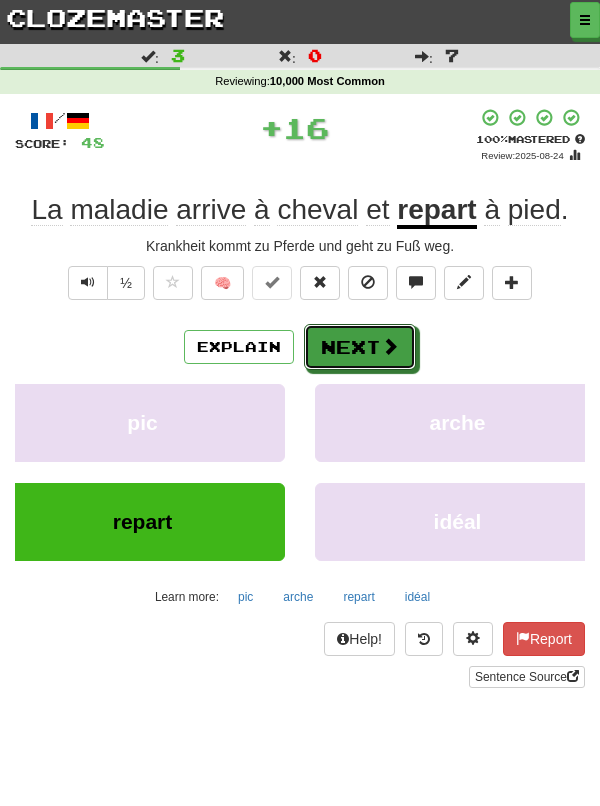 click on "Next" at bounding box center (360, 347) 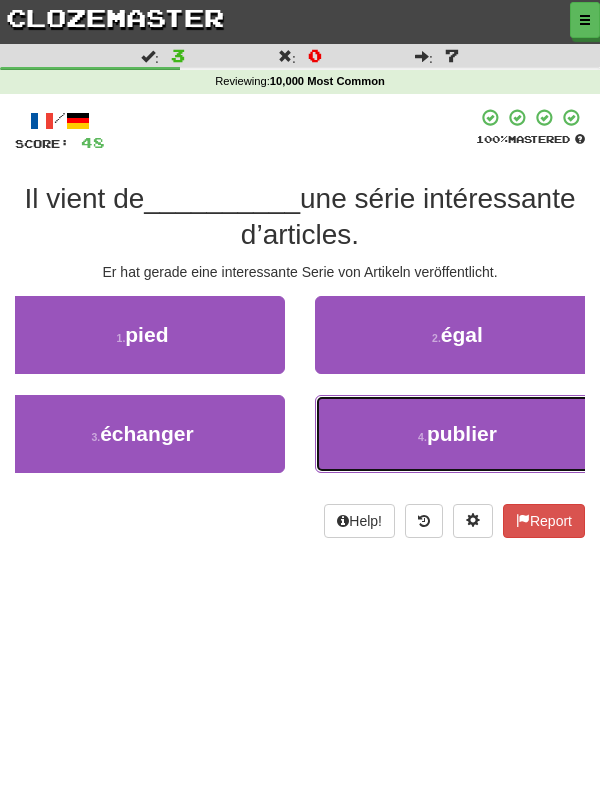 click on "publier" at bounding box center (462, 433) 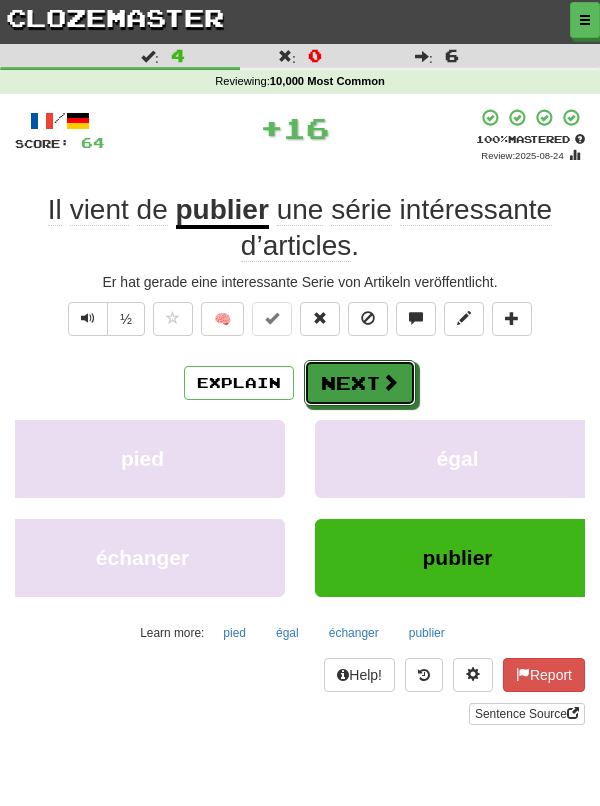 click on "Next" at bounding box center (360, 383) 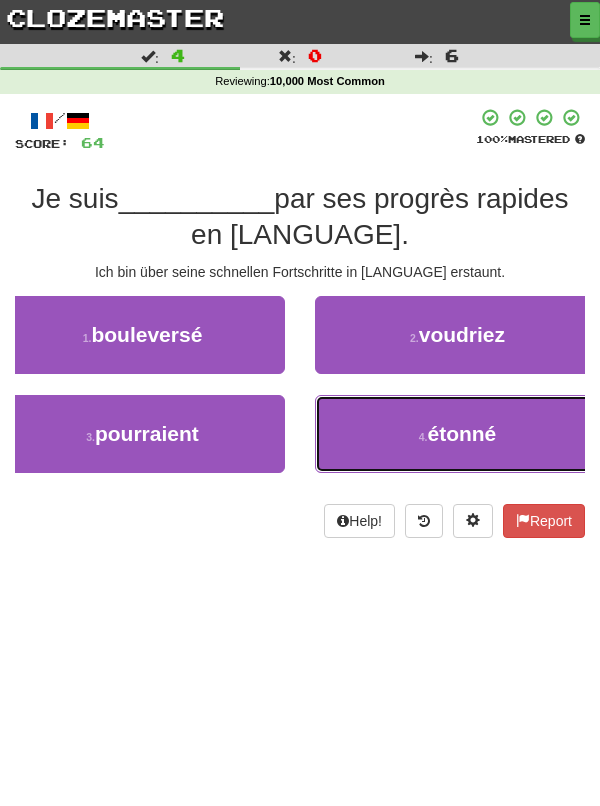 click on "4 .  étonné" at bounding box center (457, 434) 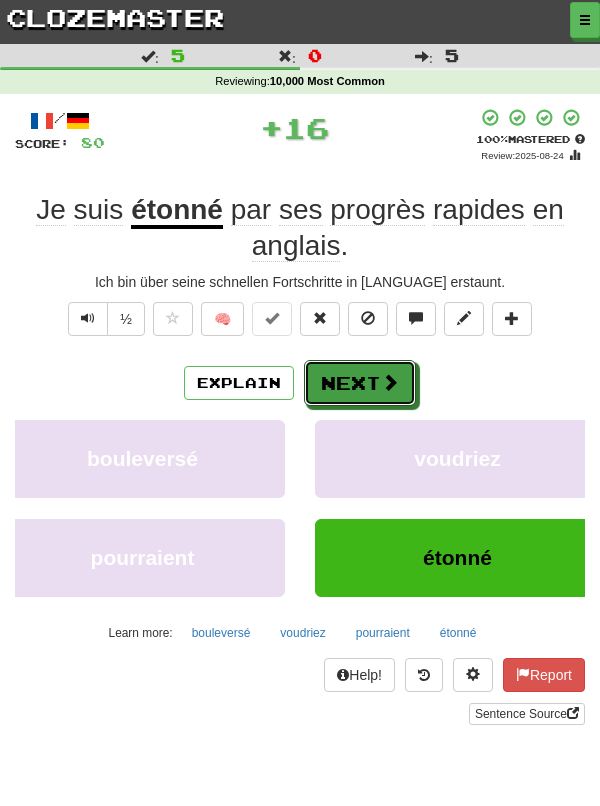 click at bounding box center [390, 382] 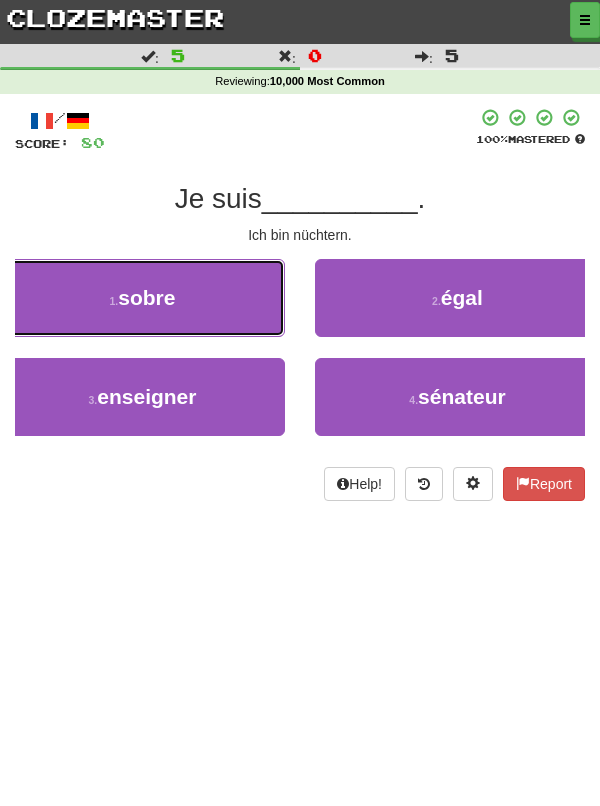 click on "1 .  sobre" at bounding box center [142, 298] 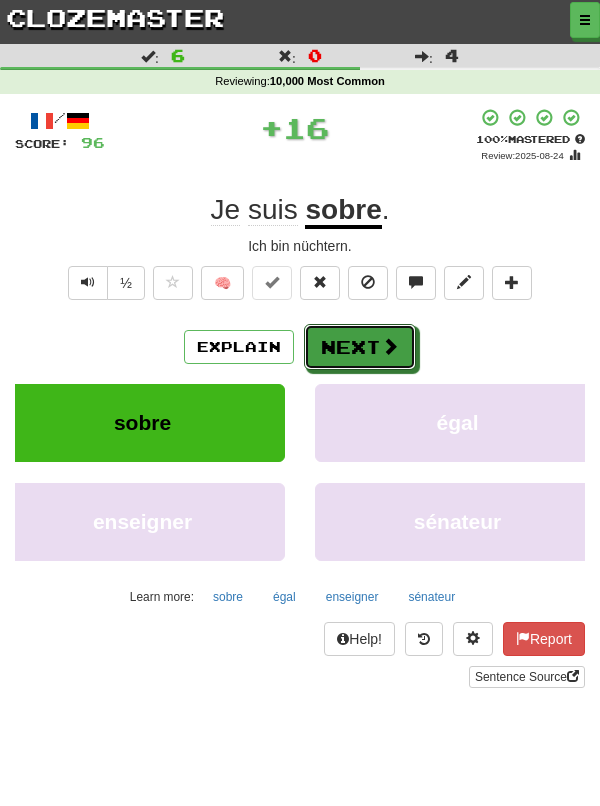 click on "Next" at bounding box center [360, 347] 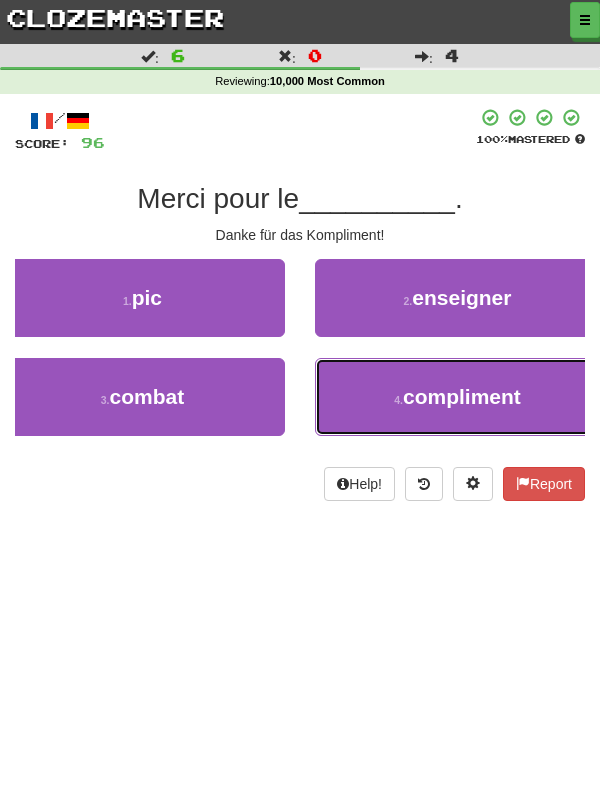 click on "compliment" at bounding box center [462, 396] 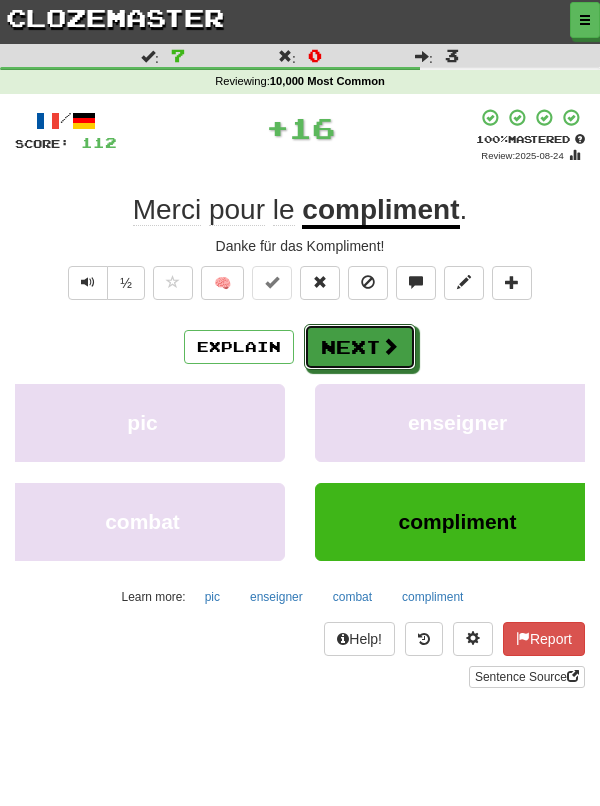 click on "Next" at bounding box center (360, 347) 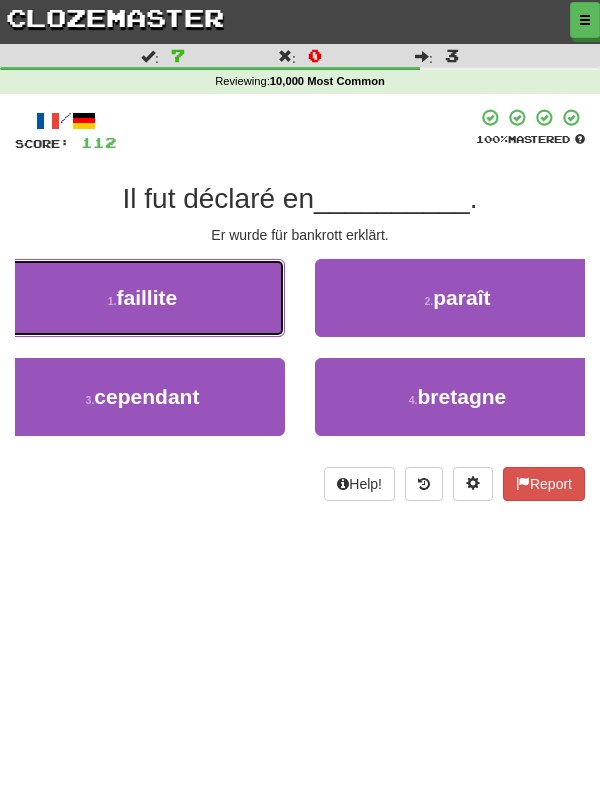 click on "1 .  faillite" at bounding box center (142, 298) 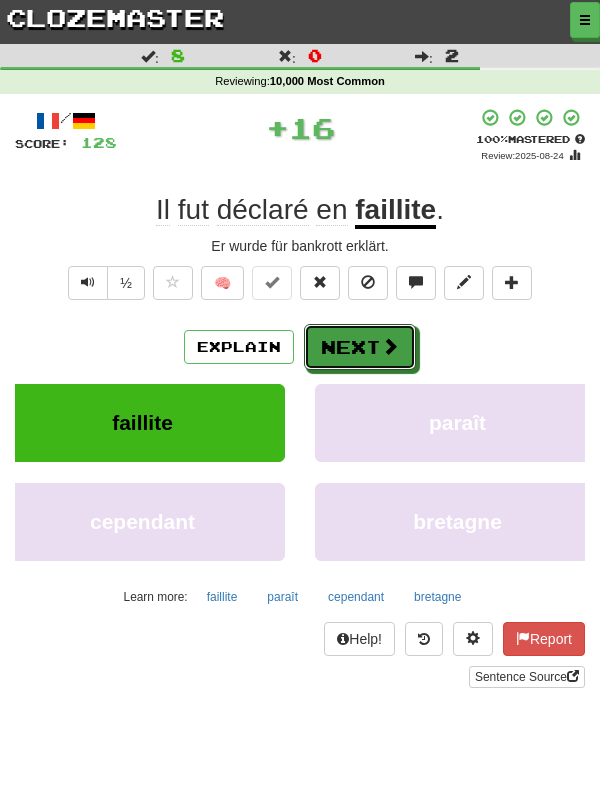 click on "Next" at bounding box center (360, 347) 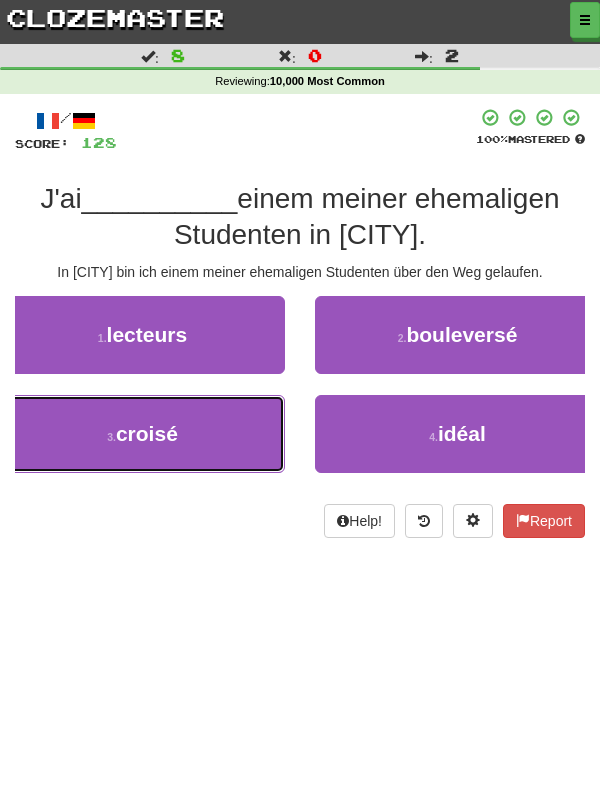 click on "3 .  croisé" at bounding box center [142, 434] 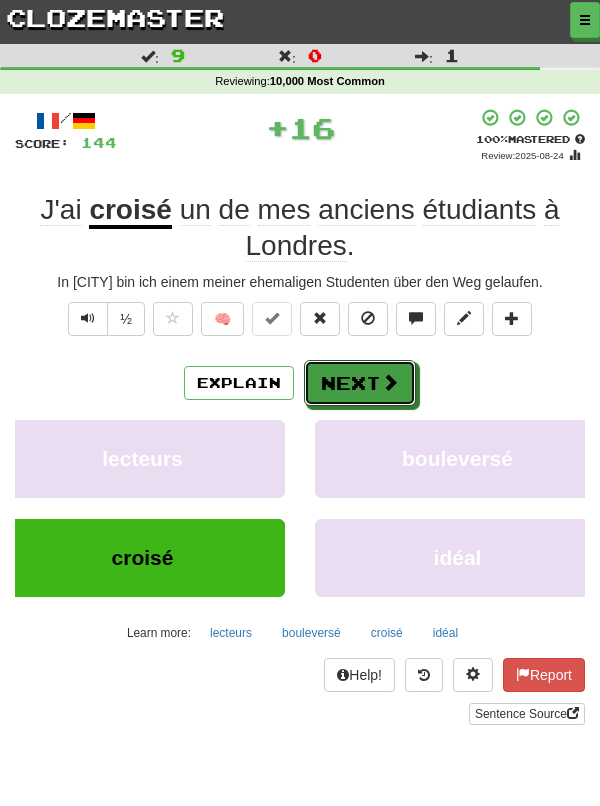 click on "Next" at bounding box center (360, 383) 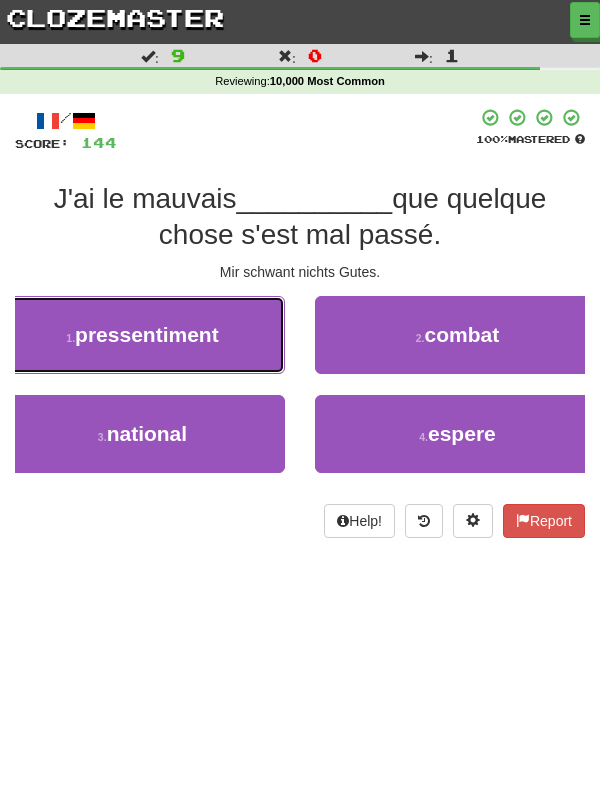 click on "1 .  pressentiment" at bounding box center (142, 335) 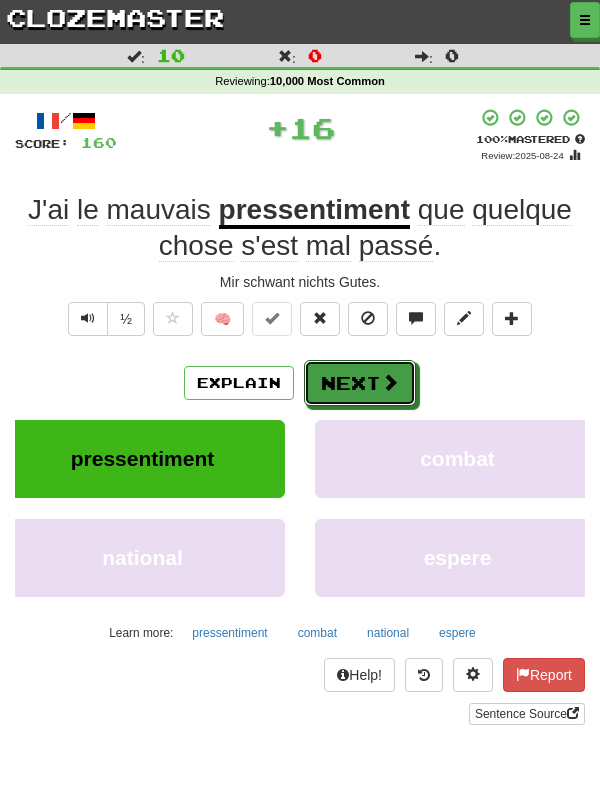 click on "Next" at bounding box center (360, 383) 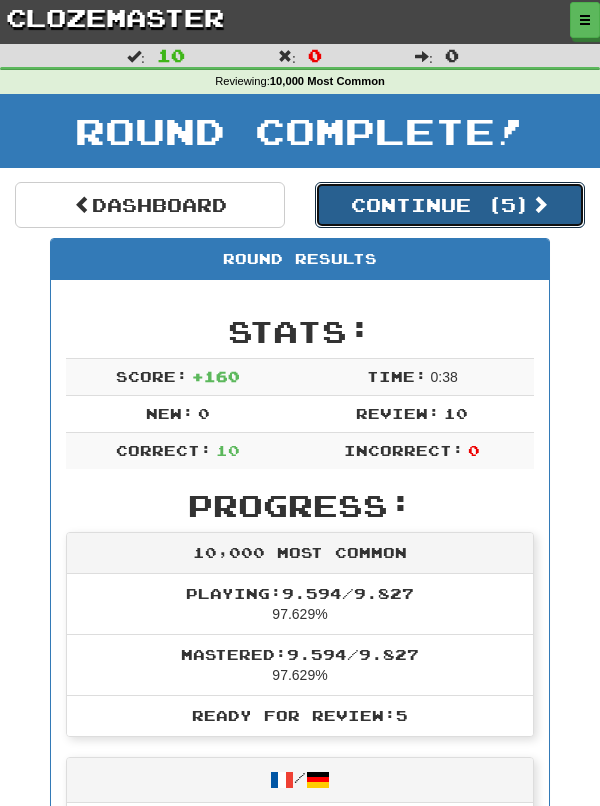 click on "Continue ( 5 )" at bounding box center [450, 205] 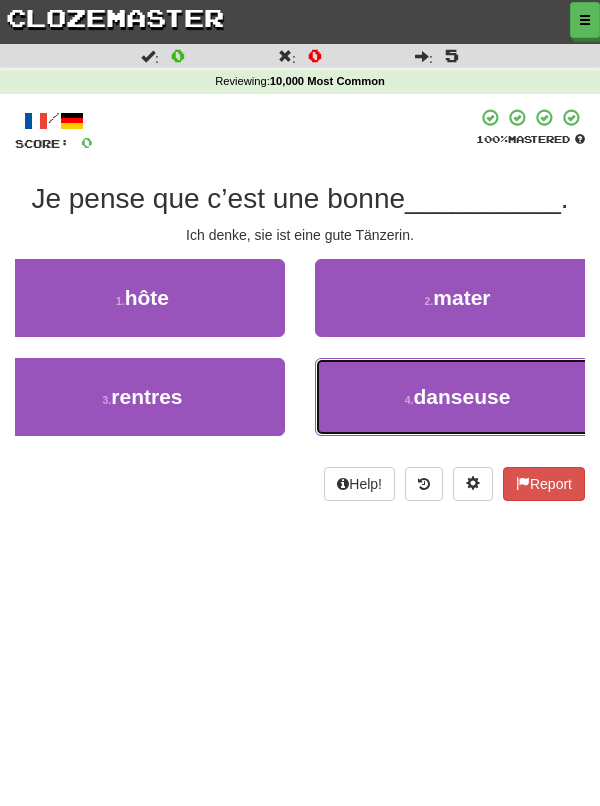 click on "4 .  danseuse" at bounding box center [457, 397] 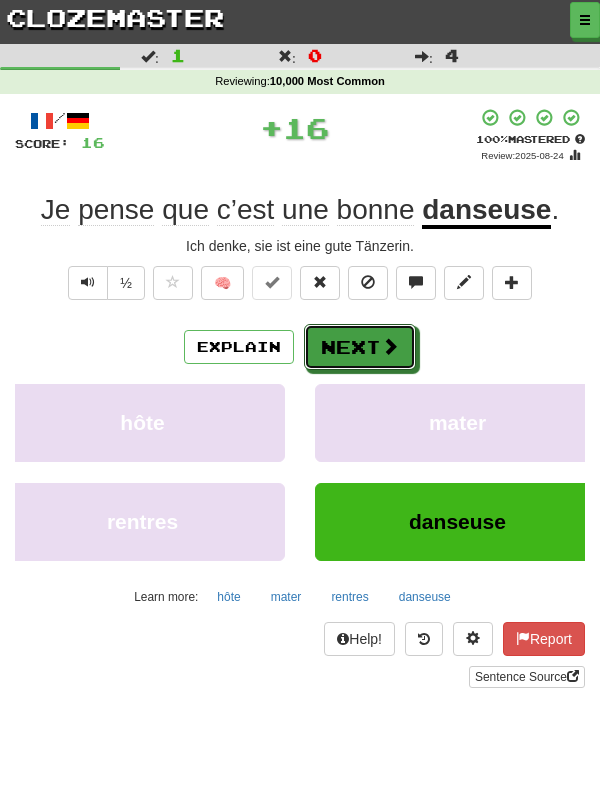 click on "Next" at bounding box center [360, 347] 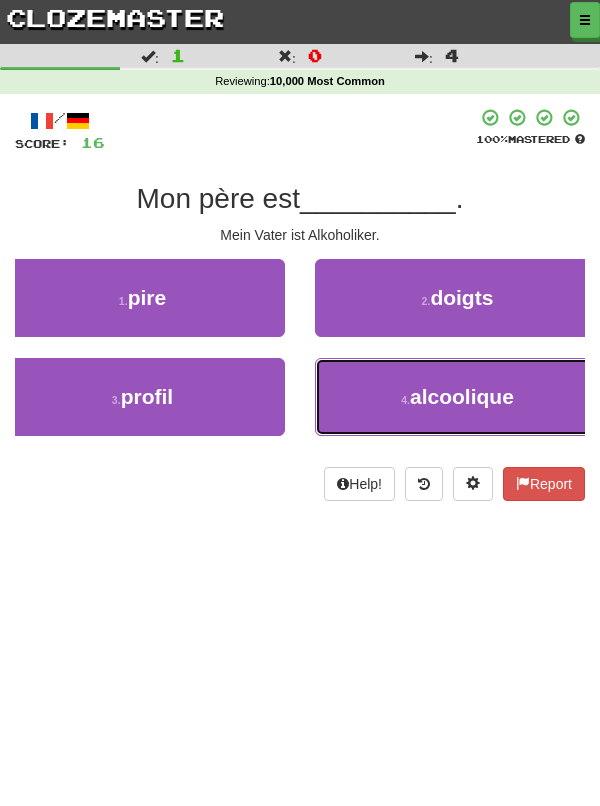 click on "4 .  alcoolique" at bounding box center [457, 397] 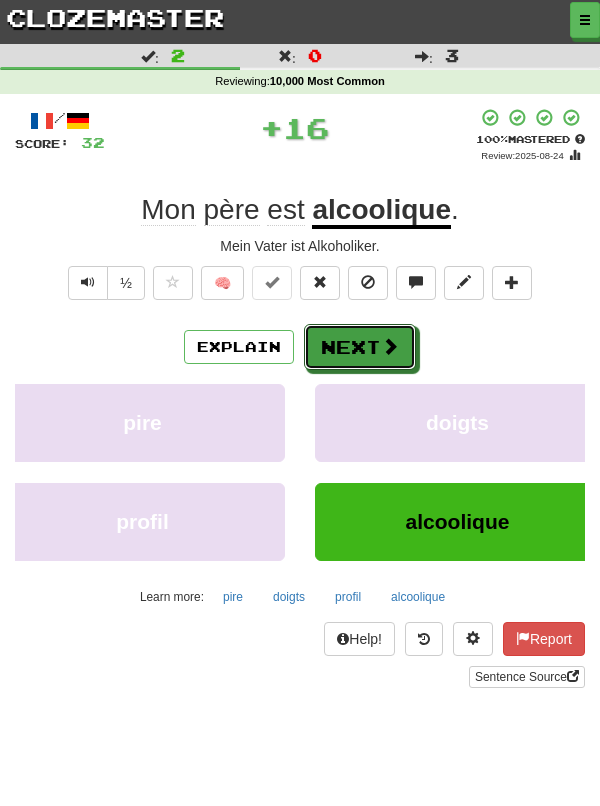 click on "Next" at bounding box center (360, 347) 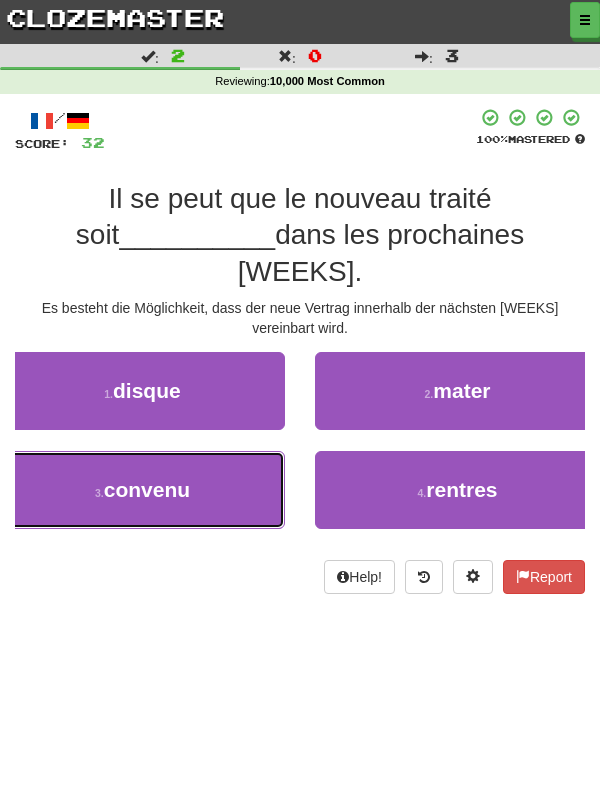 click on "3 .  convenu" at bounding box center [142, 490] 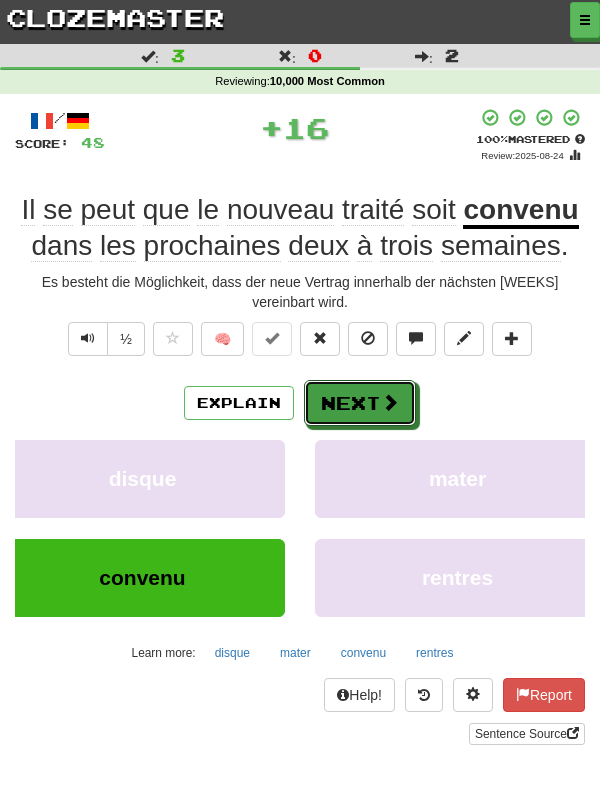 click on "Next" at bounding box center [360, 403] 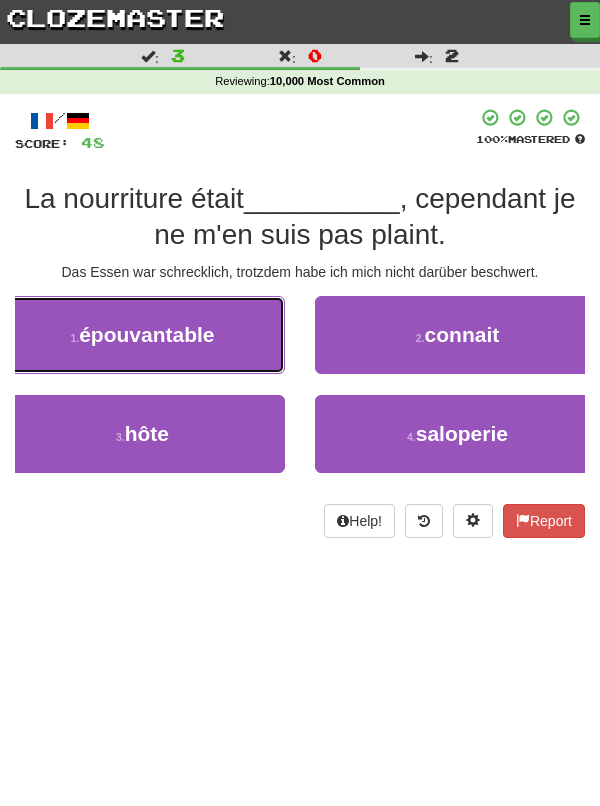 click on "1 .  épouvantable" at bounding box center [142, 335] 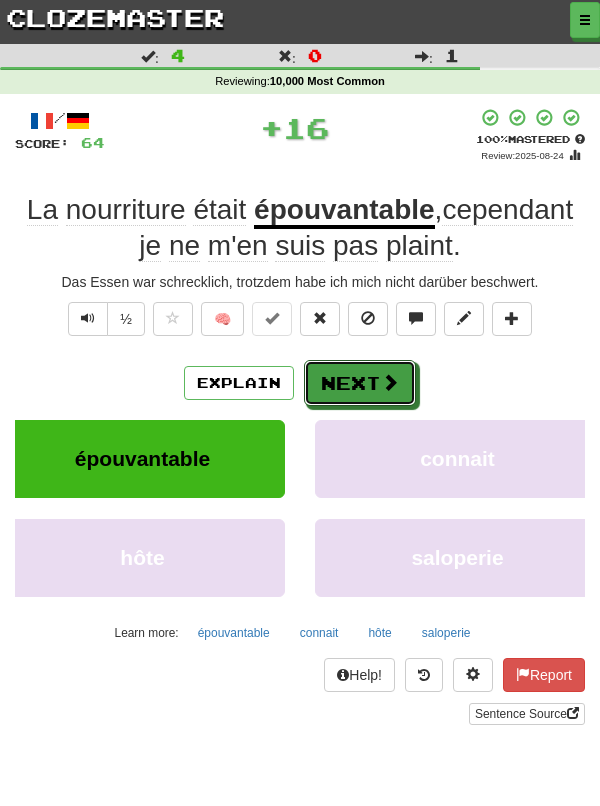 click on "Next" at bounding box center (360, 383) 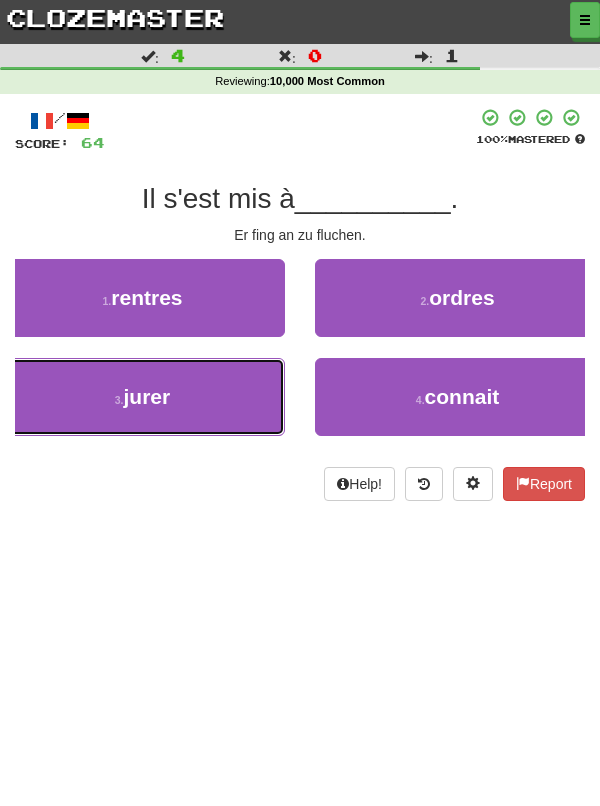click on "3 .  jurer" at bounding box center [142, 397] 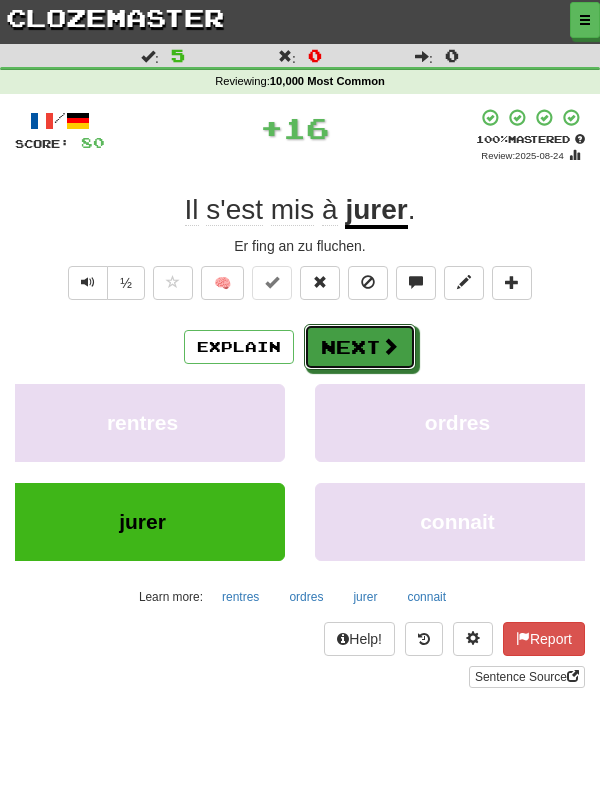 click on "Next" at bounding box center (360, 347) 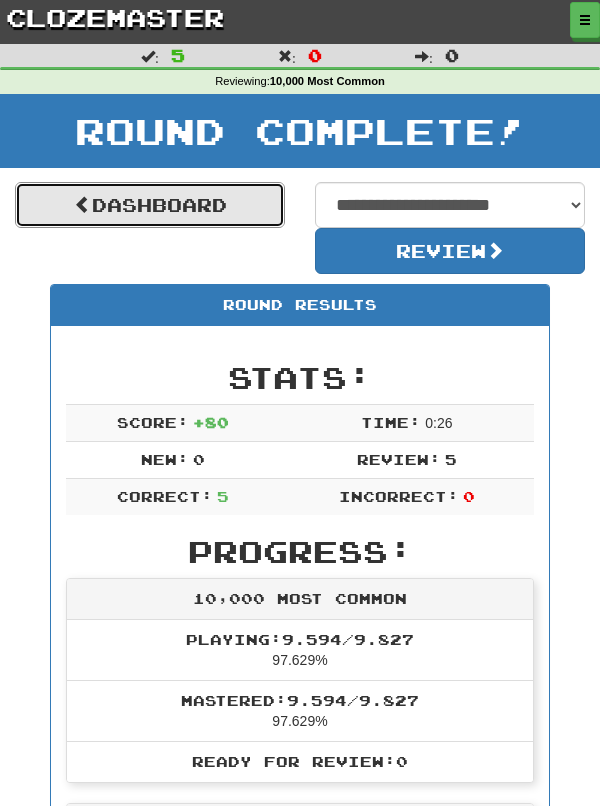 click on "Dashboard" at bounding box center (150, 205) 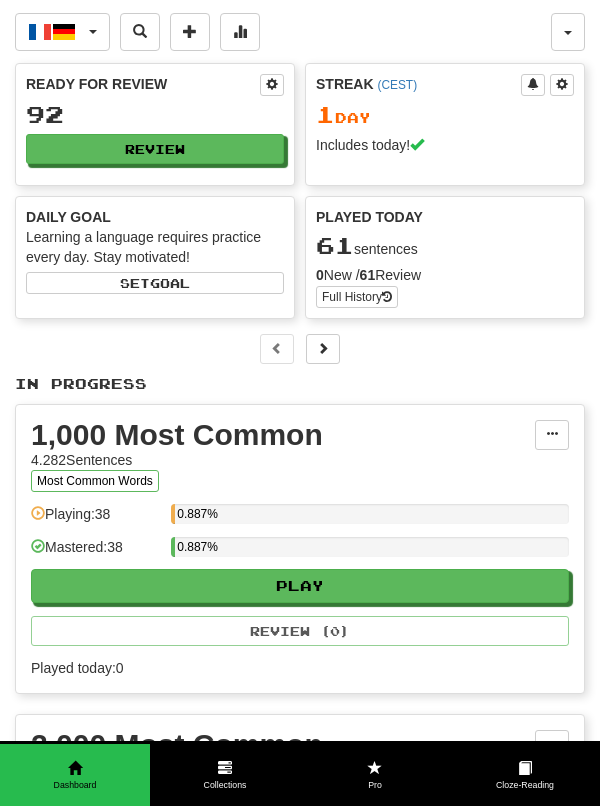 scroll, scrollTop: 0, scrollLeft: 0, axis: both 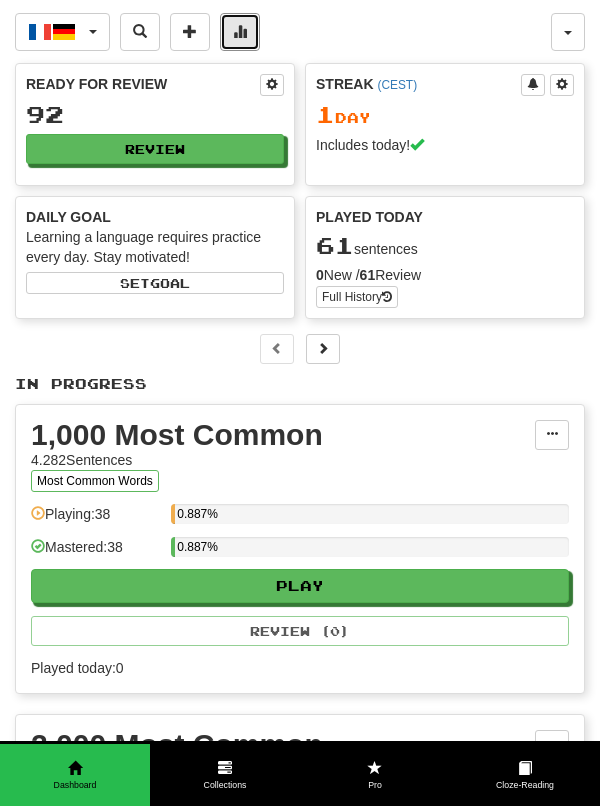 click at bounding box center (240, 32) 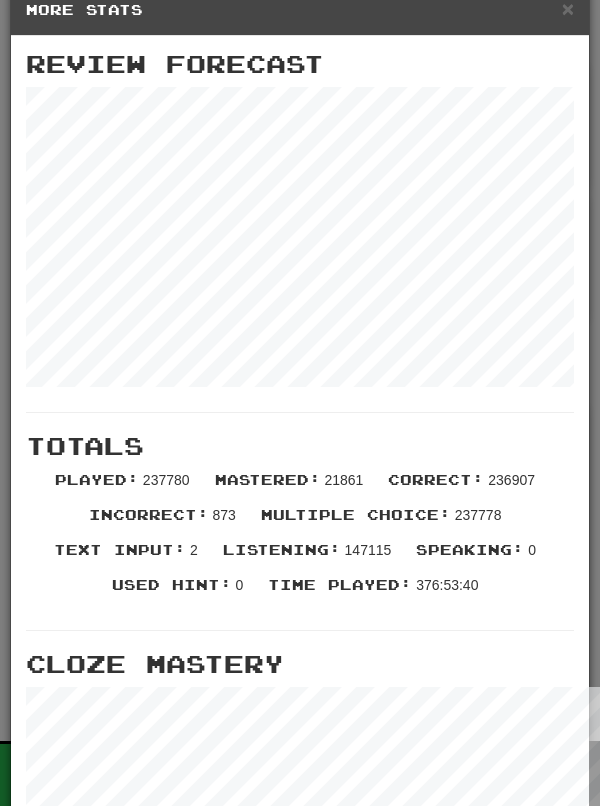 scroll, scrollTop: 0, scrollLeft: 0, axis: both 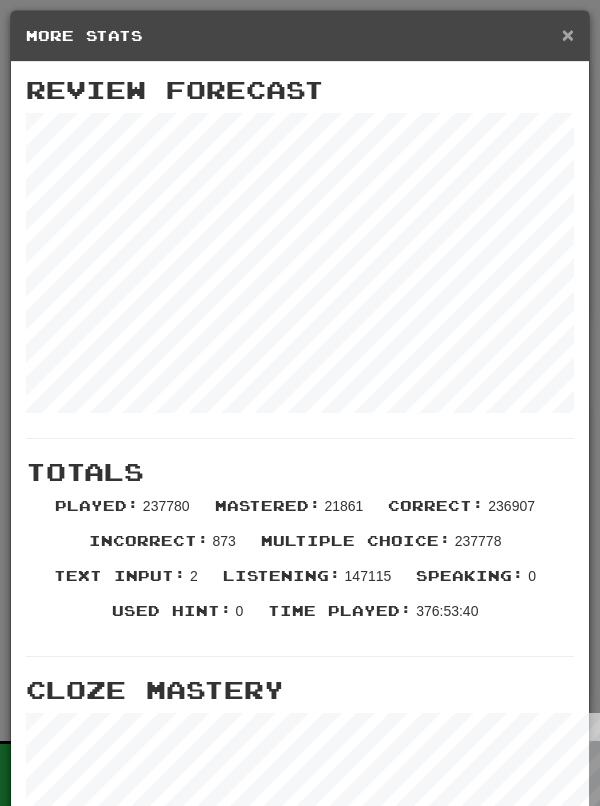 click on "×" at bounding box center [568, 34] 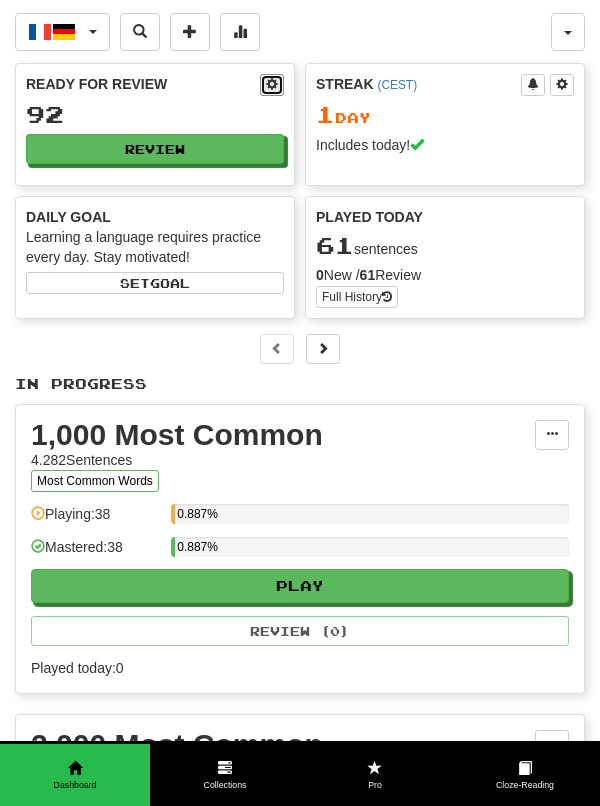 click at bounding box center (272, 84) 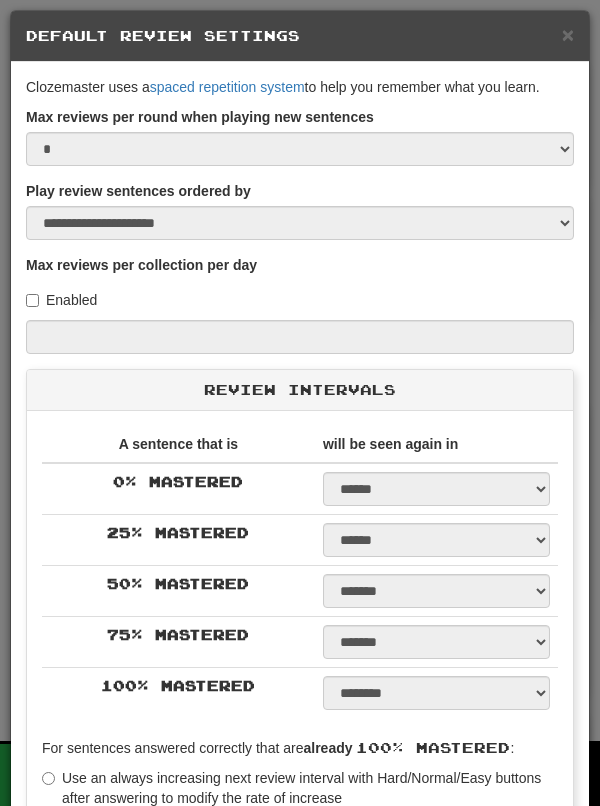 select on "**" 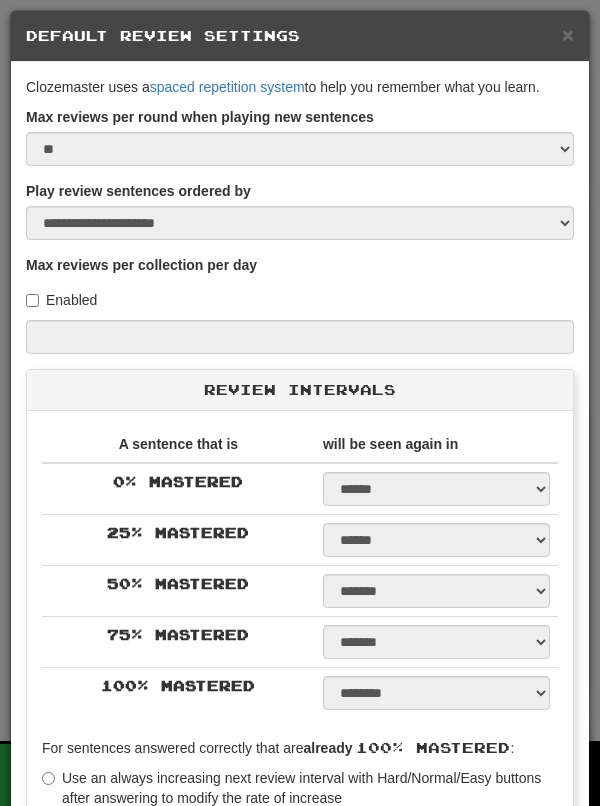 select on "*" 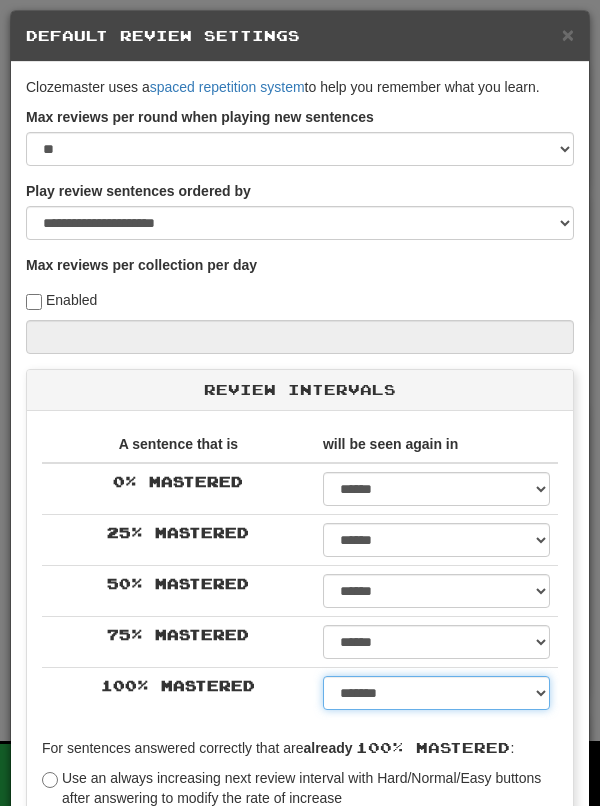 click on "****** ****** ****** ****** ****** ****** ****** ****** ****** ******* ******* ******* ******* ******* ******* ******* ******* ******* ******* ******* ******* ******* ******* ******* ******* ******* ******* ******* ******* ******* ******* ******* ******* ******* ******* ******* ******* ******* ******* ******* ******* ******* ******** ******** ******** ******** ******** ******** ******** ******** ******** *****" at bounding box center (436, 693) 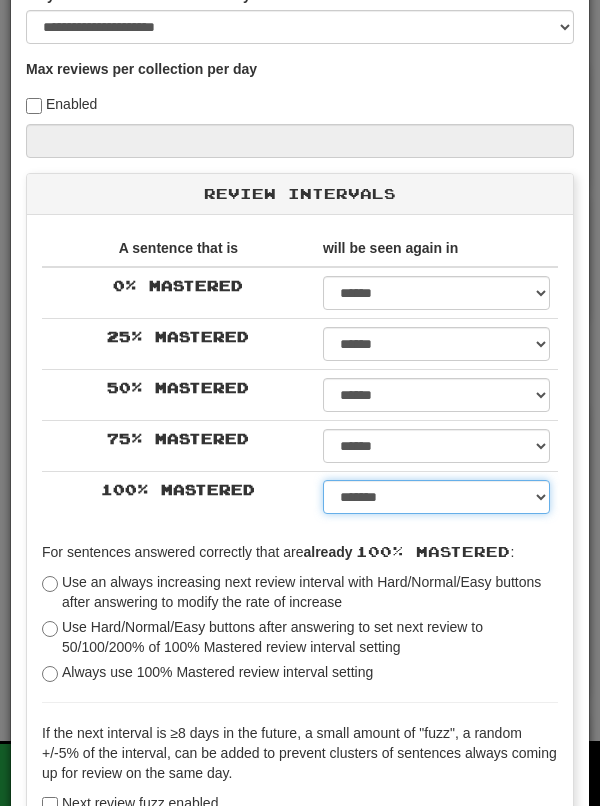 scroll, scrollTop: 279, scrollLeft: 0, axis: vertical 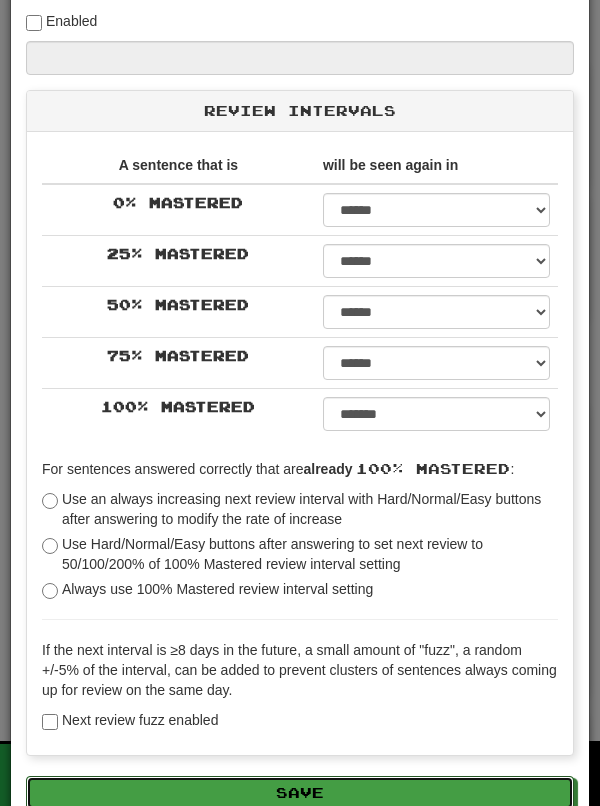 click on "Save" at bounding box center (300, 793) 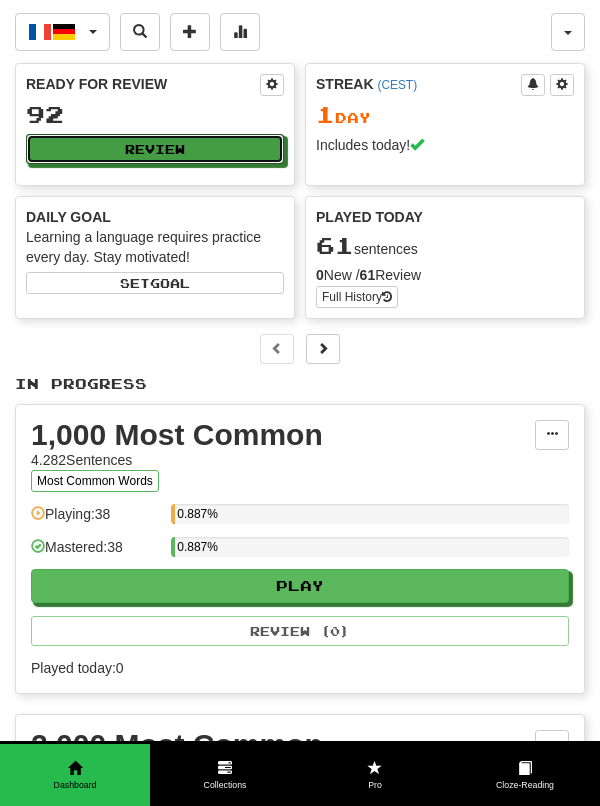 click on "Review" at bounding box center [155, 149] 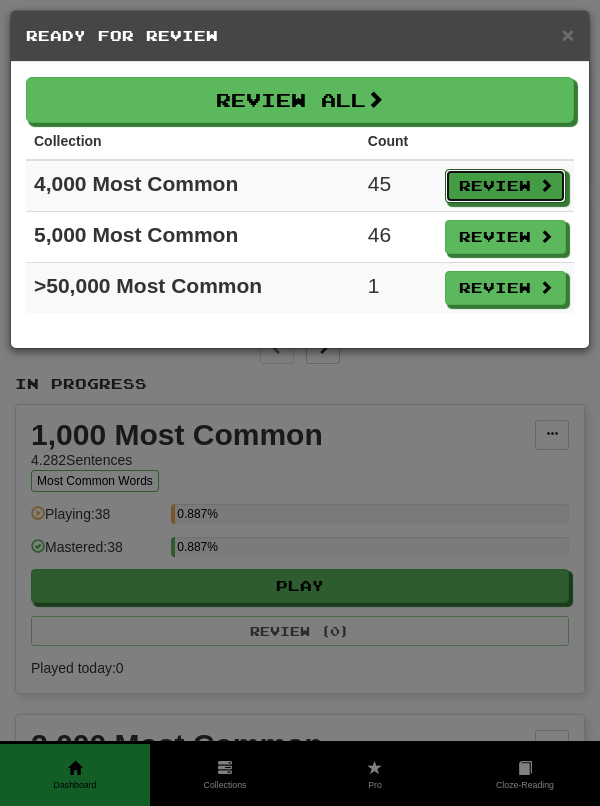 click on "Review" at bounding box center [505, 186] 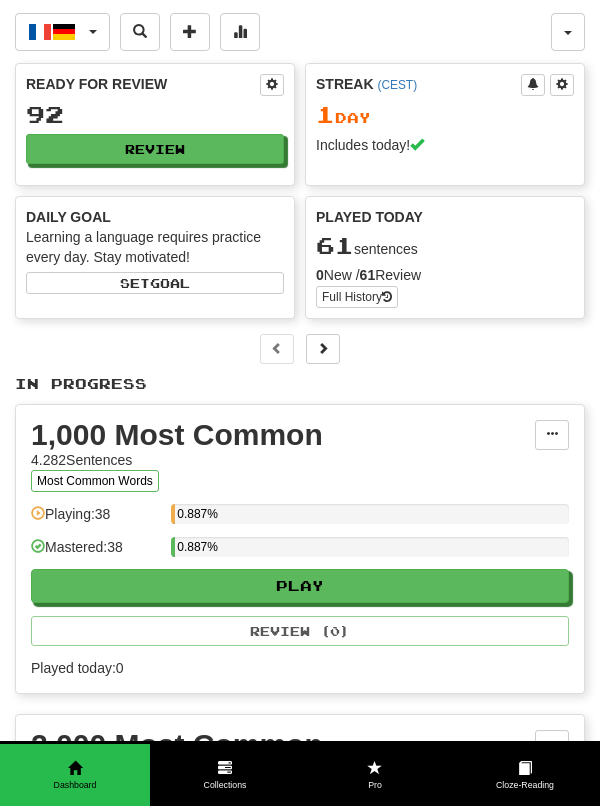 select on "**" 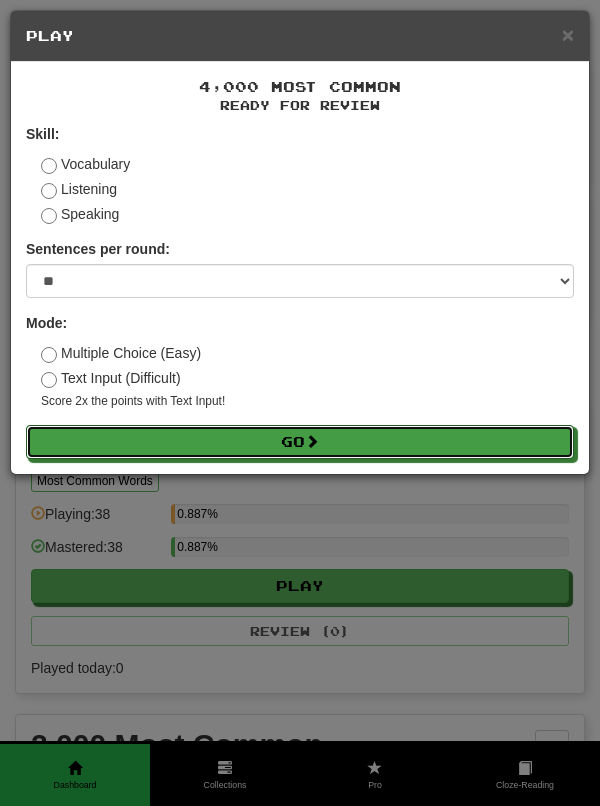 click on "Go" at bounding box center (300, 442) 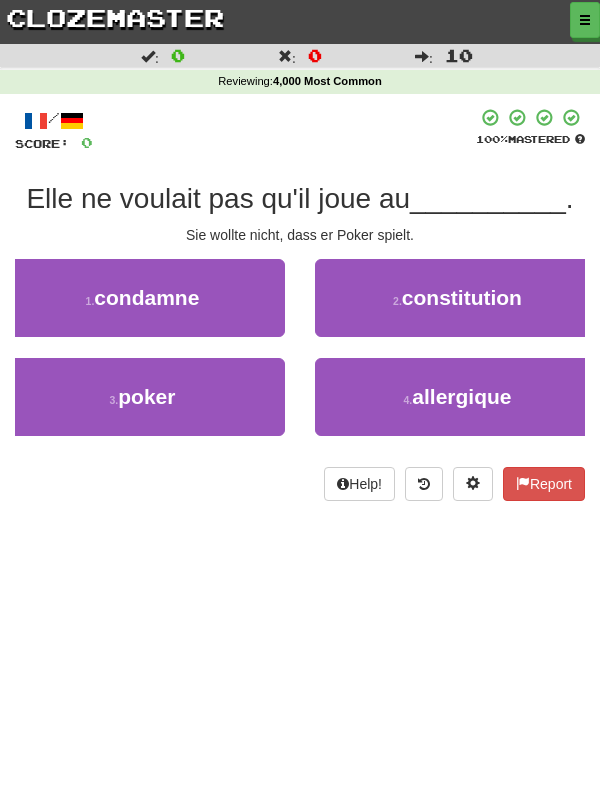 scroll, scrollTop: 0, scrollLeft: 0, axis: both 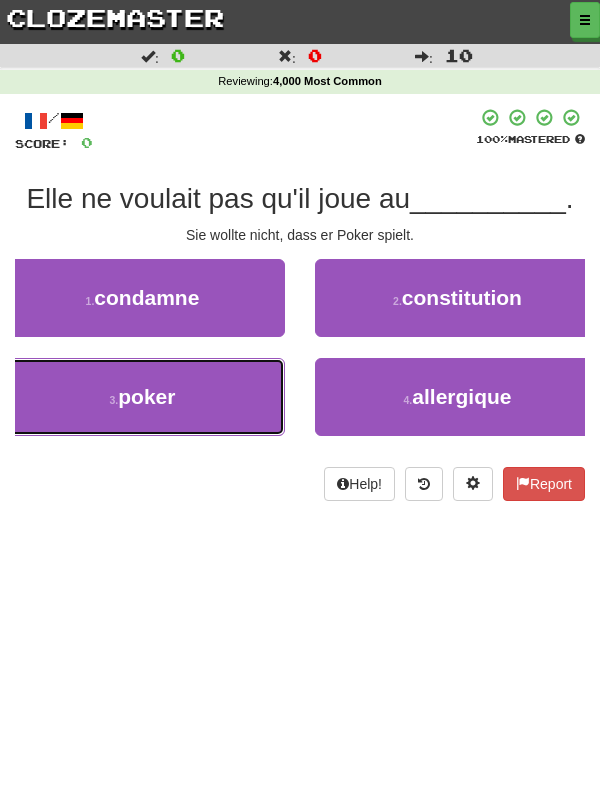 click on "3 .  poker" at bounding box center [142, 397] 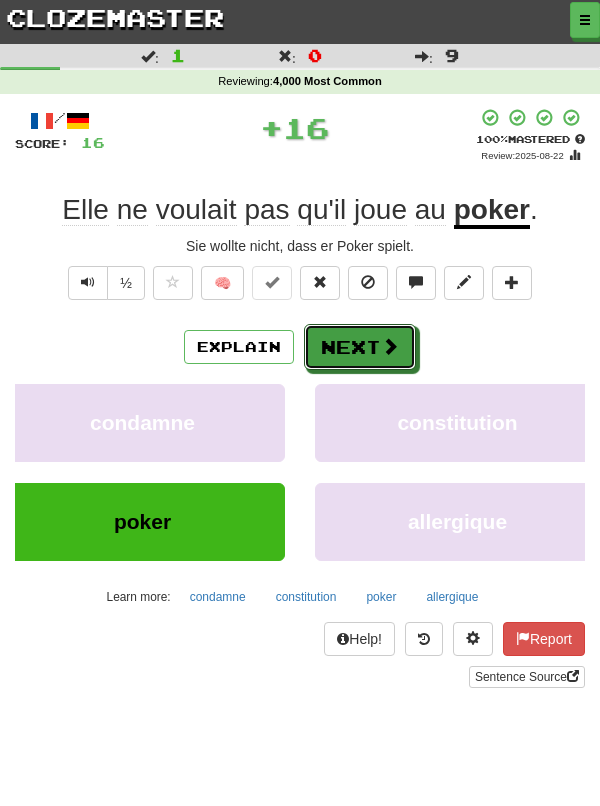 click on "Next" at bounding box center [360, 347] 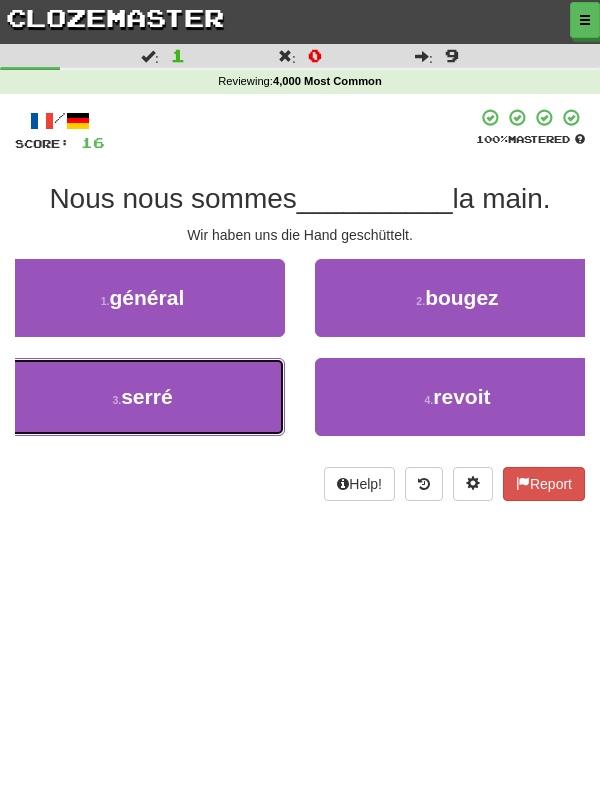click on "3 .  serré" at bounding box center (142, 397) 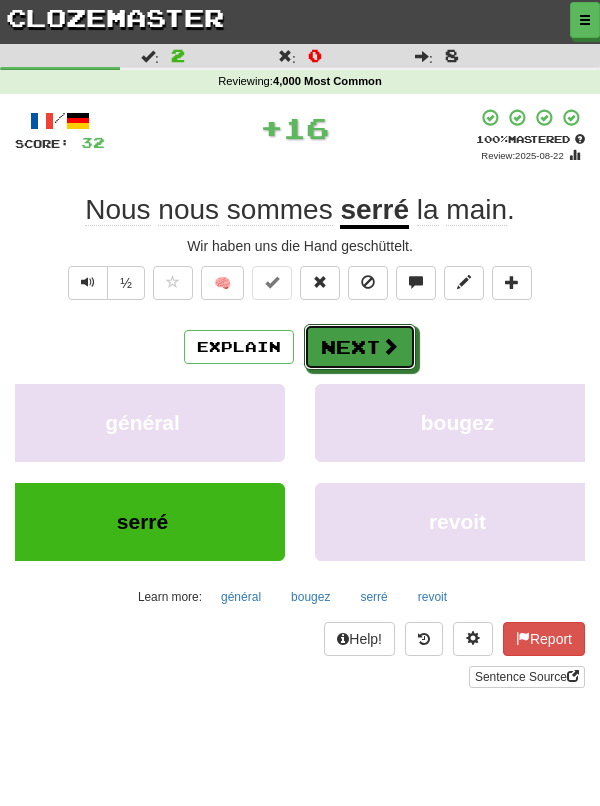 click on "Next" at bounding box center (360, 347) 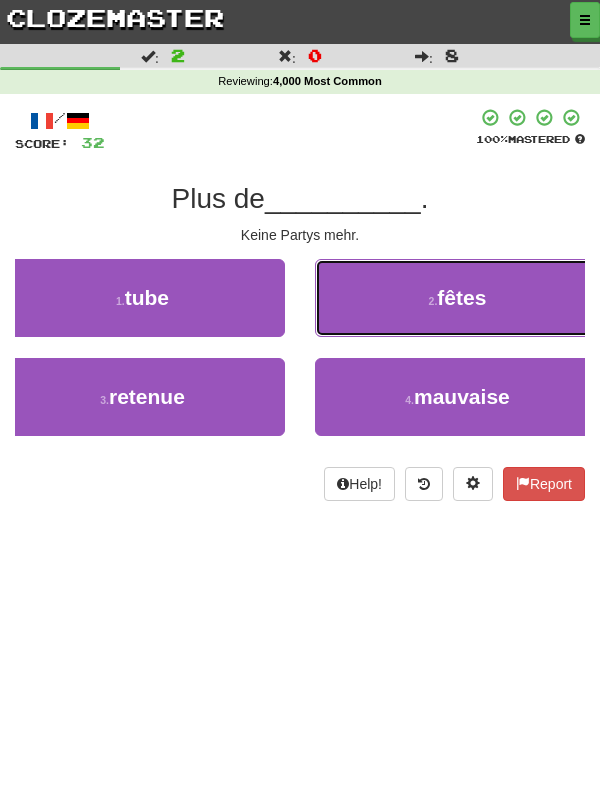 click on "2 .  fêtes" at bounding box center [457, 298] 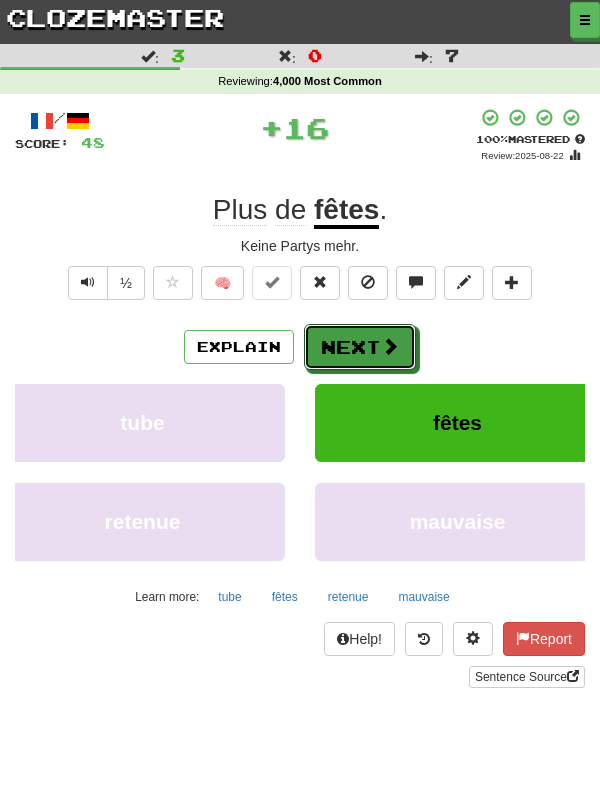 click on "Next" at bounding box center (360, 347) 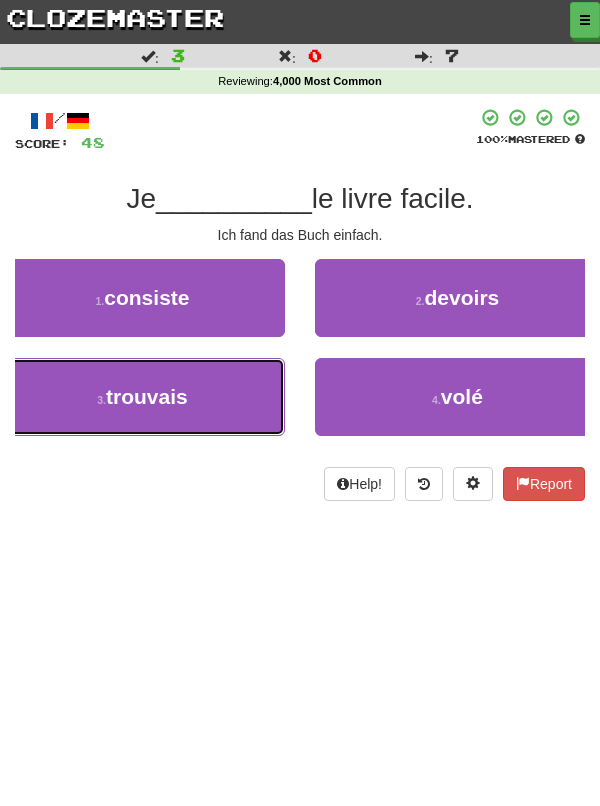 click on "3 .  trouvais" at bounding box center [142, 397] 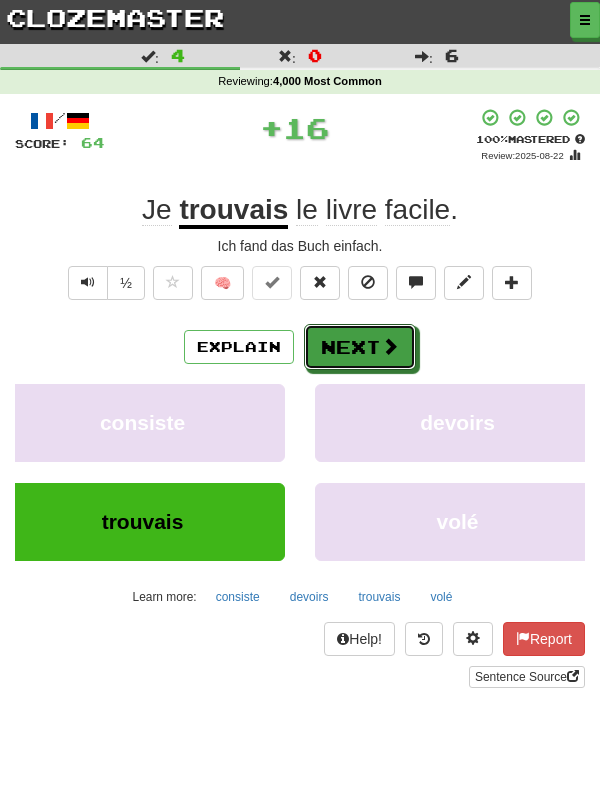 click on "Next" at bounding box center [360, 347] 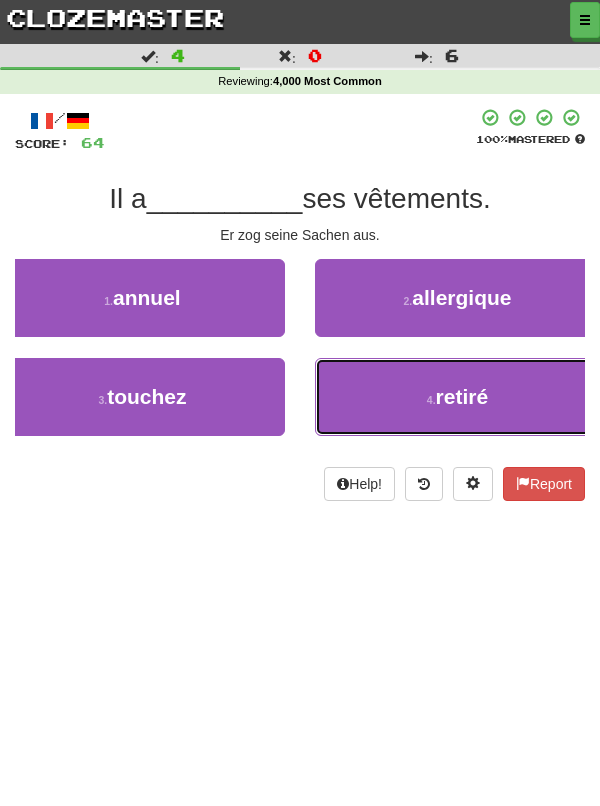 click on "4 .  retiré" at bounding box center [457, 397] 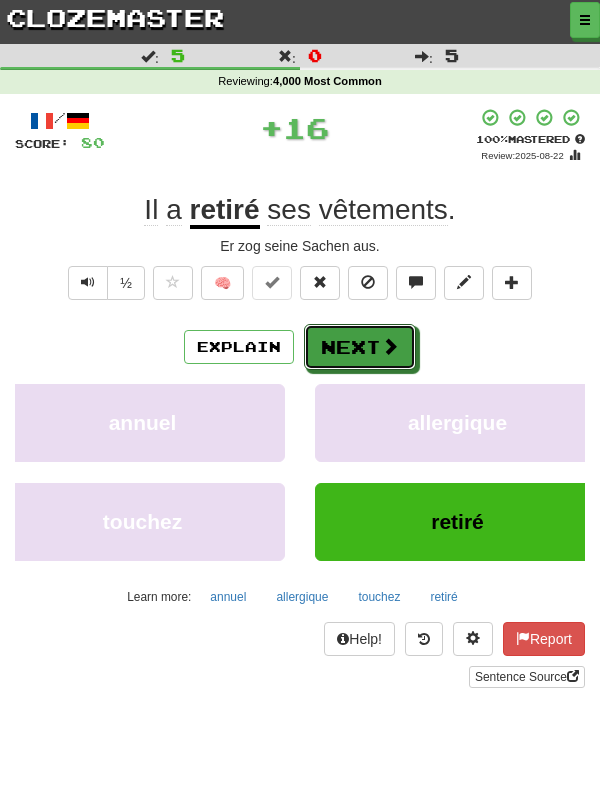 click on "Next" at bounding box center (360, 347) 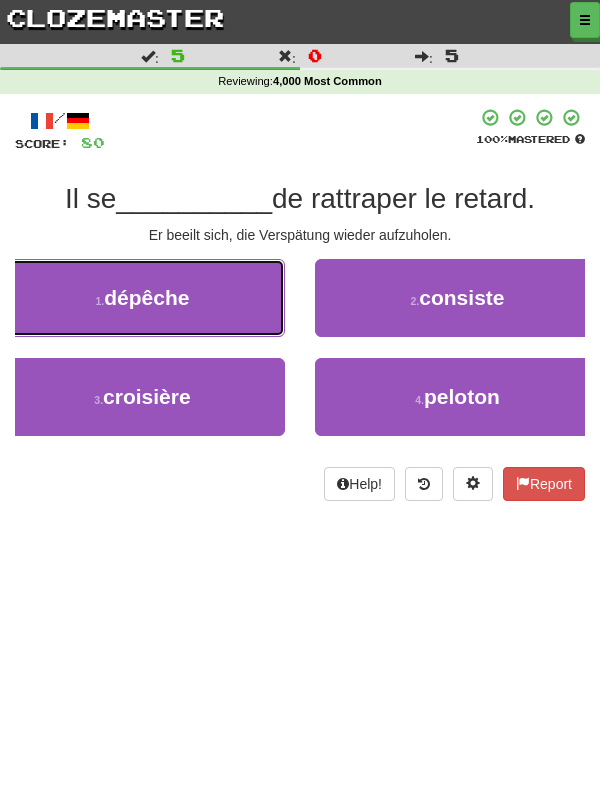 click on "1 .  dépêche" at bounding box center [142, 298] 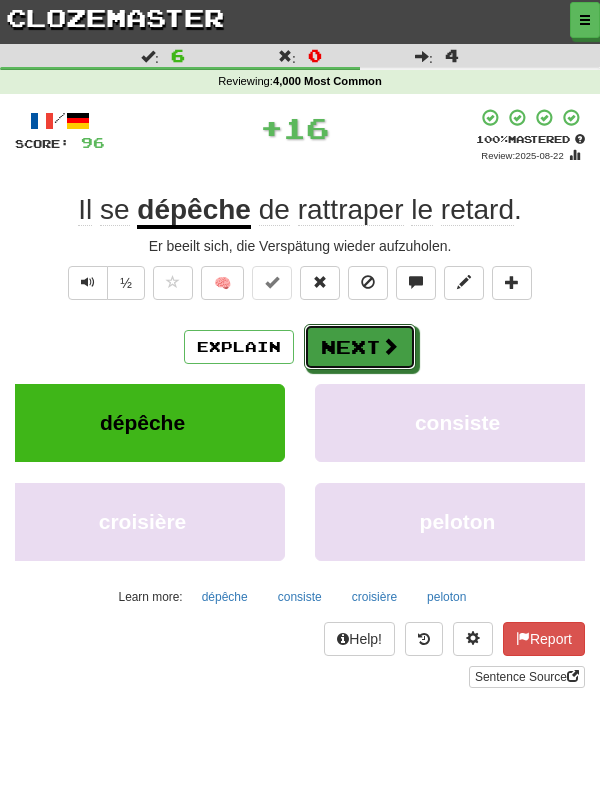 click at bounding box center [390, 346] 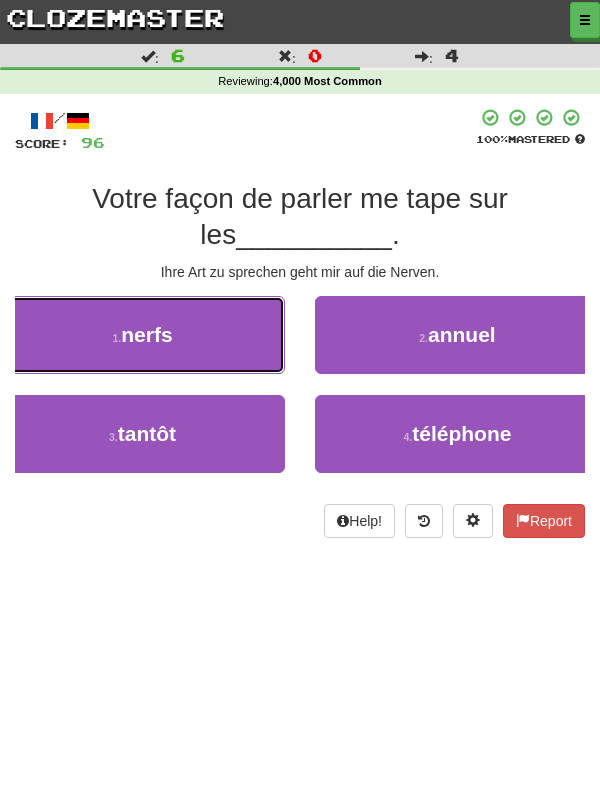 click on "nerfs" at bounding box center (146, 334) 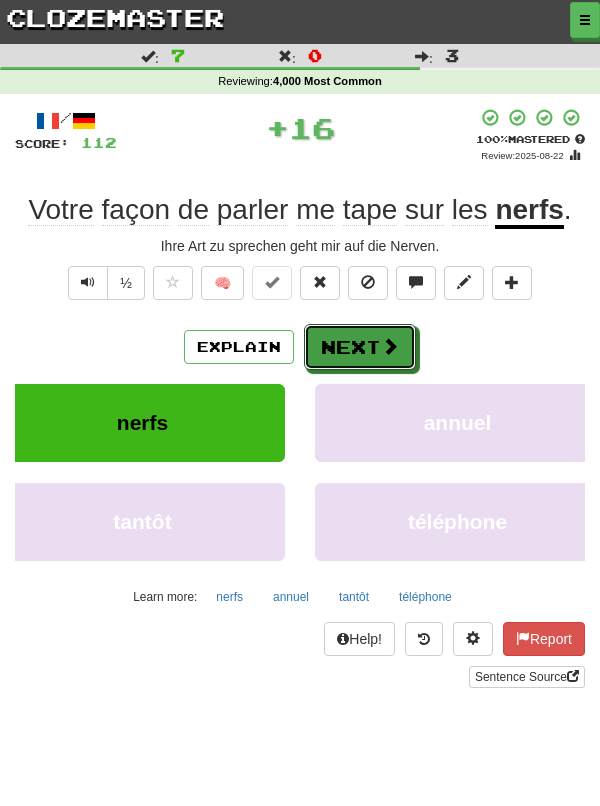 click on "Next" at bounding box center (360, 347) 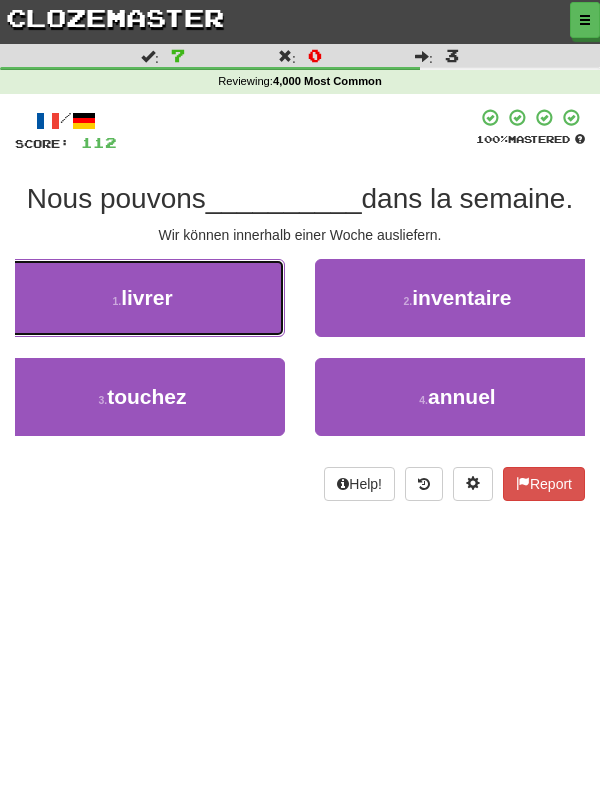 click on "livrer" at bounding box center [146, 297] 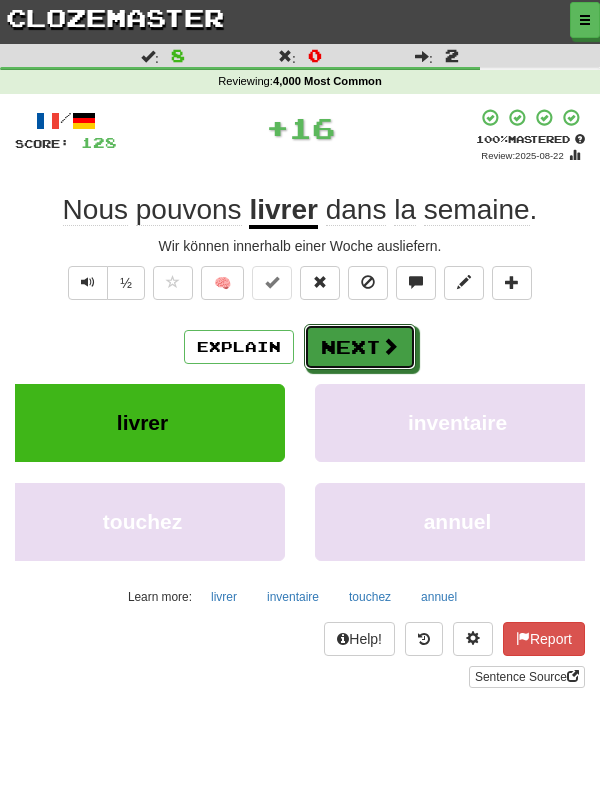 click on "Next" at bounding box center (360, 347) 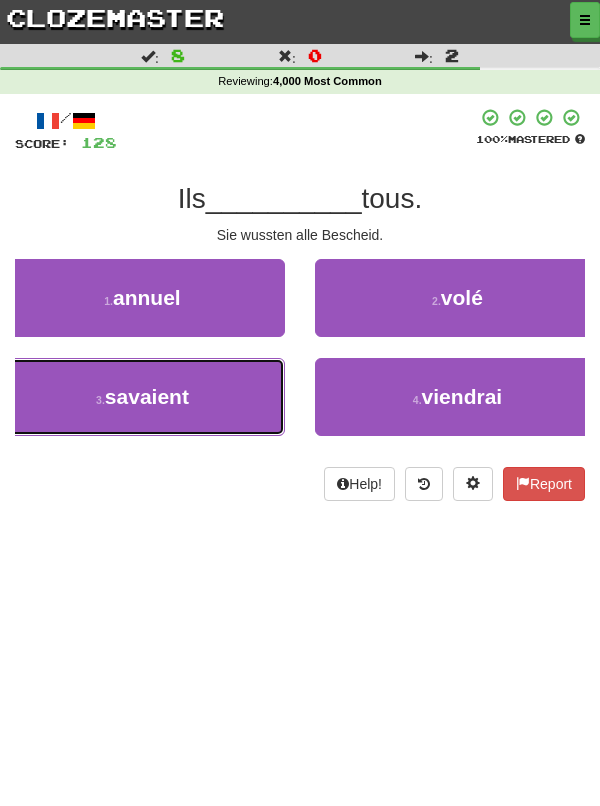 click on "savaient" at bounding box center [147, 396] 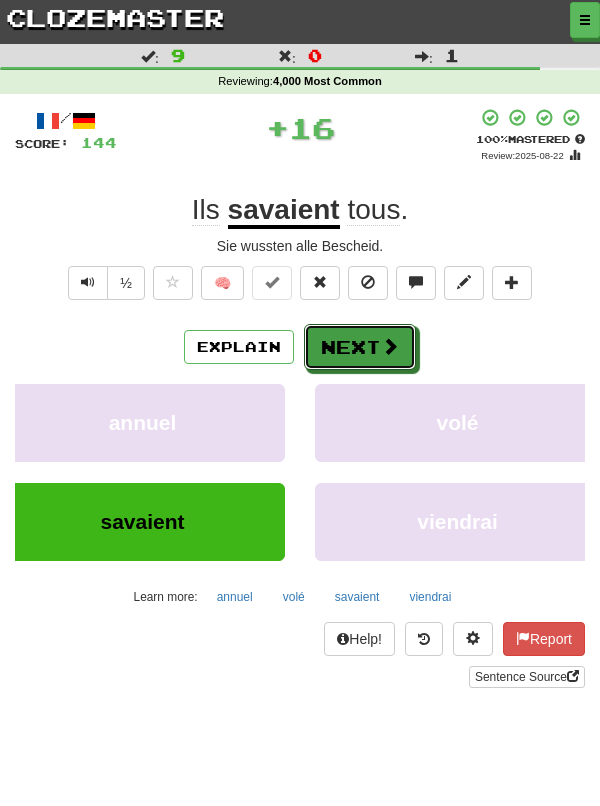 click on "Next" at bounding box center [360, 347] 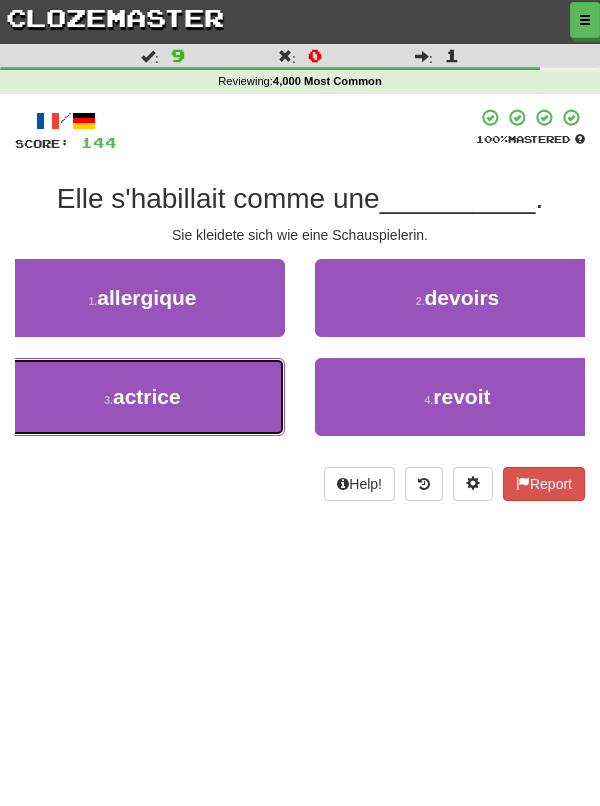 click on "actrice" at bounding box center [147, 396] 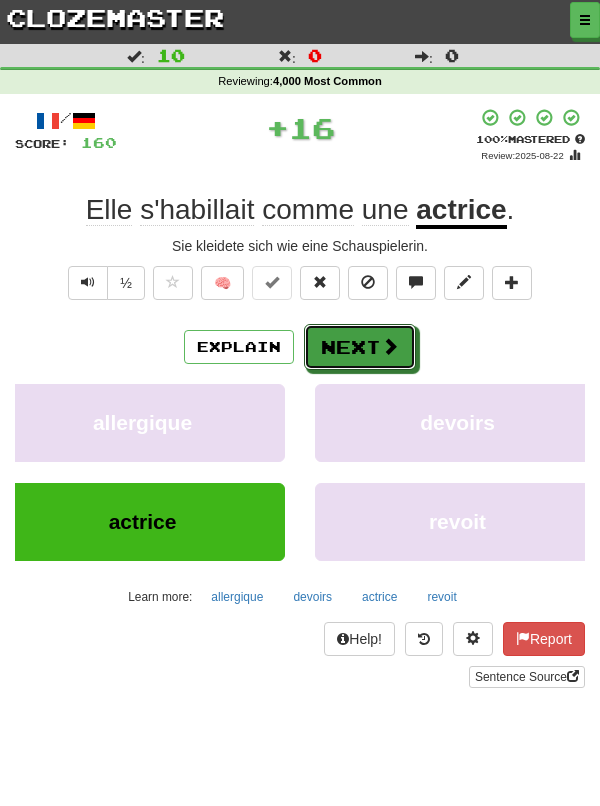 click on "Next" at bounding box center [360, 347] 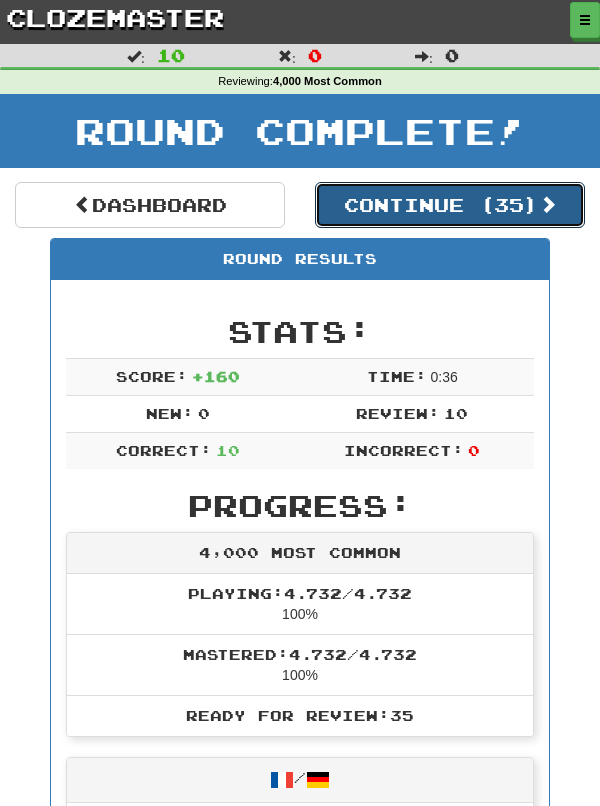 click on "Continue ( 35 )" at bounding box center [450, 205] 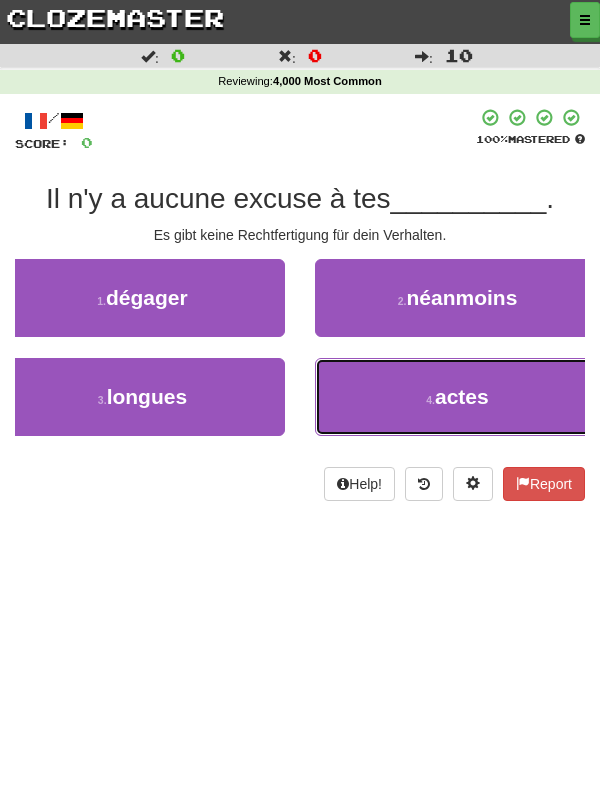 click on "4 .  actes" at bounding box center [457, 397] 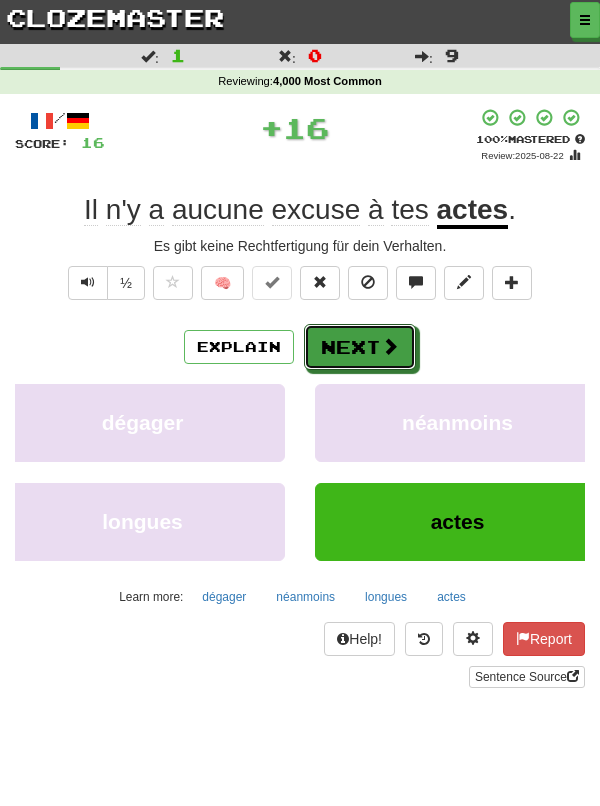 click on "Next" at bounding box center [360, 347] 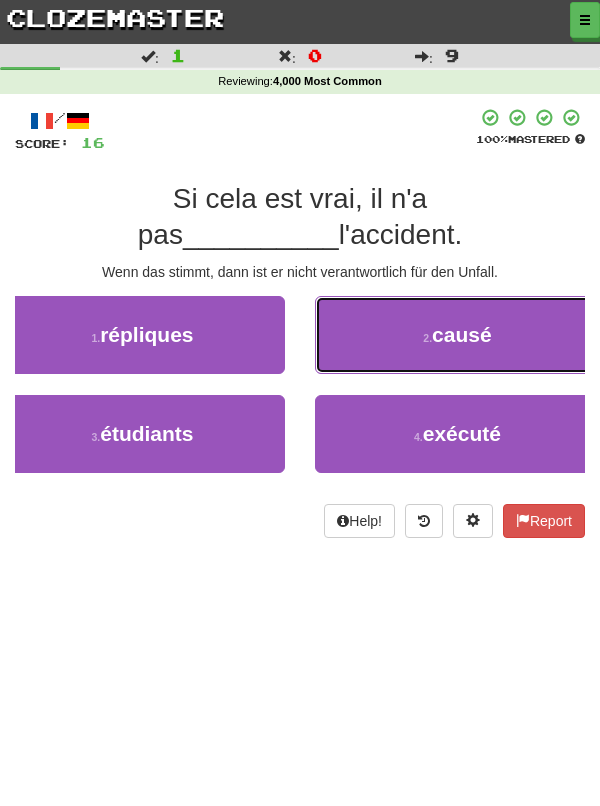 click on "2 ." at bounding box center (427, 338) 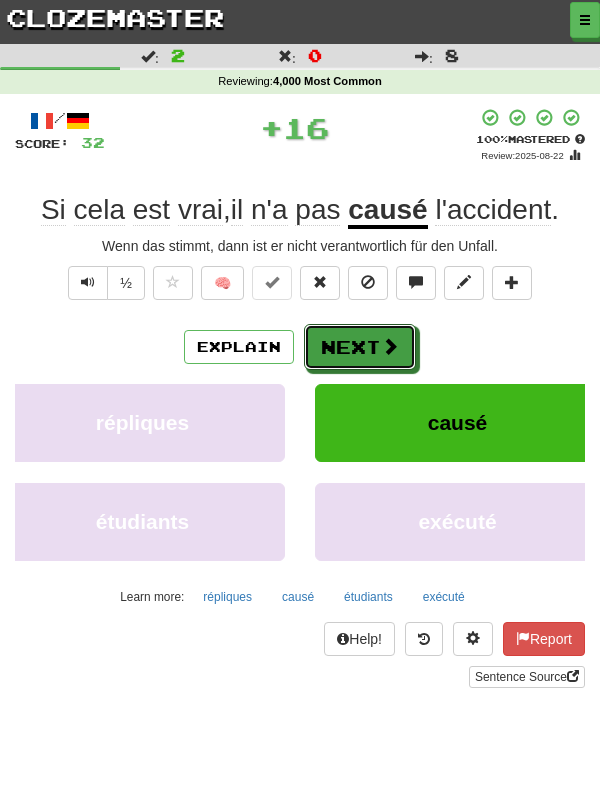 click on "Next" at bounding box center [360, 347] 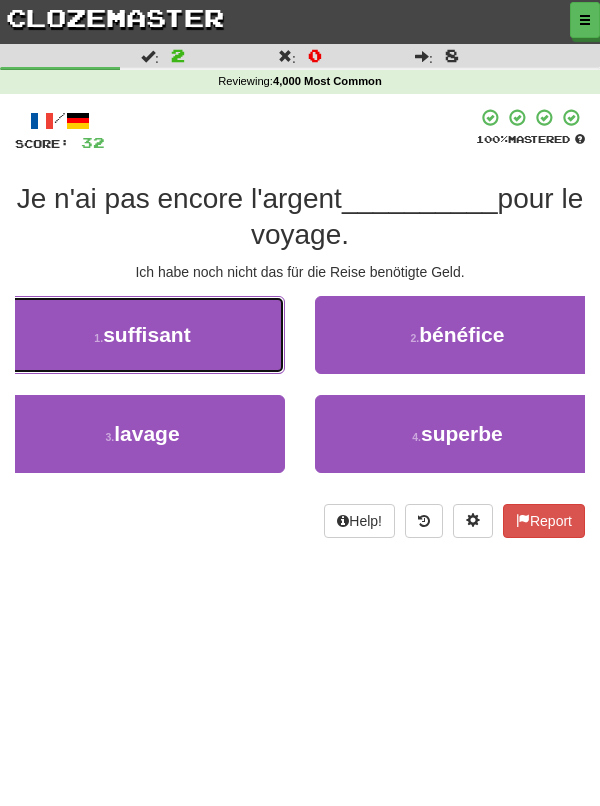 click on "suffisant" at bounding box center [147, 334] 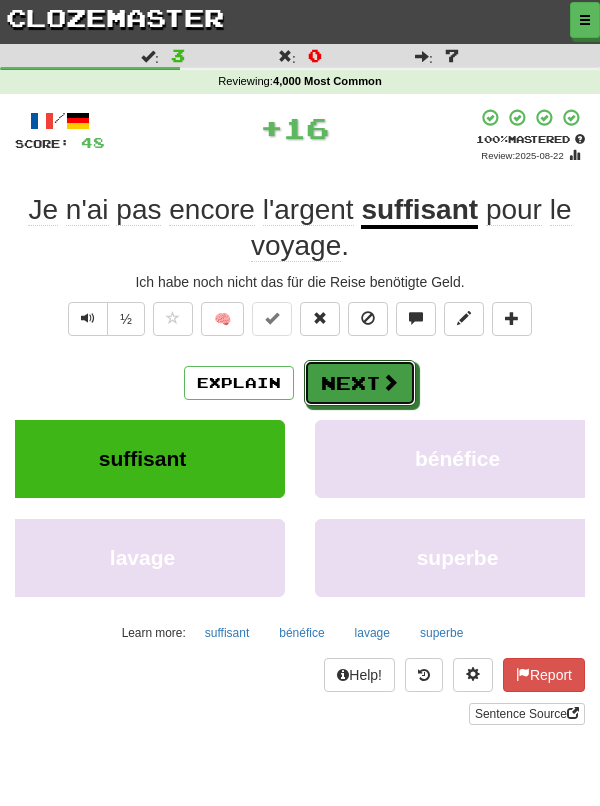 click on "Next" at bounding box center (360, 383) 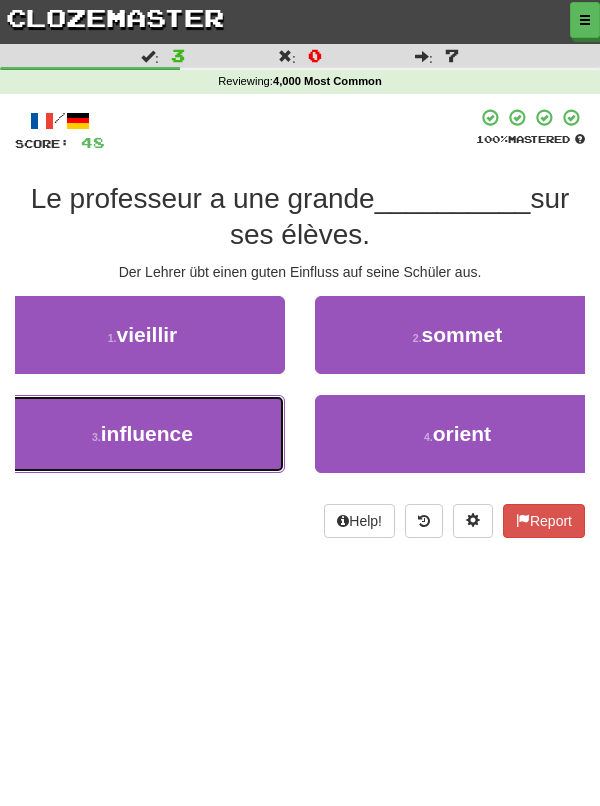 click on "influence" at bounding box center (147, 433) 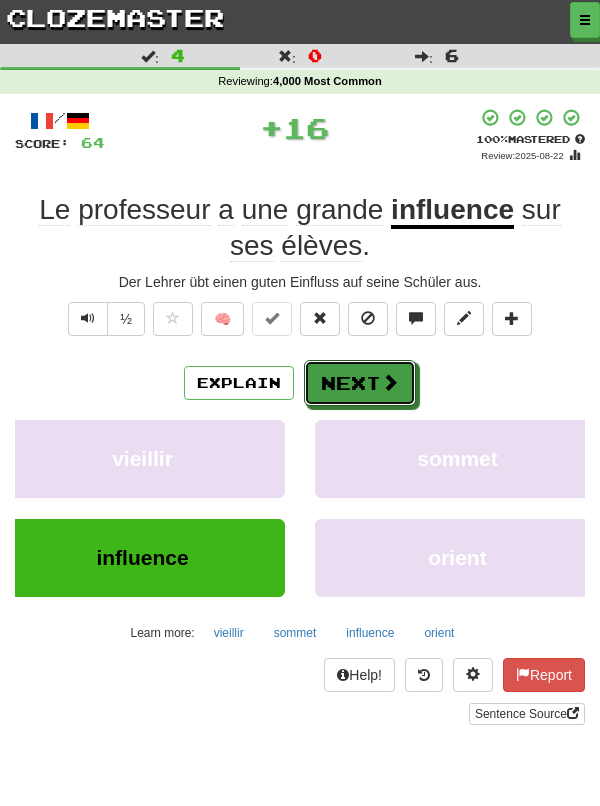click at bounding box center (390, 382) 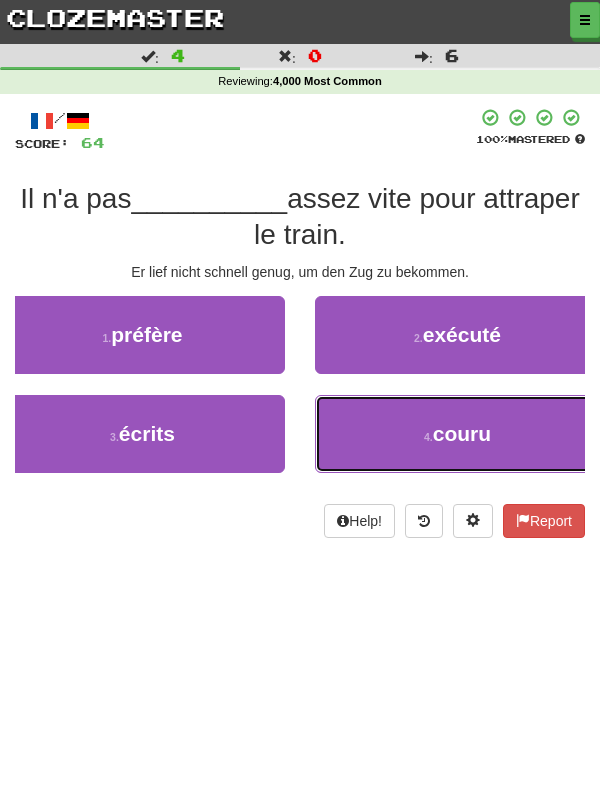 click on "4 .  couru" at bounding box center (457, 434) 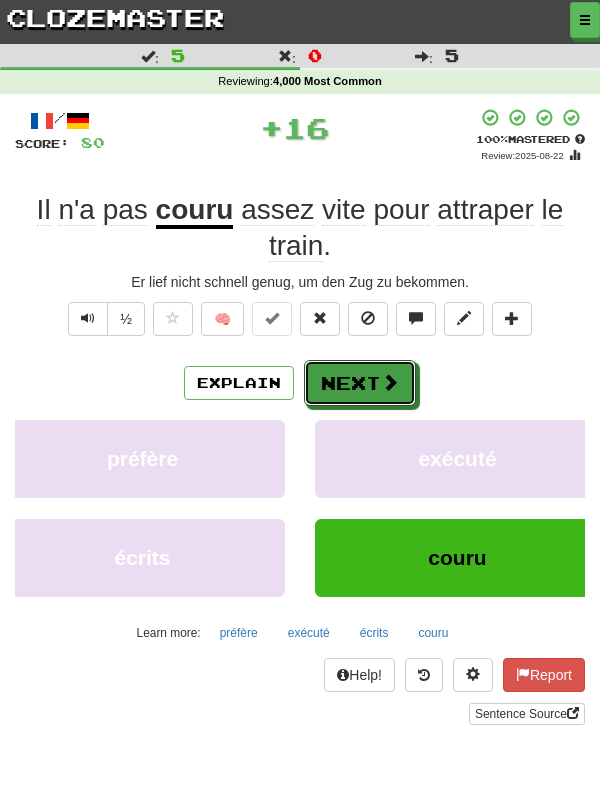 click on "Next" at bounding box center [360, 383] 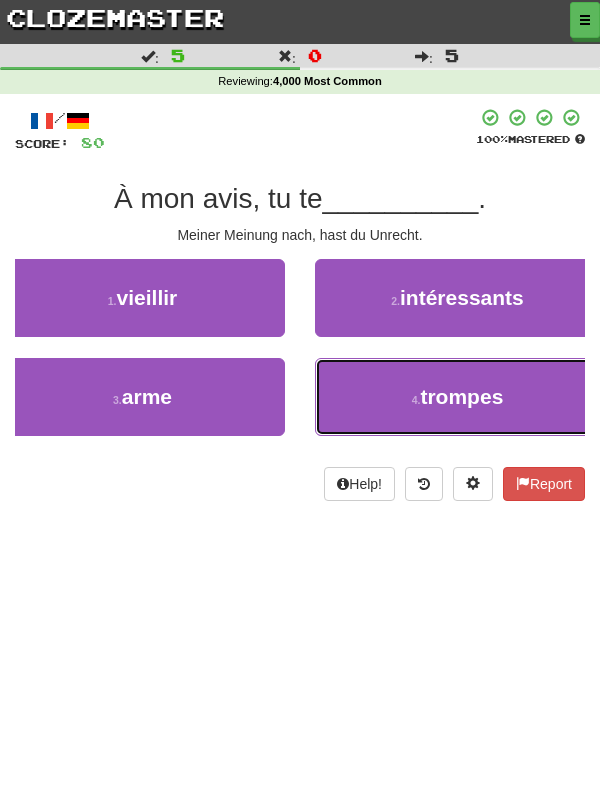 click on "4 .  trompes" at bounding box center [457, 397] 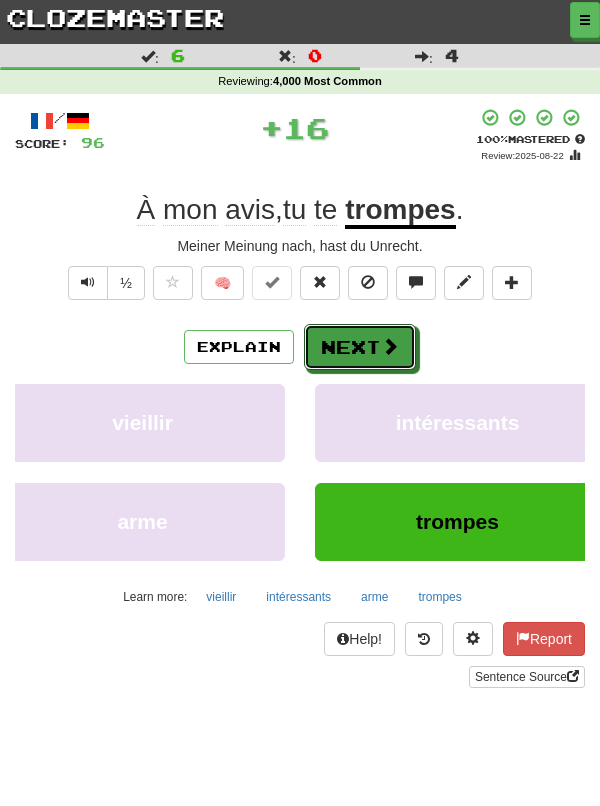 click on "Next" at bounding box center [360, 347] 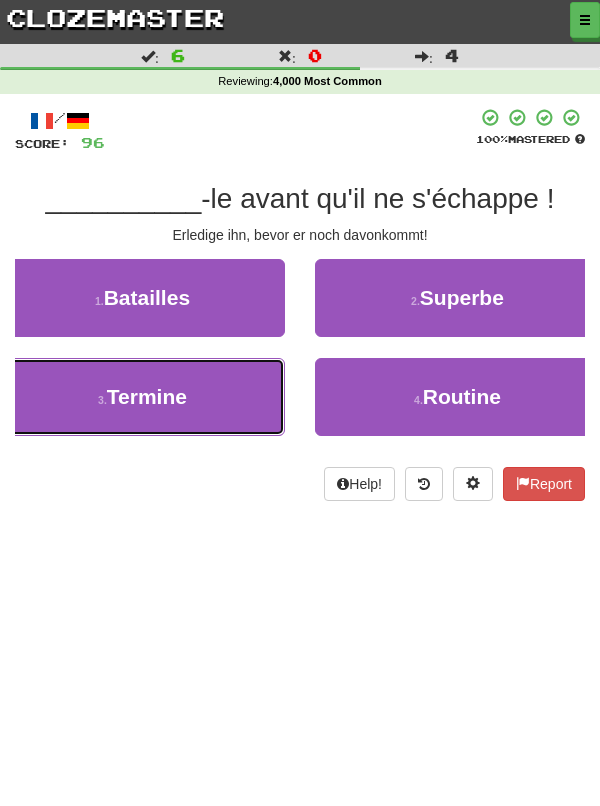 click on "3 .  Termine" at bounding box center [142, 397] 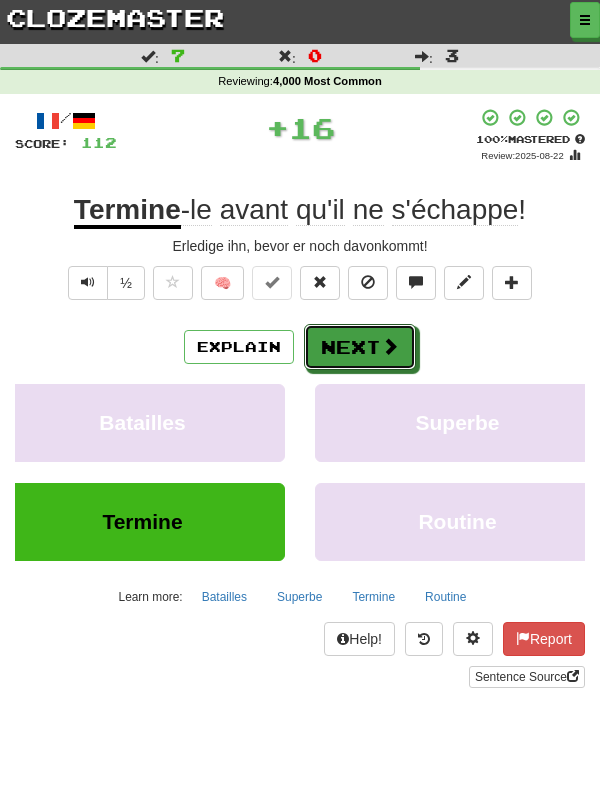 click on "Next" at bounding box center [360, 347] 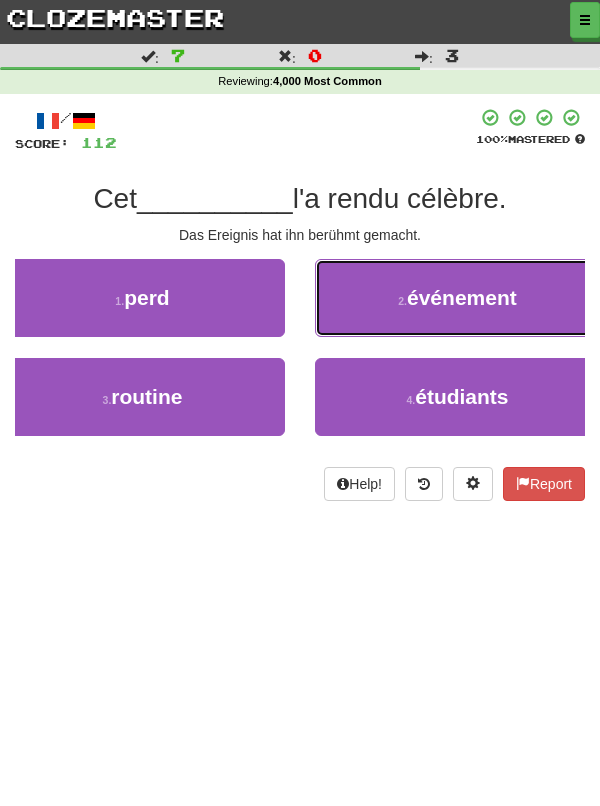 click on "2 ." at bounding box center (402, 301) 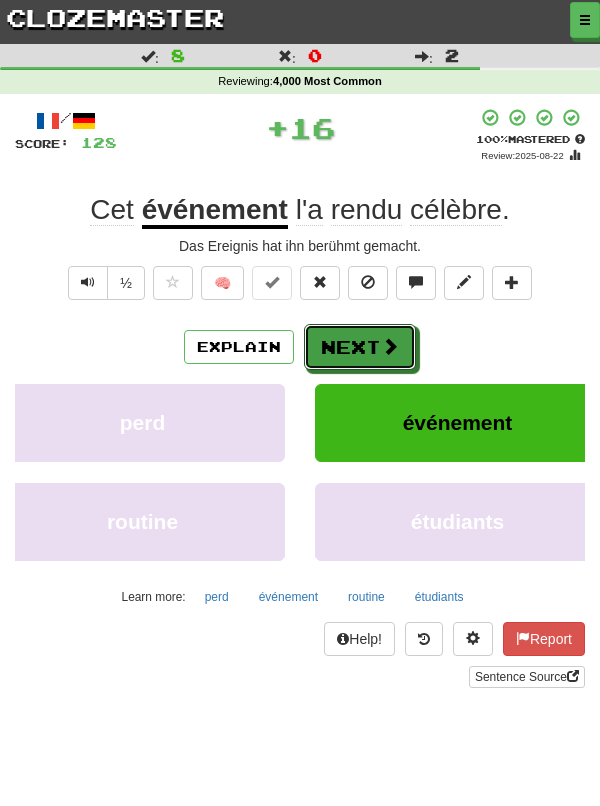 click at bounding box center [390, 346] 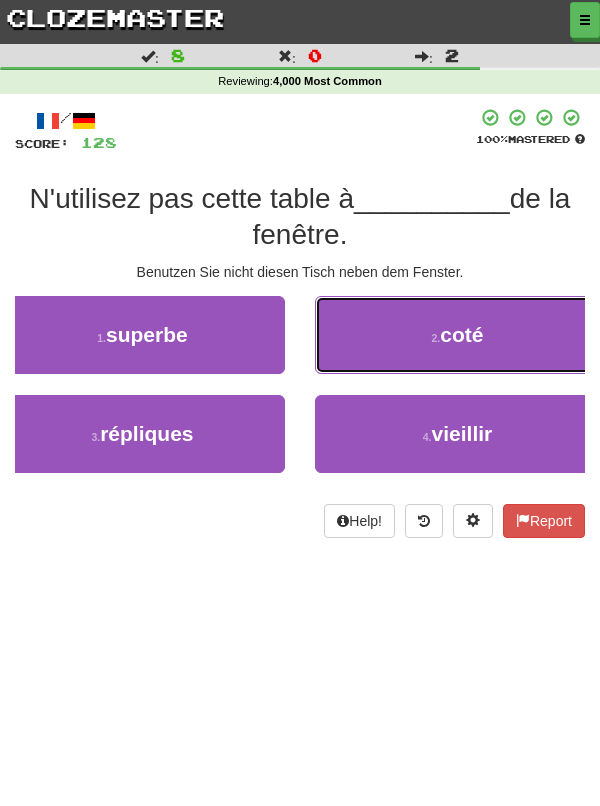 click on "2 .  coté" at bounding box center [457, 335] 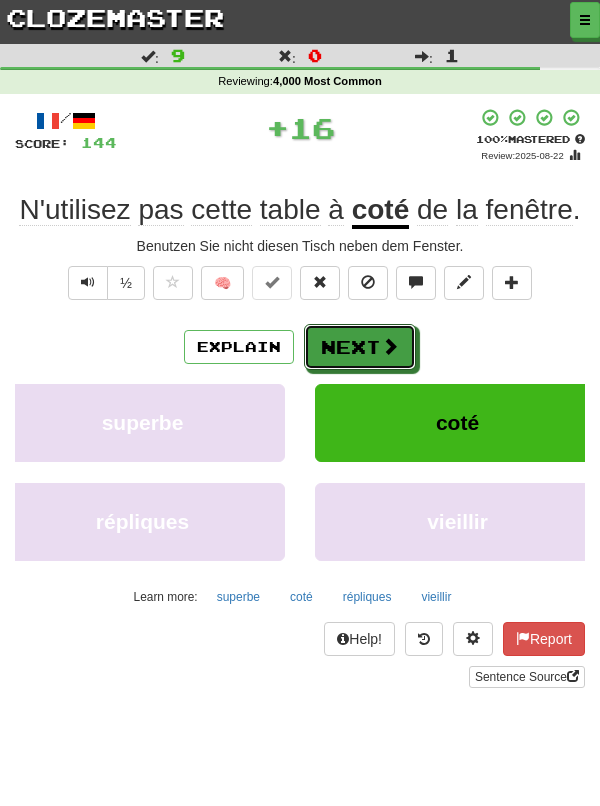 click on "Next" at bounding box center (360, 347) 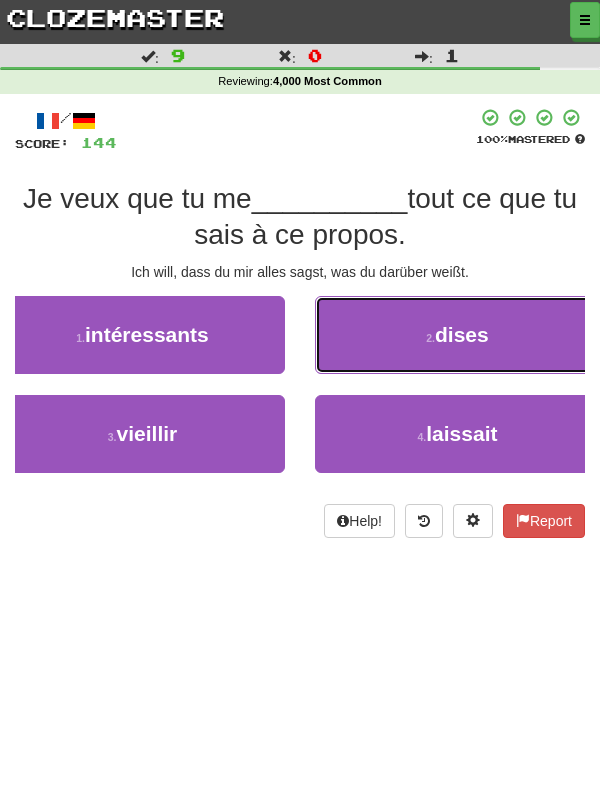 click on "2 .  dises" at bounding box center (457, 335) 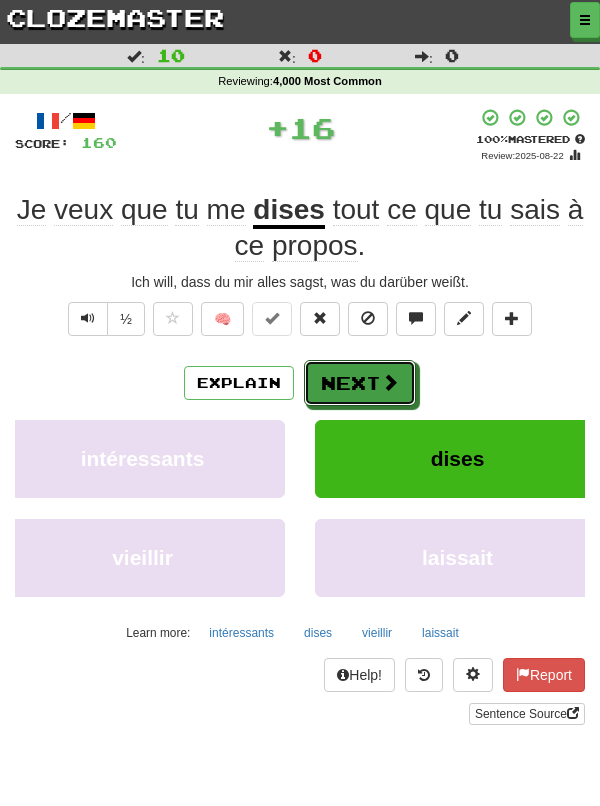 click on "Next" at bounding box center [360, 383] 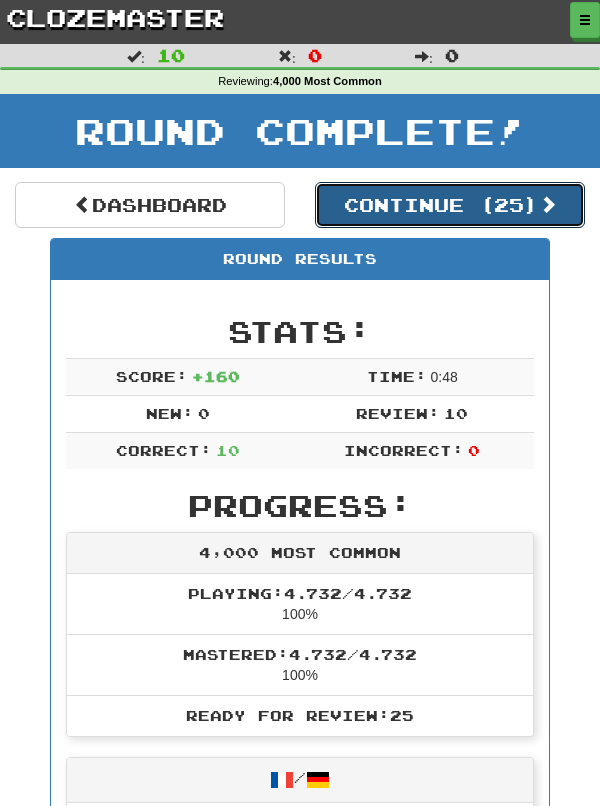 click on "Continue ( 25 )" at bounding box center (450, 205) 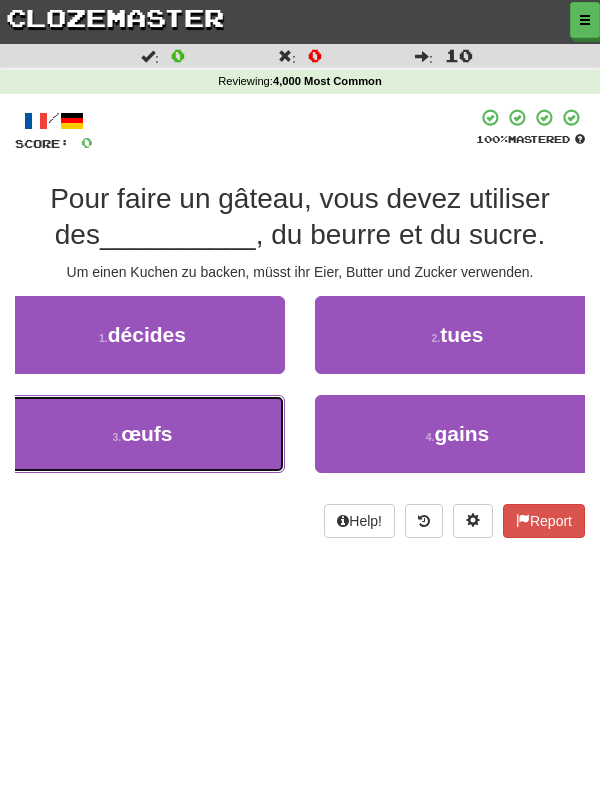 click on "3 .  œufs" at bounding box center (142, 434) 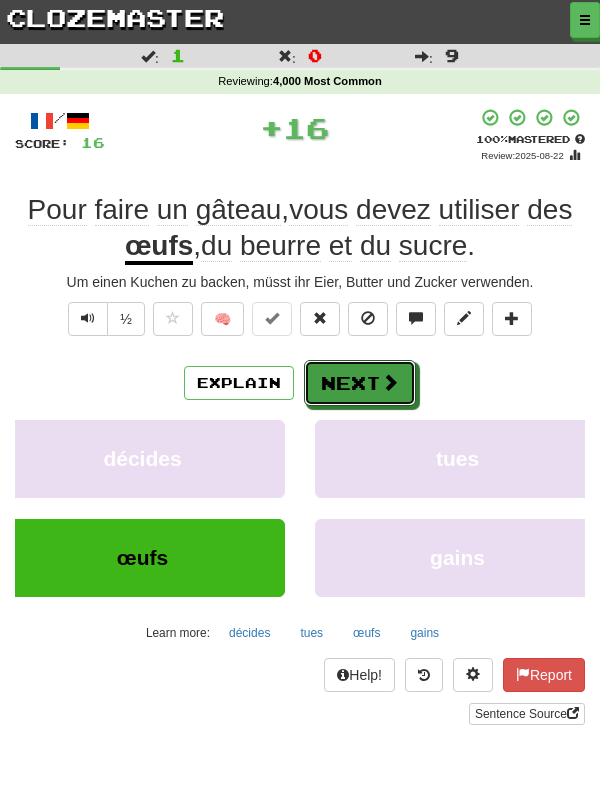 click at bounding box center (390, 382) 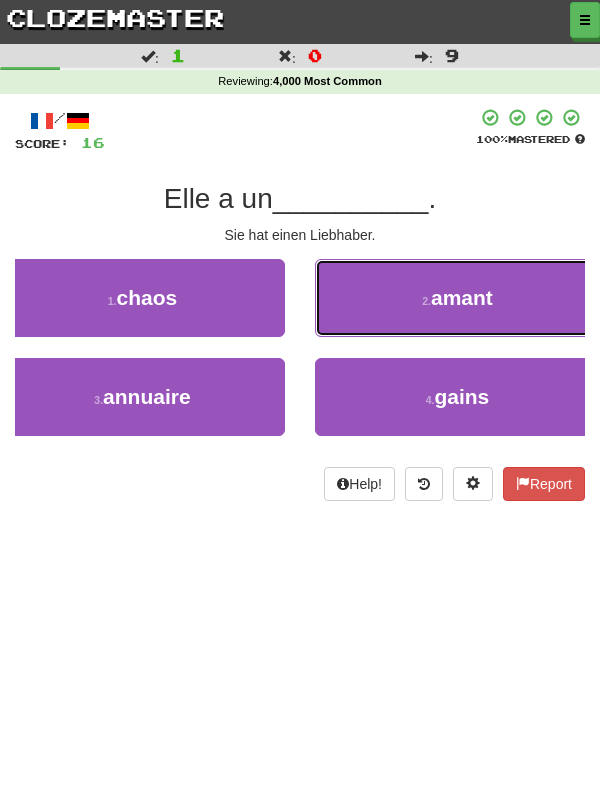 click on "2 .  amant" at bounding box center [457, 298] 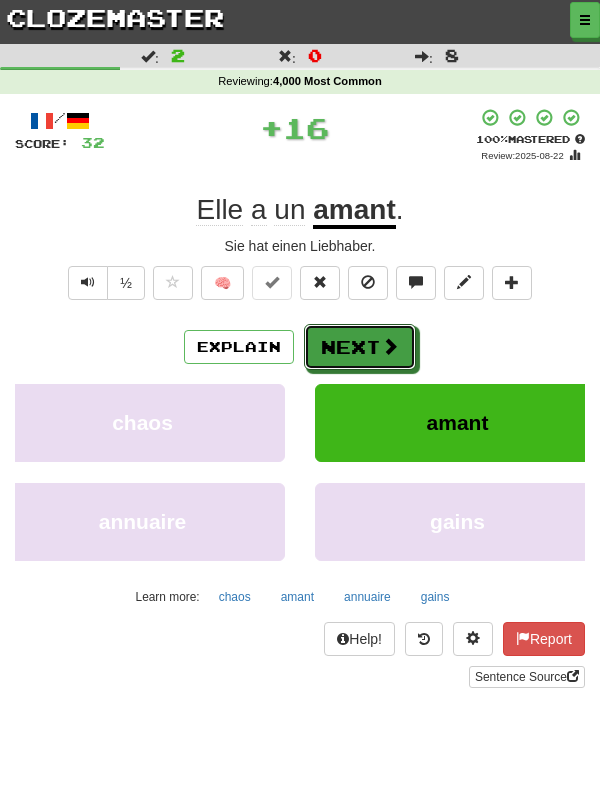 click on "Next" at bounding box center [360, 347] 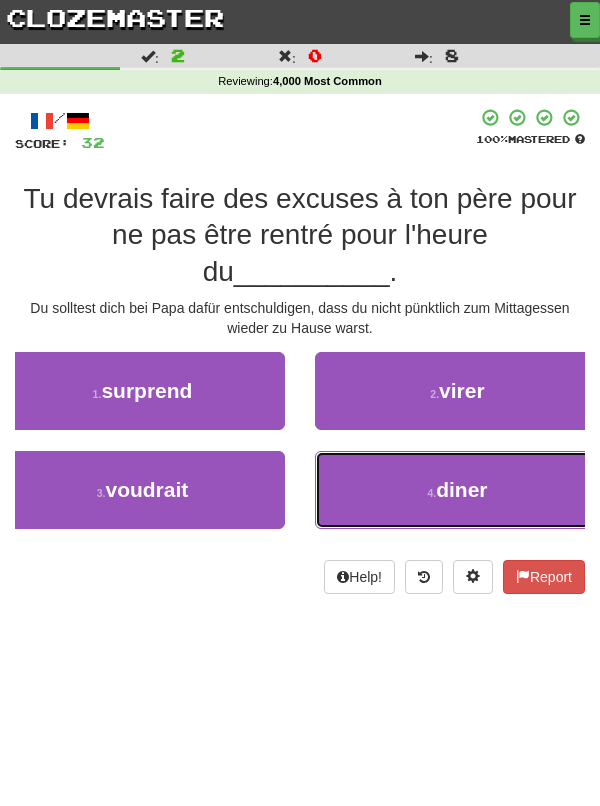 click on "4 .  diner" at bounding box center (457, 490) 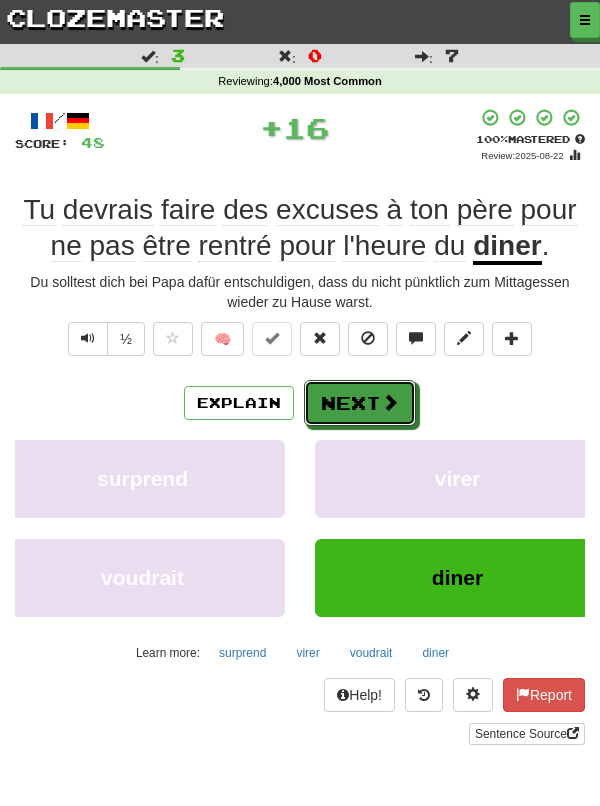 click on "Next" at bounding box center [360, 403] 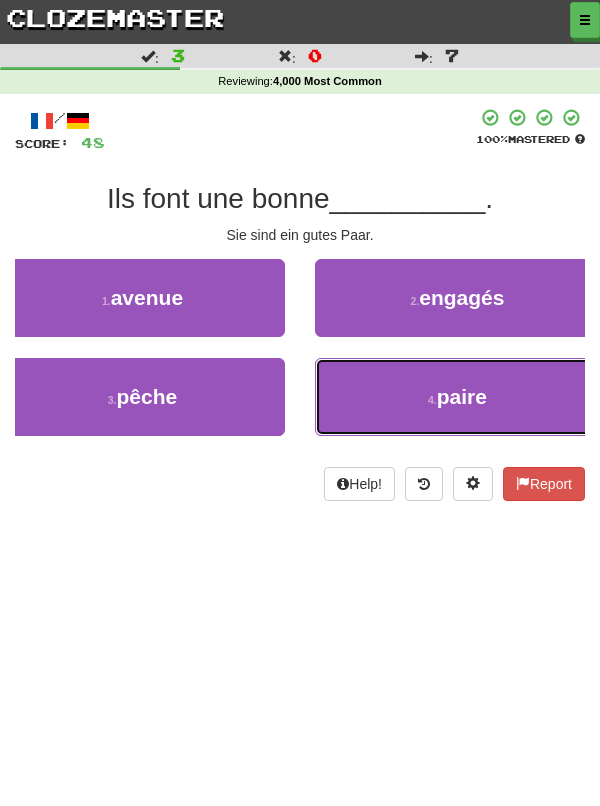 click on "4 .  paire" at bounding box center [457, 397] 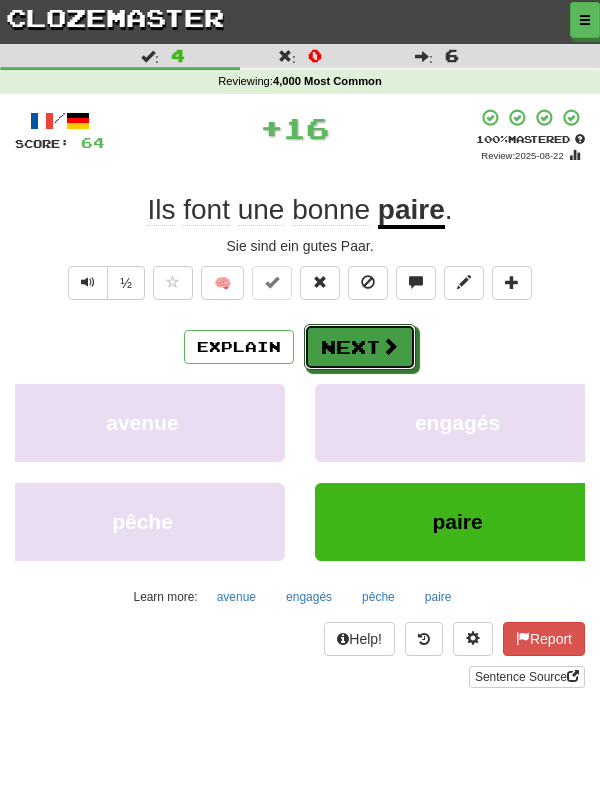 click on "Next" at bounding box center [360, 347] 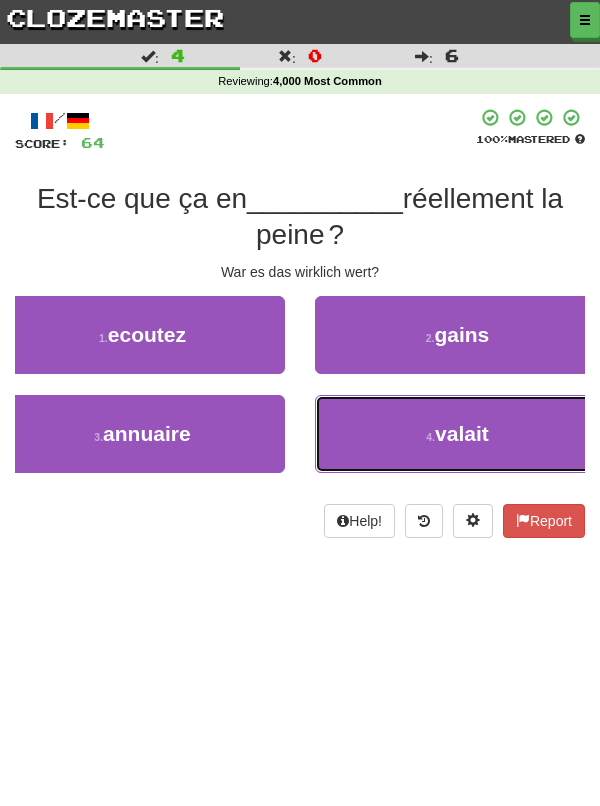 click on "4 .  valait" at bounding box center (457, 434) 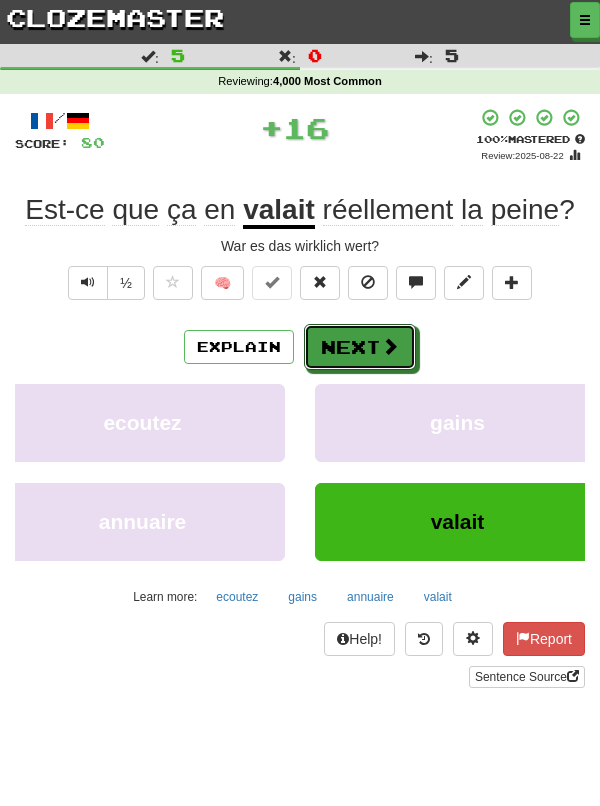 click on "Next" at bounding box center (360, 347) 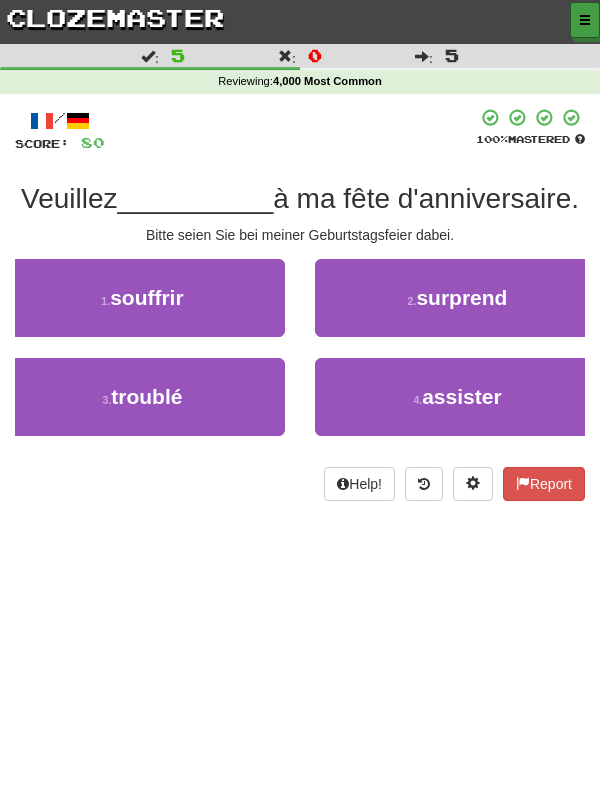 click at bounding box center (585, 20) 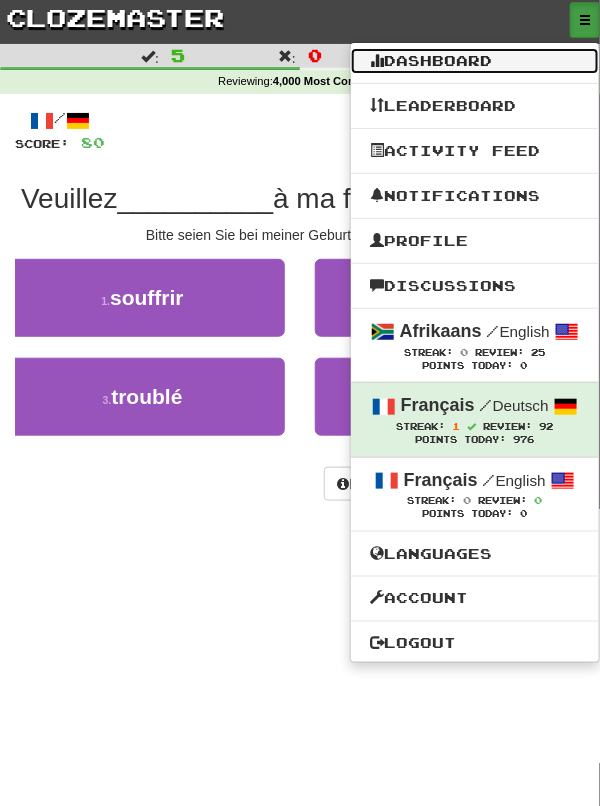 click on "Dashboard" at bounding box center [475, 61] 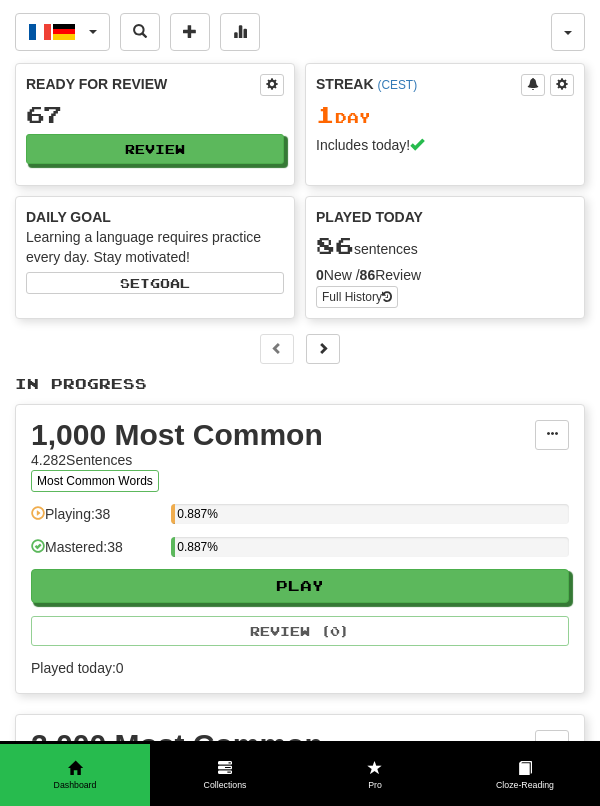 scroll, scrollTop: 0, scrollLeft: 0, axis: both 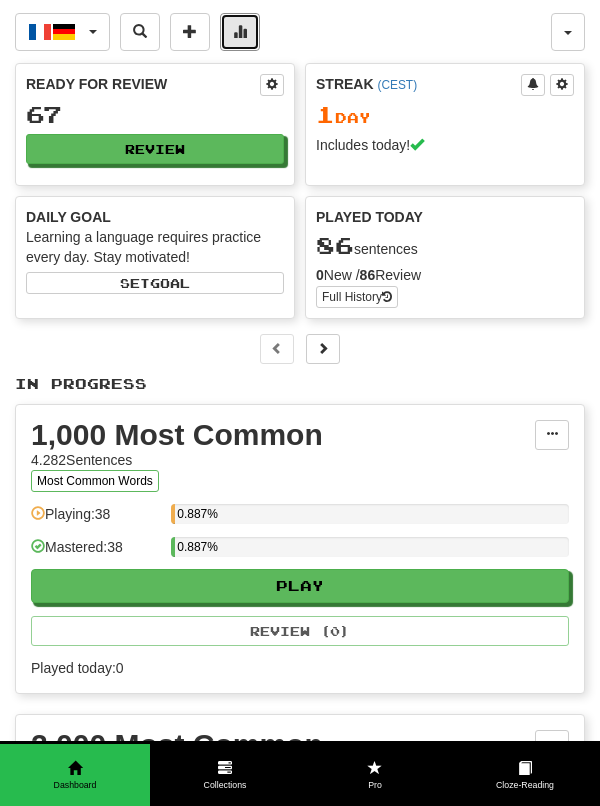 click at bounding box center (240, 32) 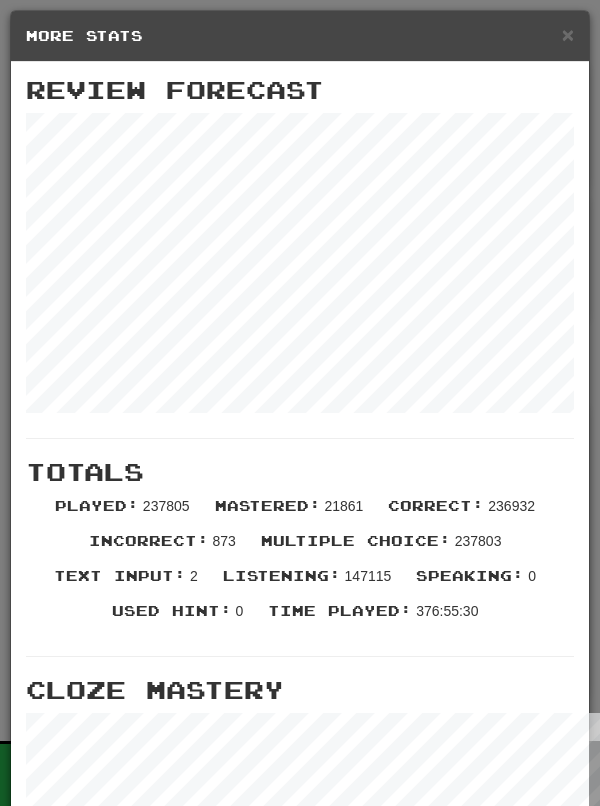 click on "× More Stats" at bounding box center [300, 36] 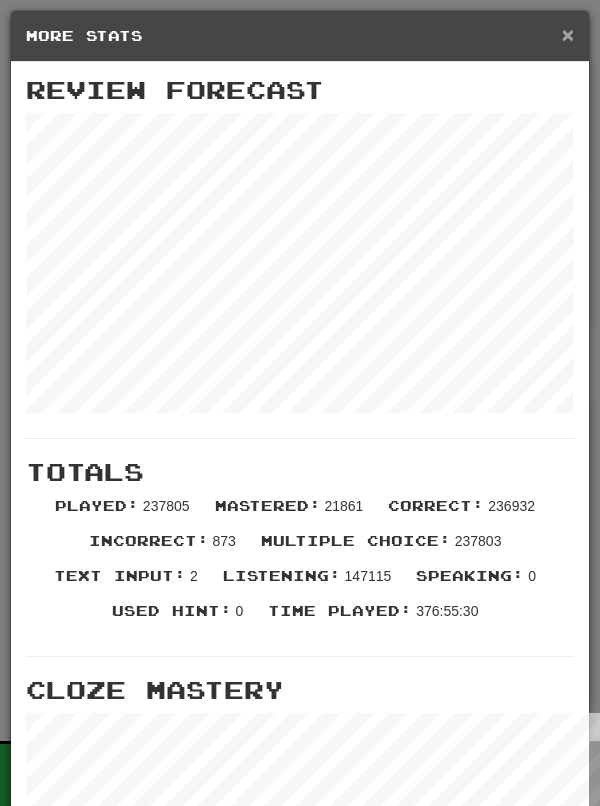 click on "×" at bounding box center (568, 34) 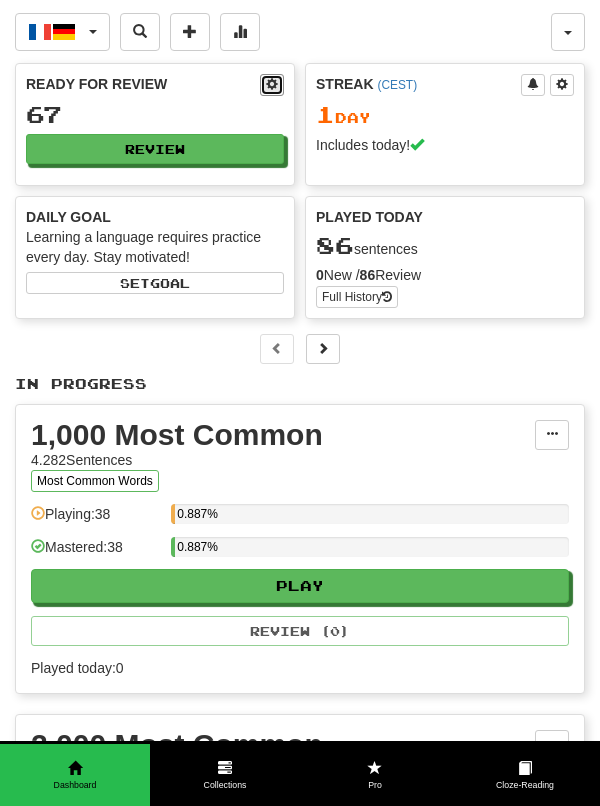 click at bounding box center [272, 85] 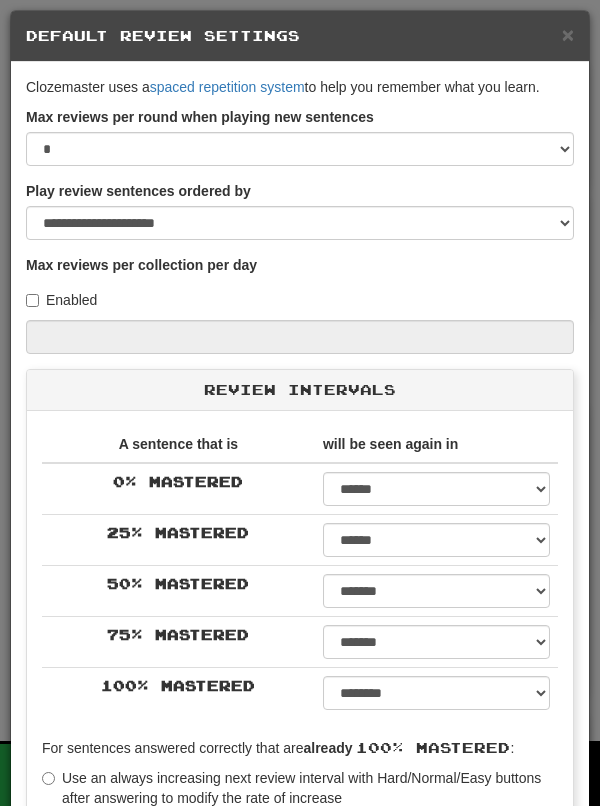 select on "**" 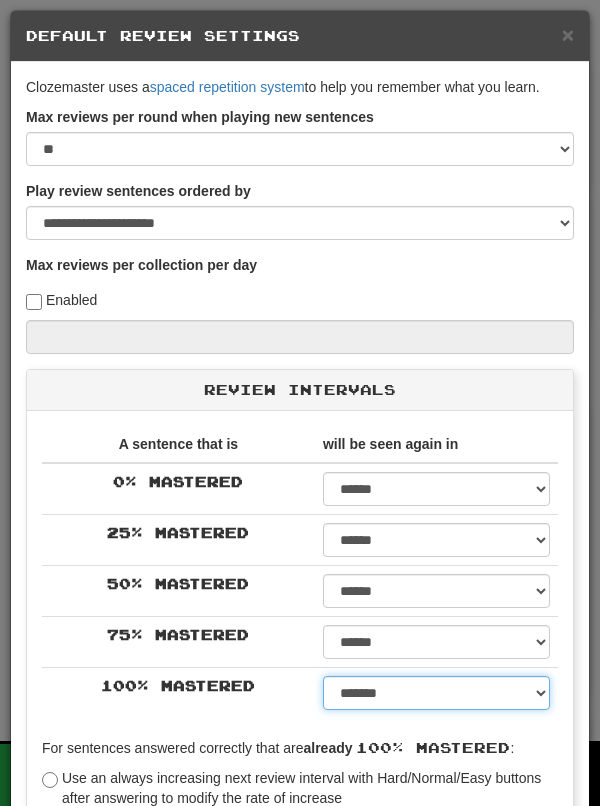 click on "****** ****** ****** ****** ****** ****** ****** ****** ****** ******* ******* ******* ******* ******* ******* ******* ******* ******* ******* ******* ******* ******* ******* ******* ******* ******* ******* ******* ******* ******* ******* ******* ******* ******* ******* ******* ******* ******* ******* ******* ******* ******* ******** ******** ******** ******** ******** ******** ******** ******** ******** *****" at bounding box center [436, 693] 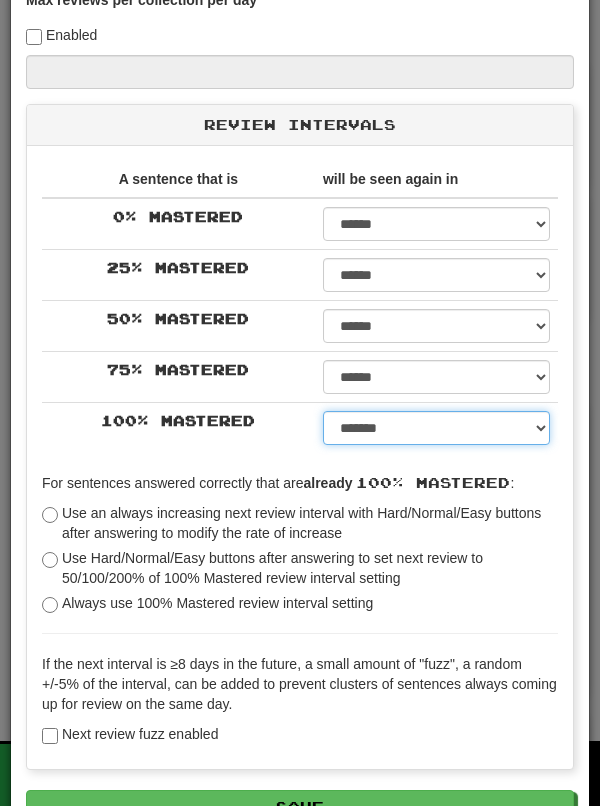 scroll, scrollTop: 279, scrollLeft: 0, axis: vertical 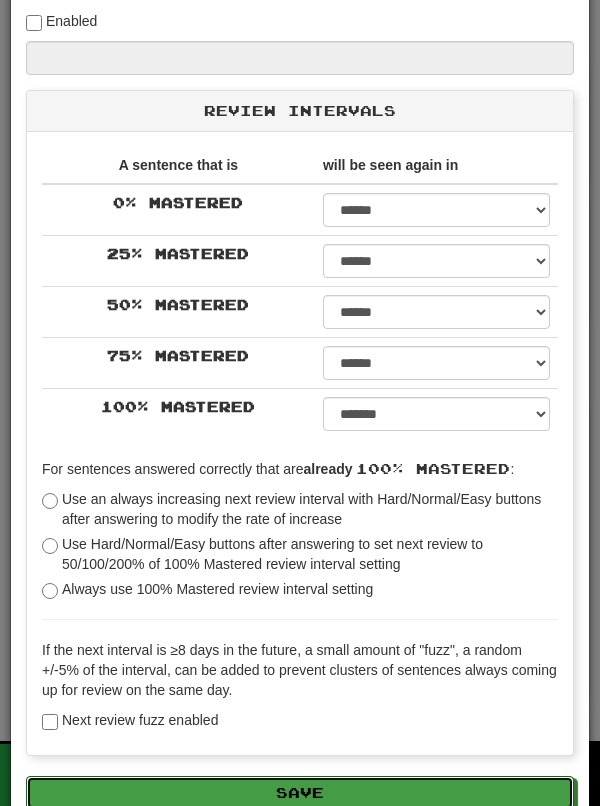 click on "Save" at bounding box center (300, 793) 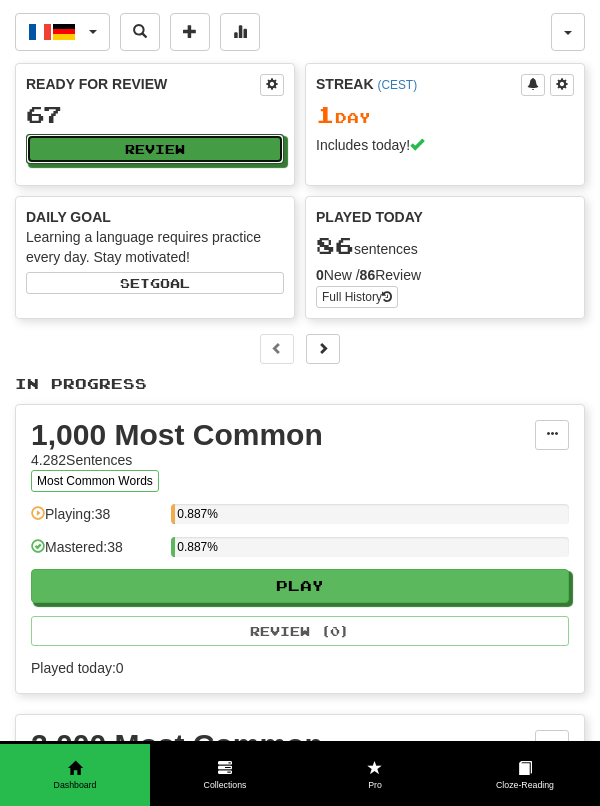 click on "Review" at bounding box center (155, 149) 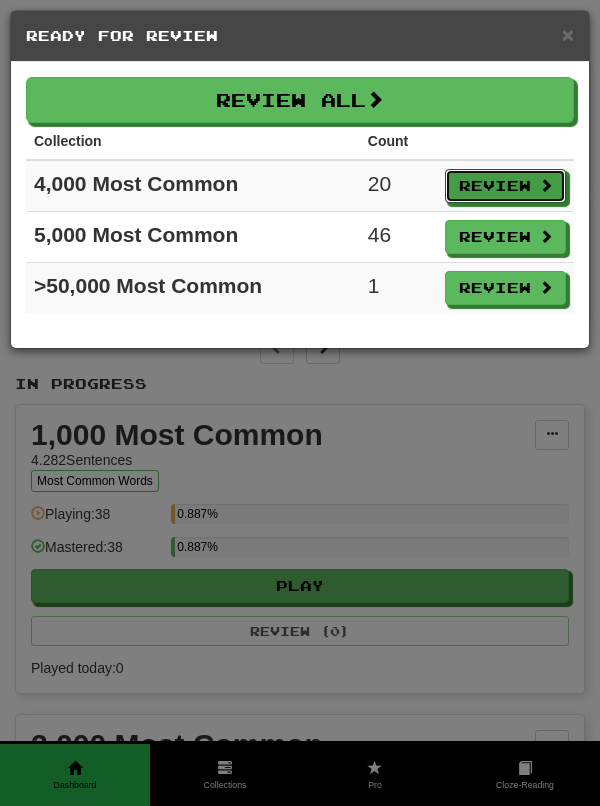 click on "Review" at bounding box center (505, 186) 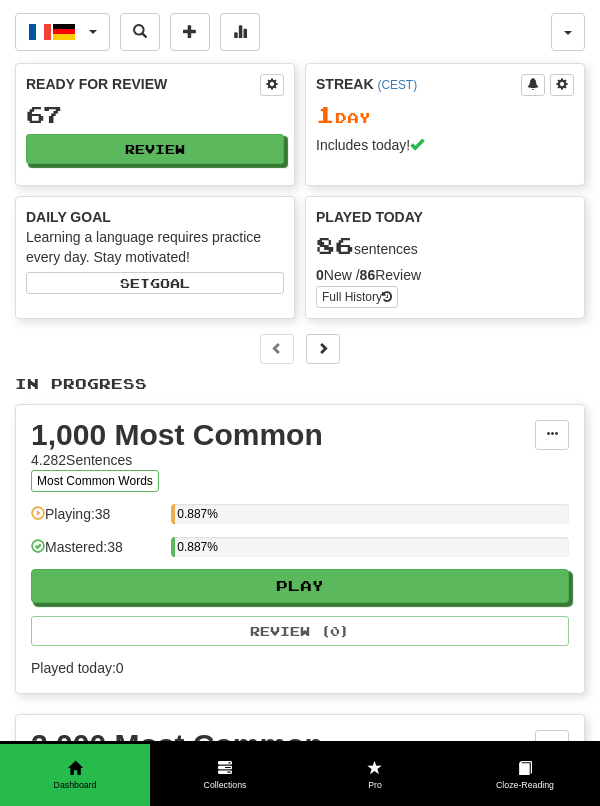 select on "**" 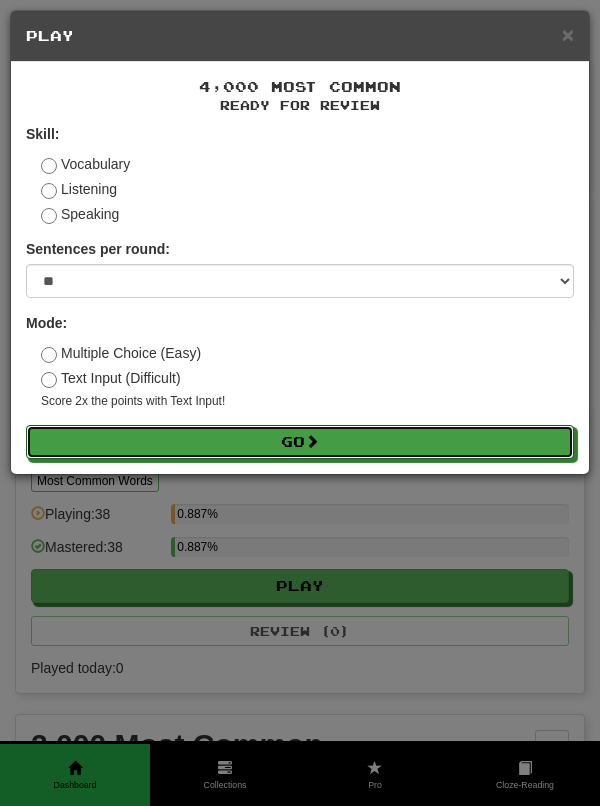 click on "Go" at bounding box center (300, 442) 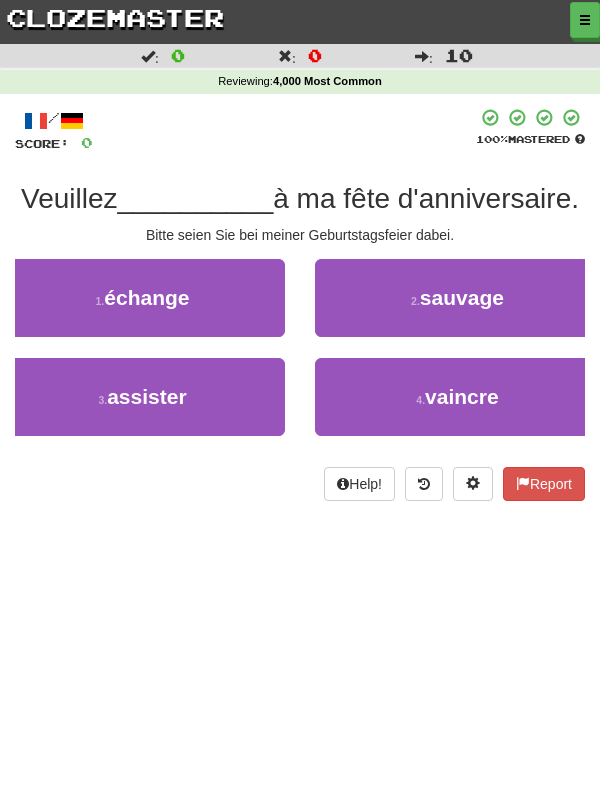 scroll, scrollTop: 0, scrollLeft: 0, axis: both 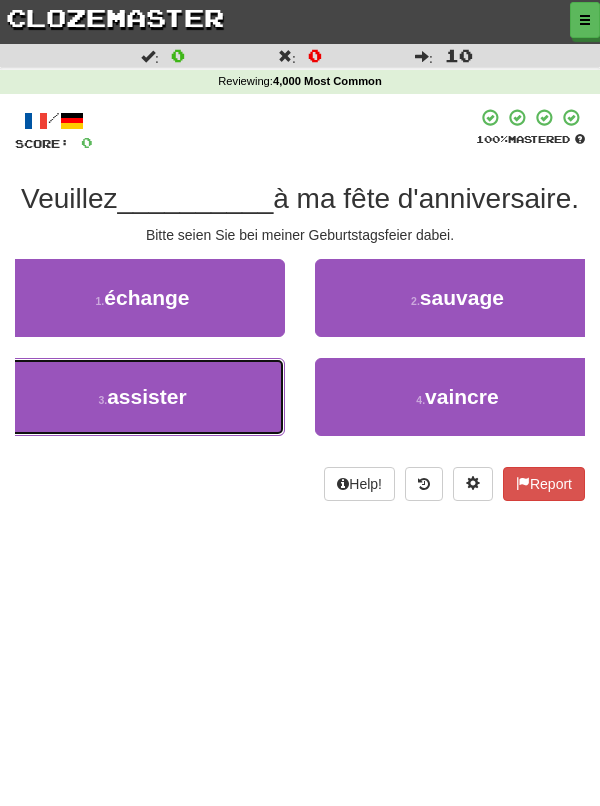 click on "[NUMBER] . assister" at bounding box center (142, 397) 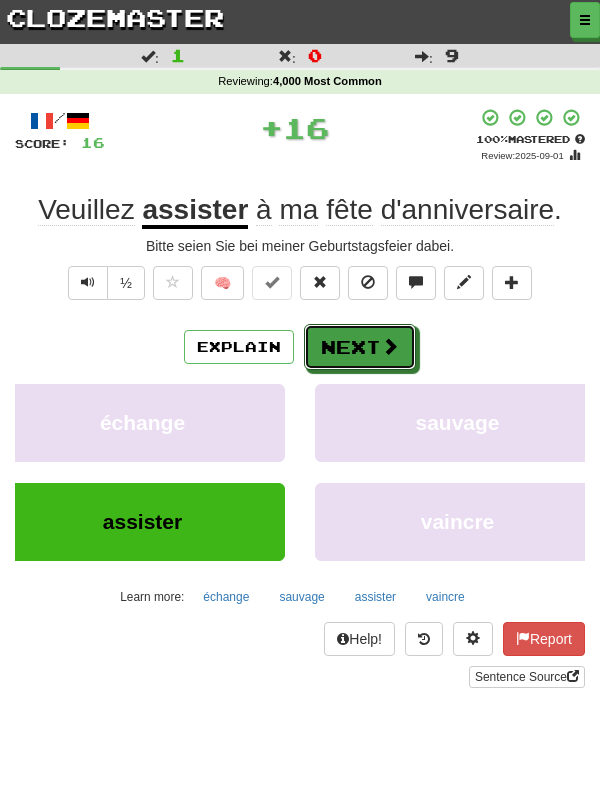 click on "Next" at bounding box center (360, 347) 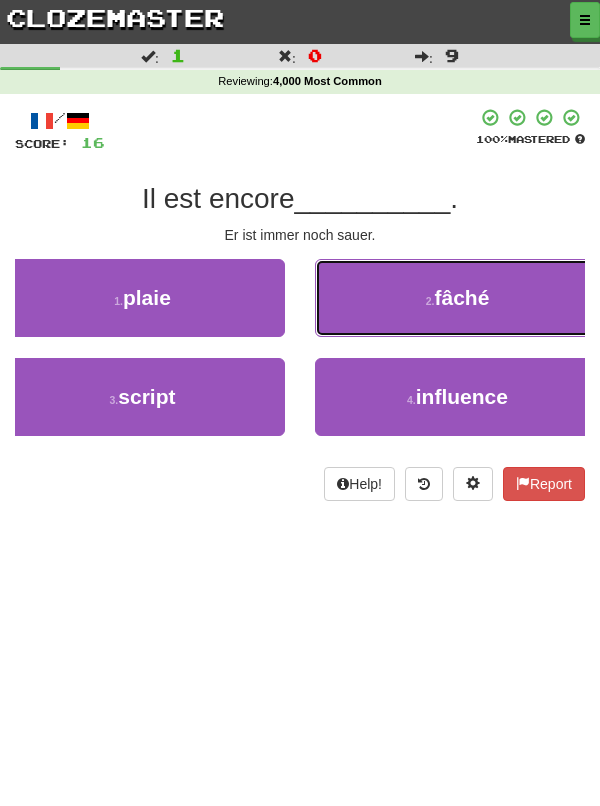 click on "fâché" at bounding box center [461, 297] 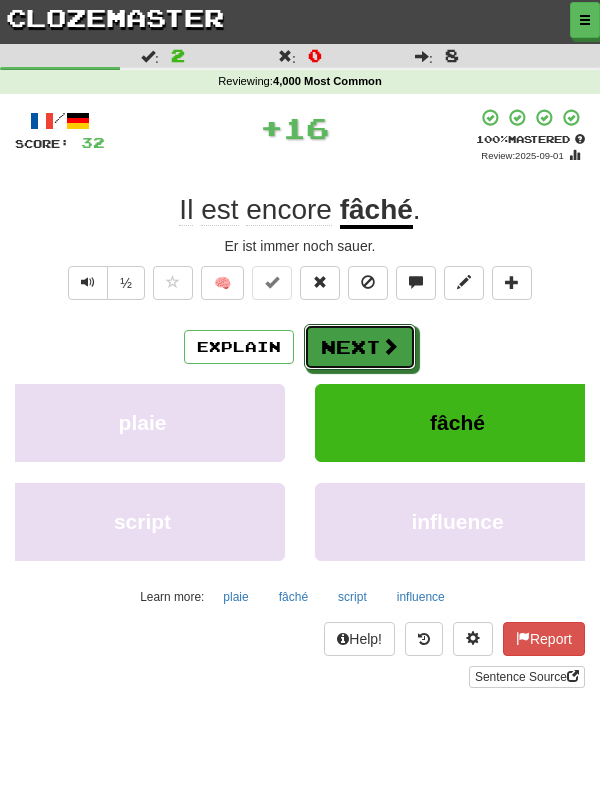 click on "Next" at bounding box center (360, 347) 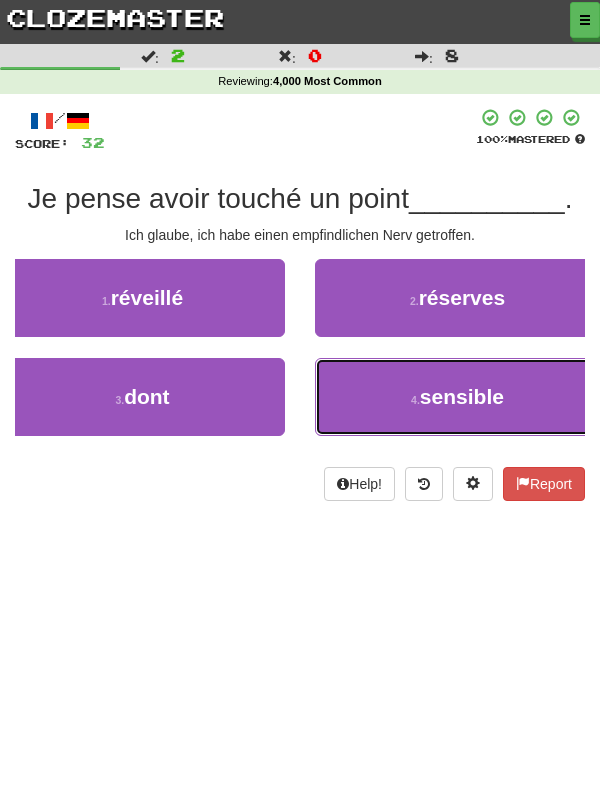 click on "[NUMBER] . sensible" at bounding box center (457, 397) 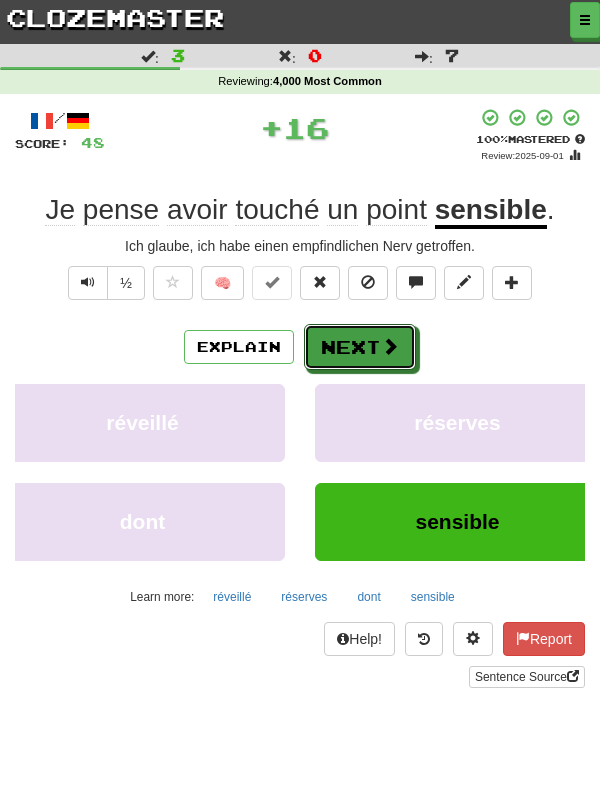 click on "Next" at bounding box center (360, 347) 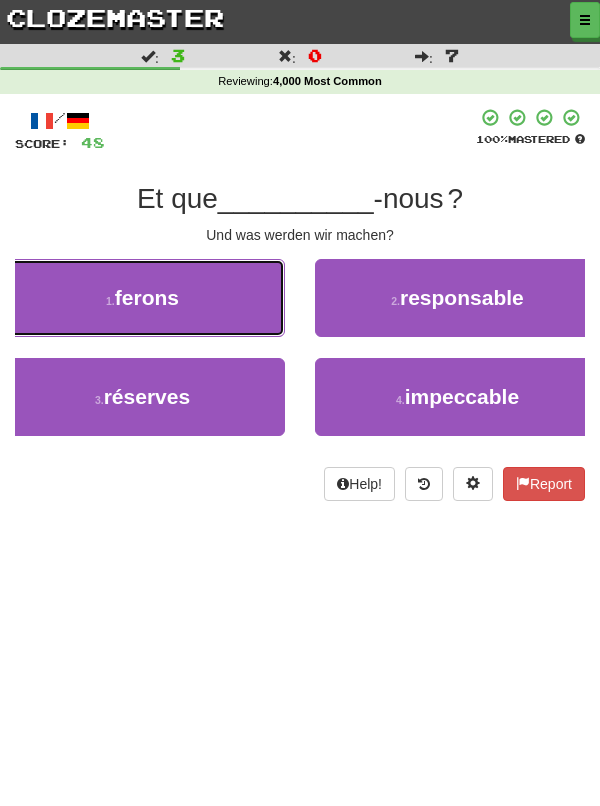 click on "[NUMBER] . ferons" at bounding box center [142, 298] 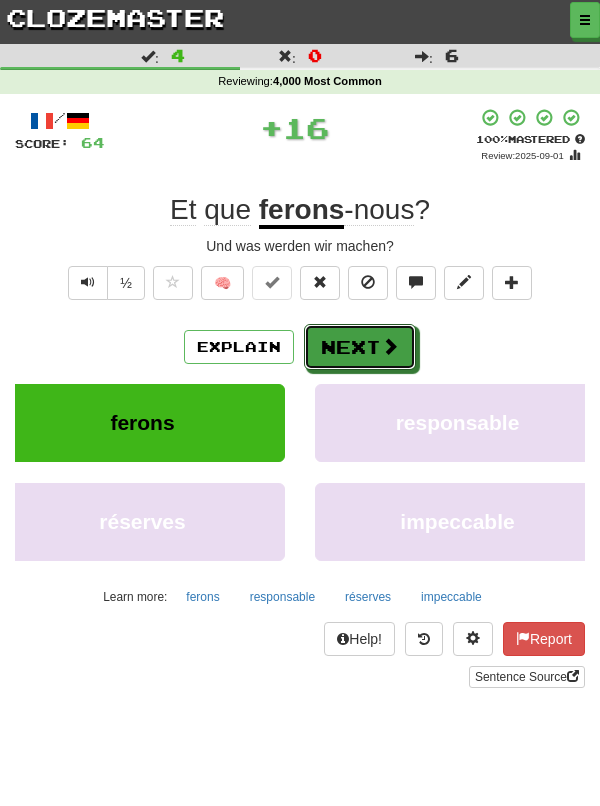 click on "Next" at bounding box center [360, 347] 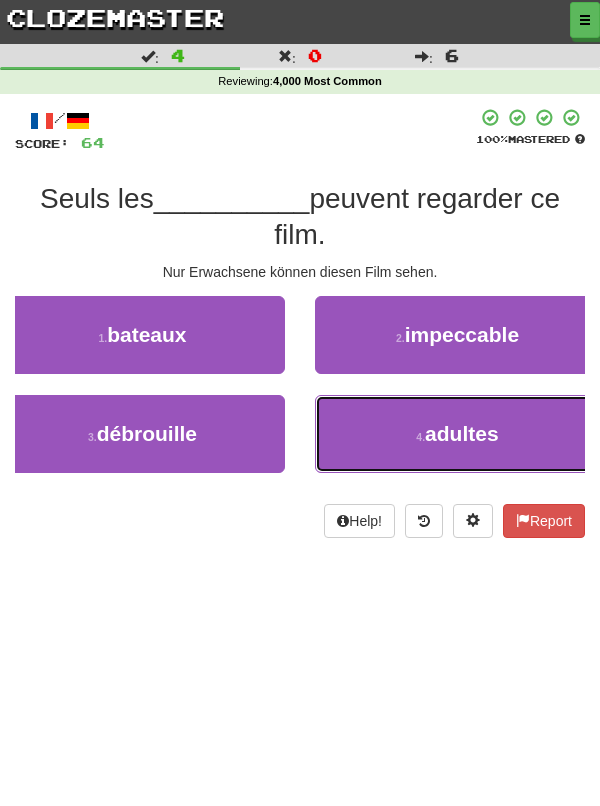click on "adultes" at bounding box center (462, 433) 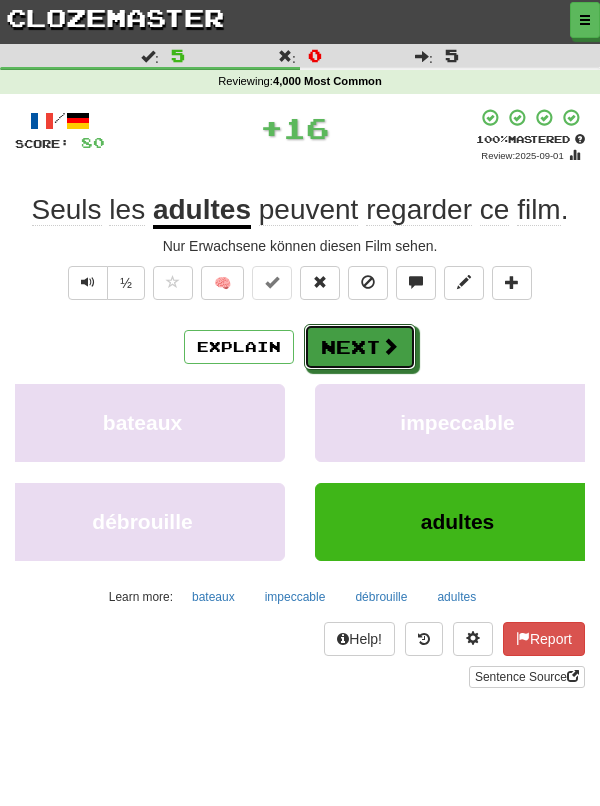 click on "Next" at bounding box center (360, 347) 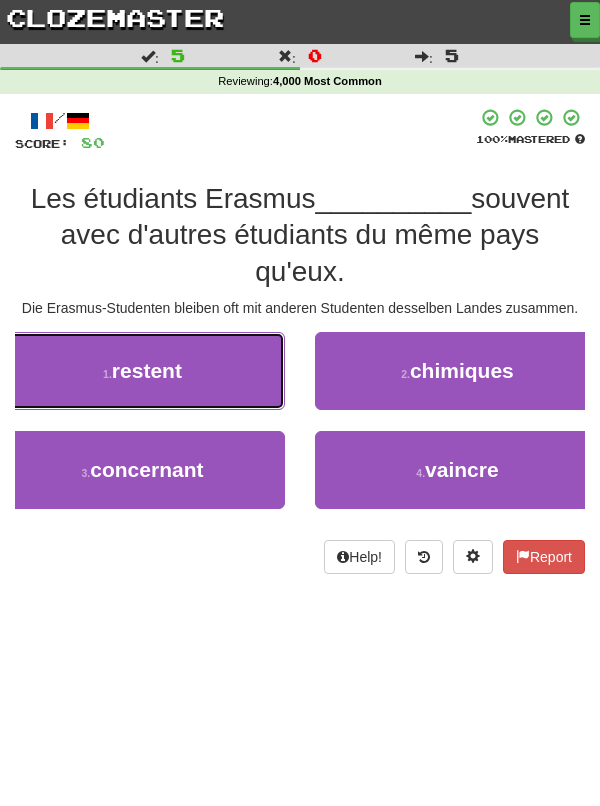 click on "[NUMBER] . restent" at bounding box center (142, 371) 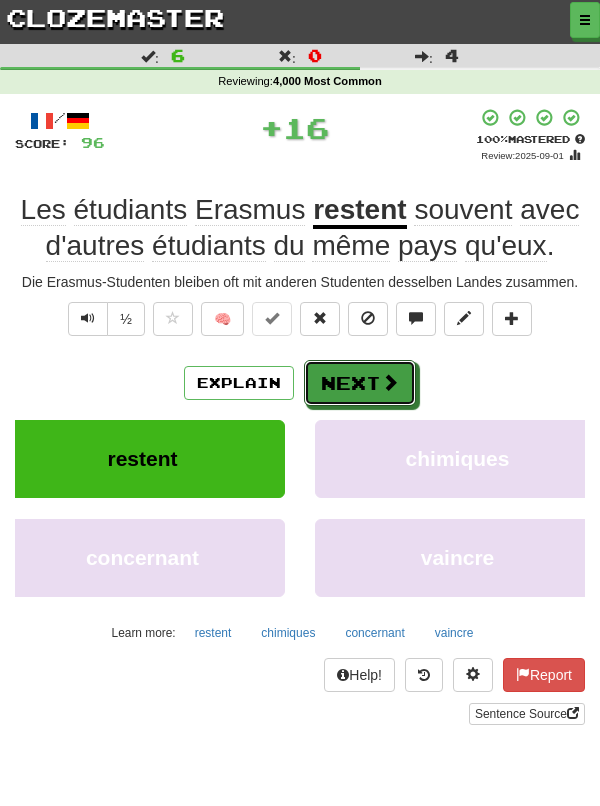 click on "Next" at bounding box center (360, 383) 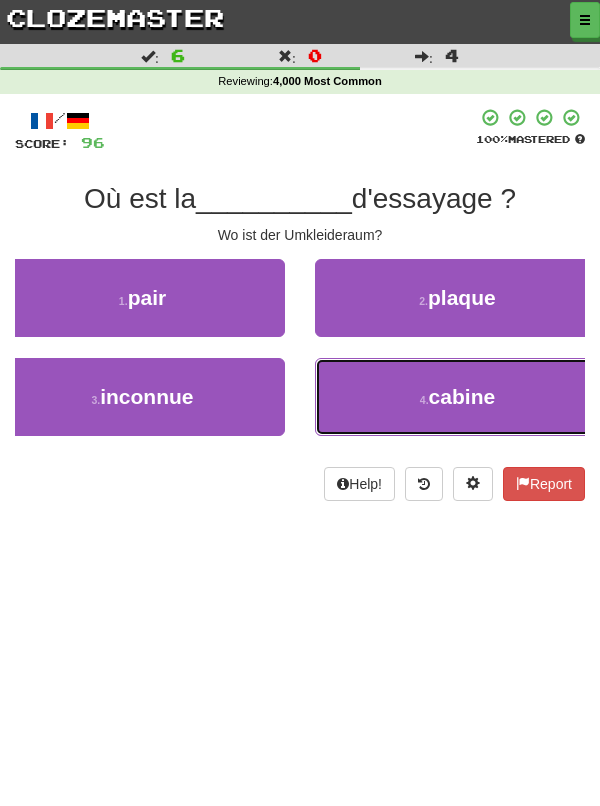 click on "[NUMBER] . cabine" at bounding box center (457, 397) 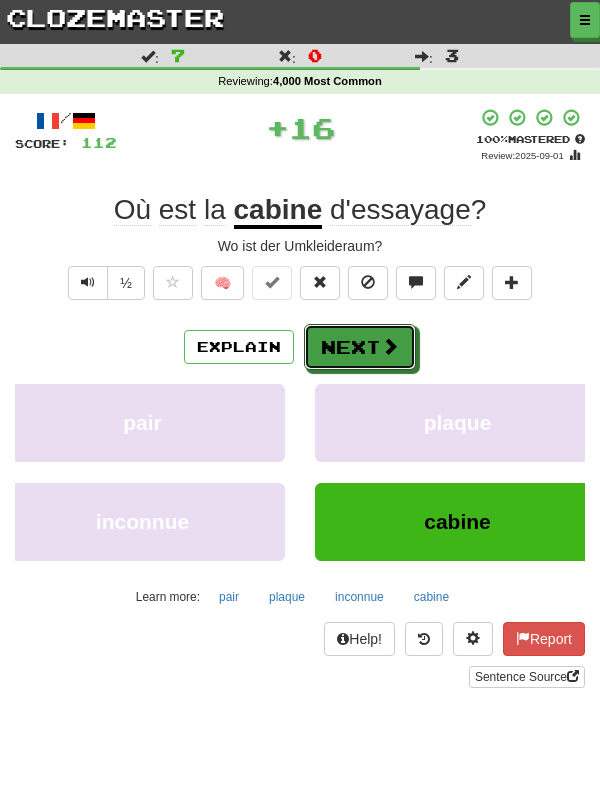 click on "Next" at bounding box center [360, 347] 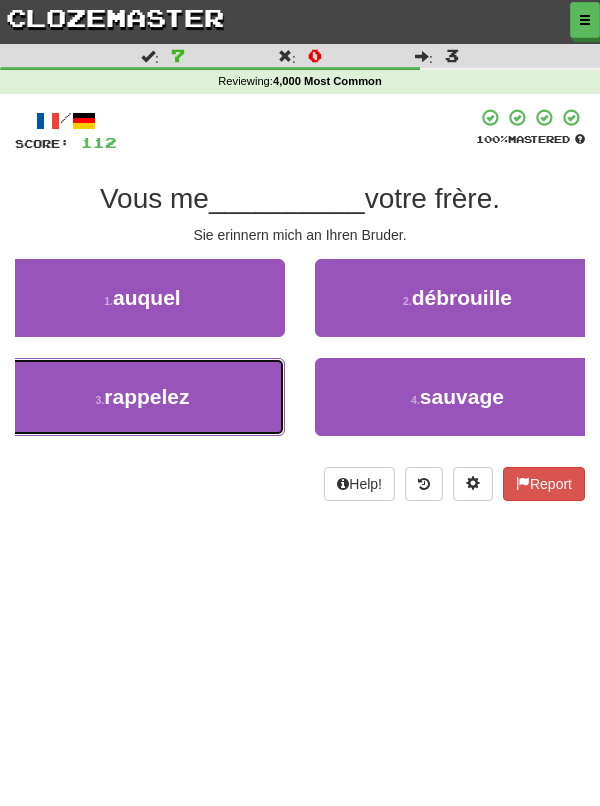 click on "[NUMBER] . rappelez" at bounding box center (142, 397) 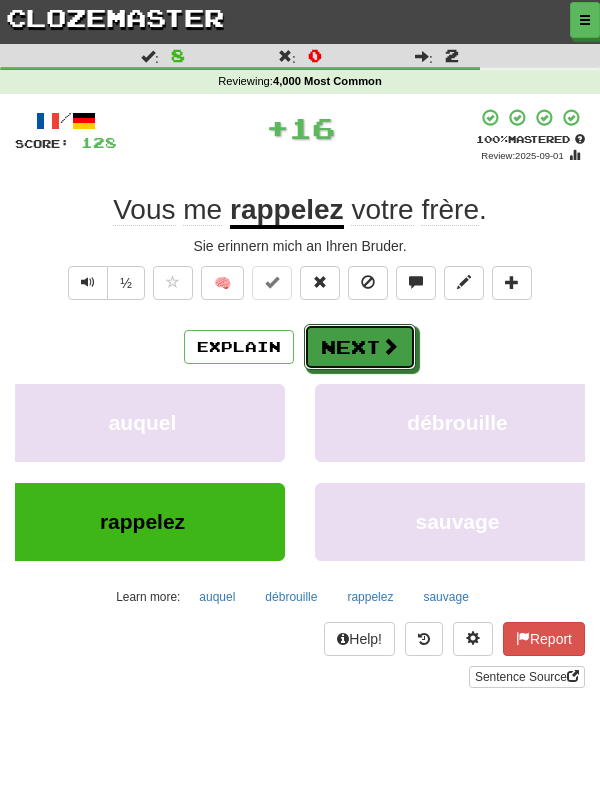 click on "Next" at bounding box center (360, 347) 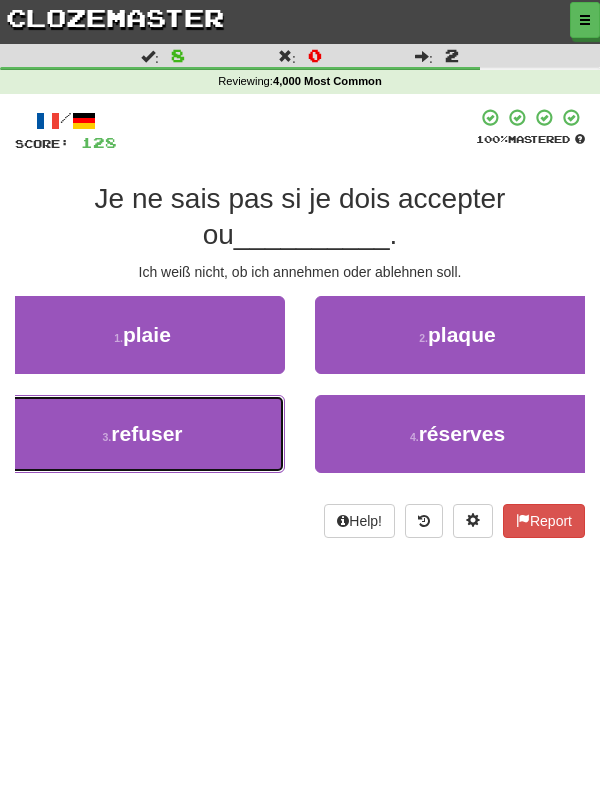 click on "[NUMBER] . refuser" at bounding box center (142, 434) 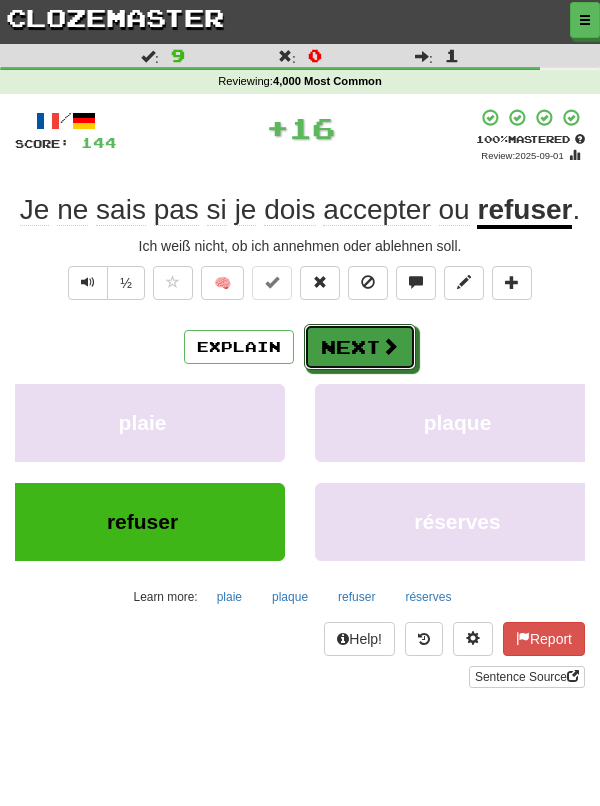 click on "Next" at bounding box center [360, 347] 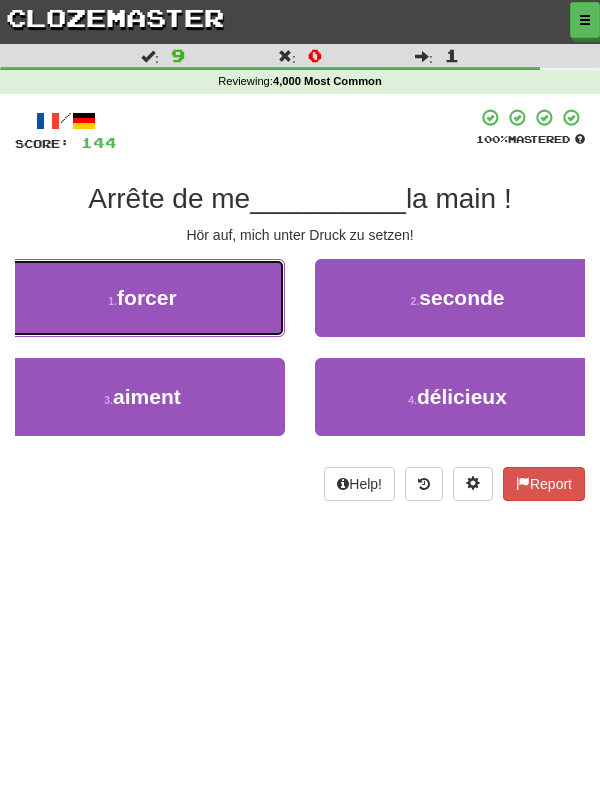 click on "1 .  forcer" at bounding box center [142, 298] 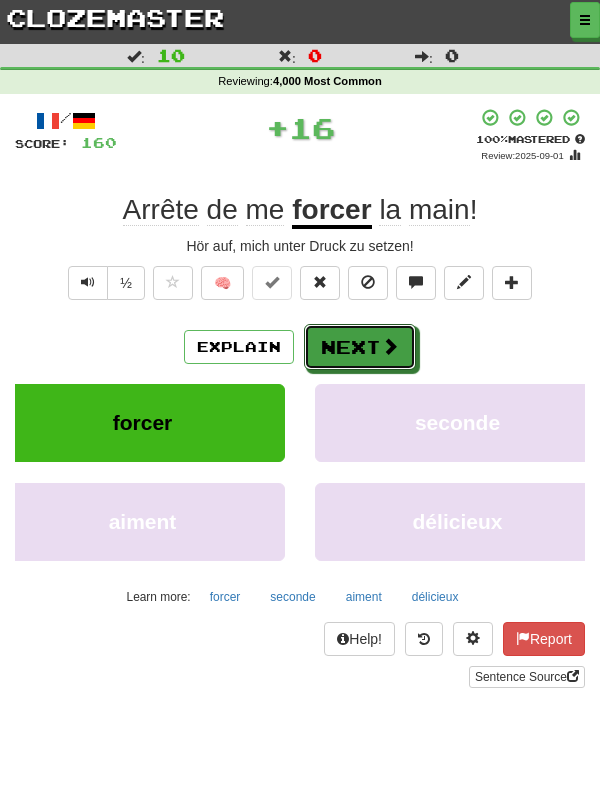 click on "Next" at bounding box center (360, 347) 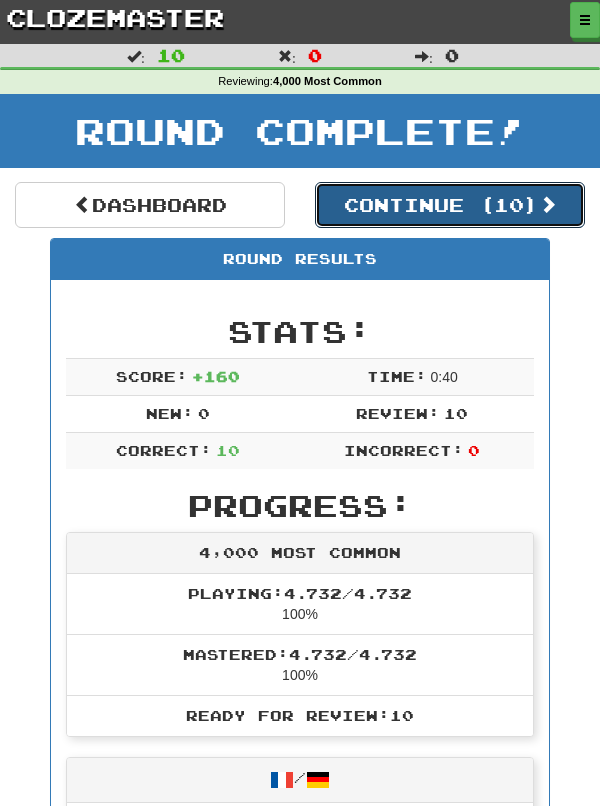 click on "Continue ( 10 )" at bounding box center (450, 205) 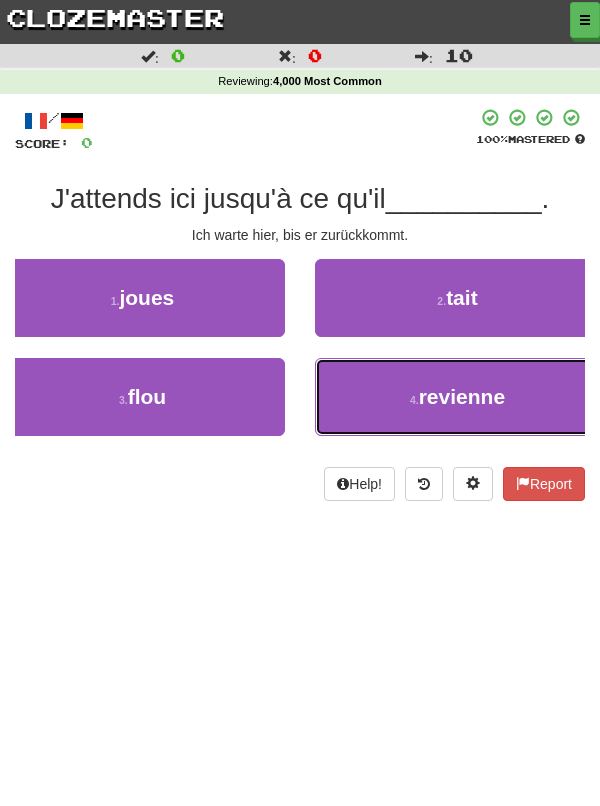 click on "[NUMBER] . revienne" at bounding box center [457, 397] 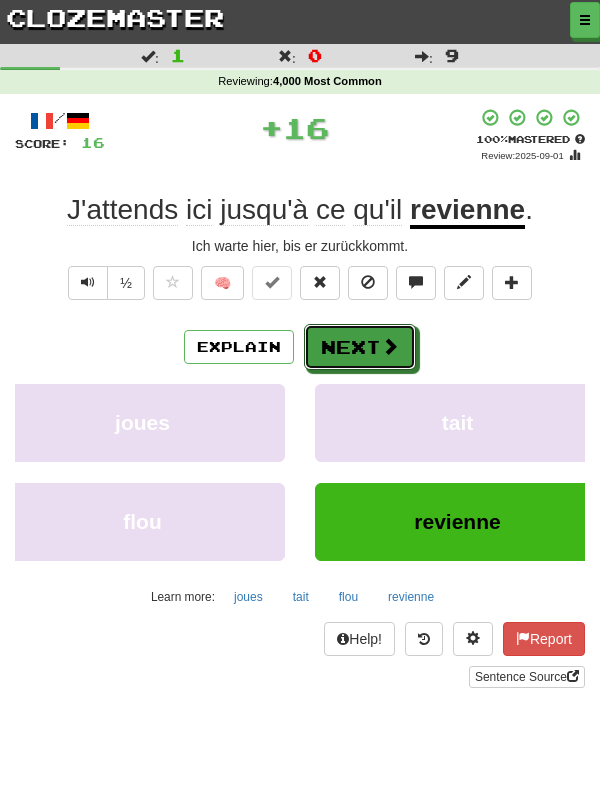click at bounding box center [390, 346] 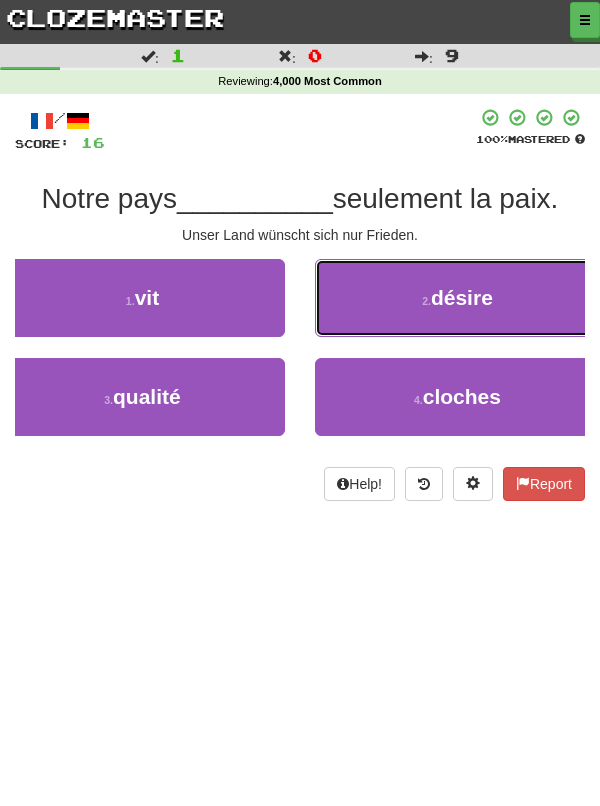 click on "[NUMBER] . désire" at bounding box center [457, 298] 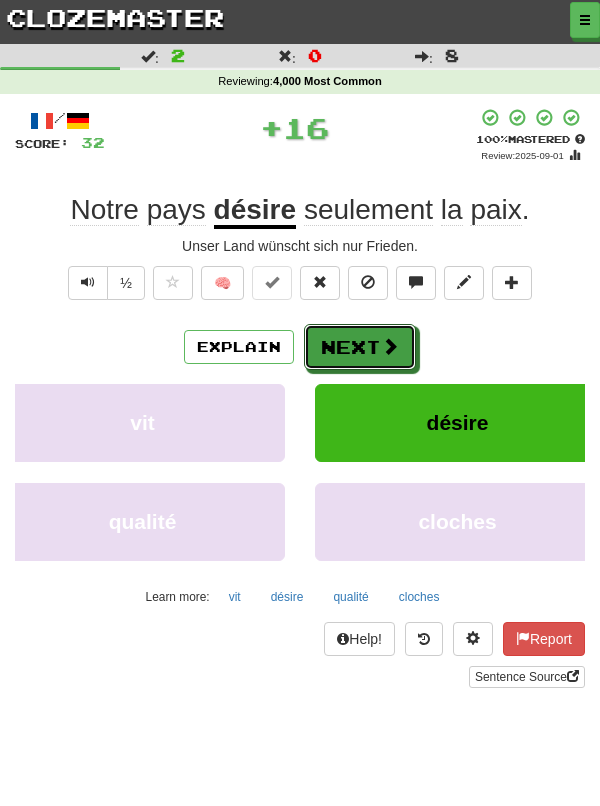 click on "Next" at bounding box center (360, 347) 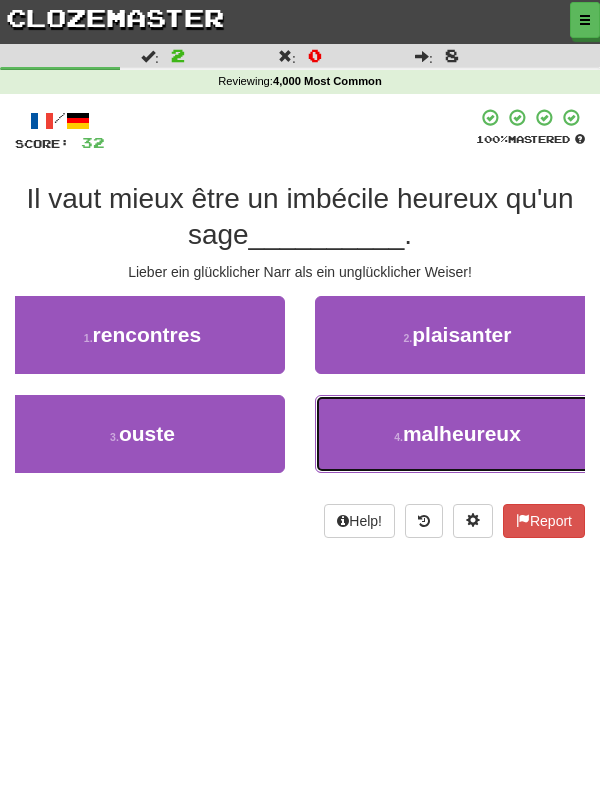 click on "[NUMBER] . malheureux" at bounding box center [457, 434] 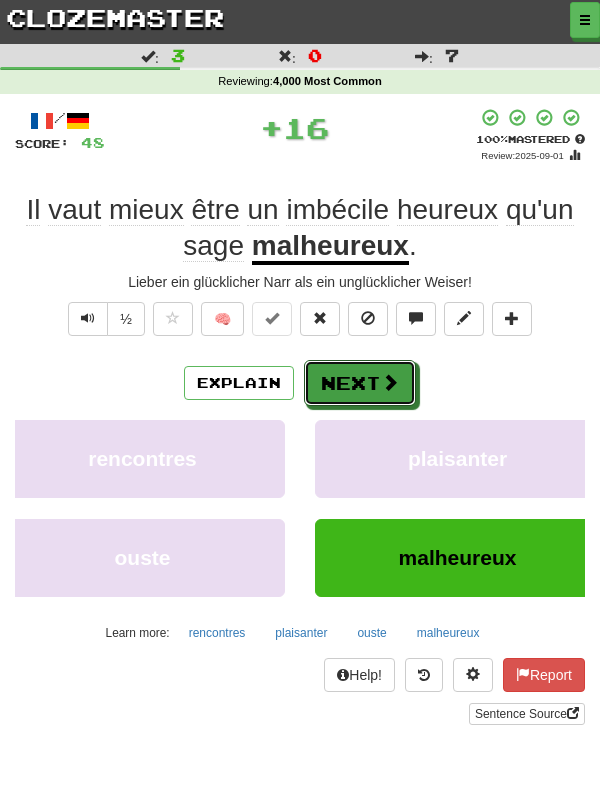 click on "Next" at bounding box center (360, 383) 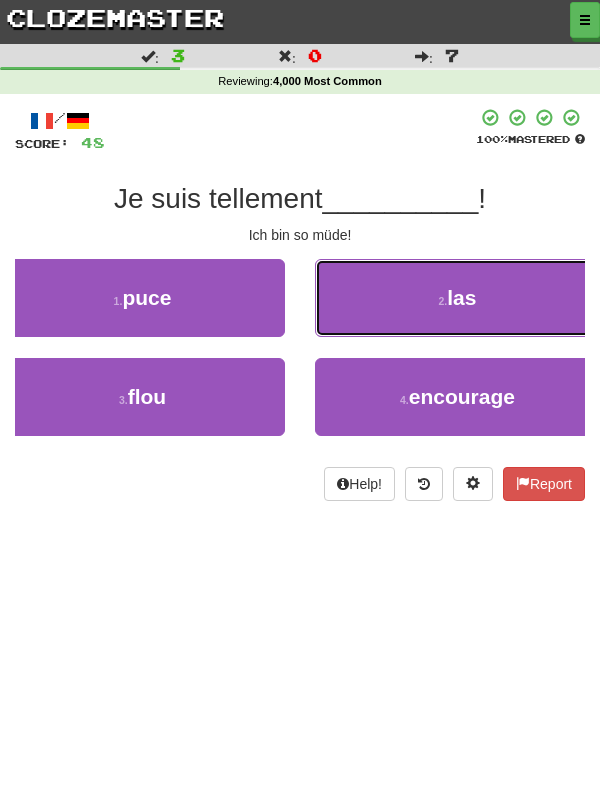 click on "[NUMBER] . las" at bounding box center (457, 298) 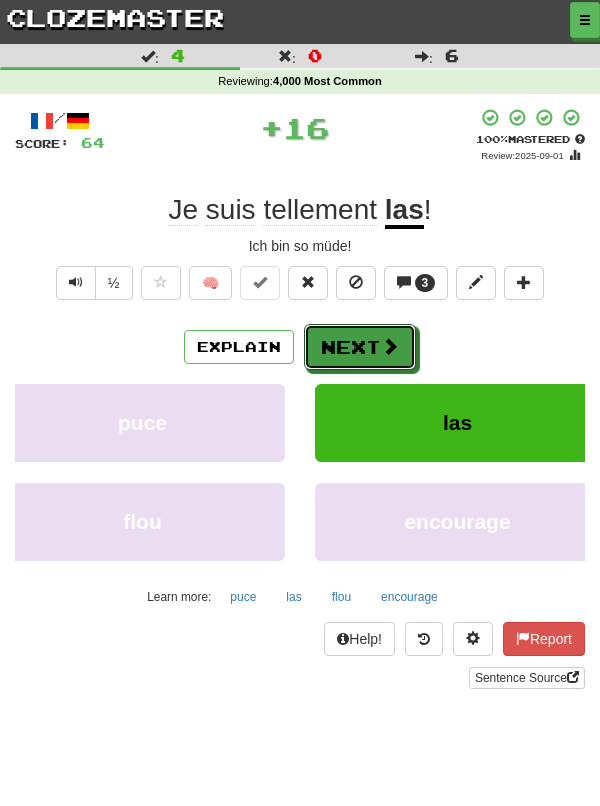 click on "Next" at bounding box center [360, 347] 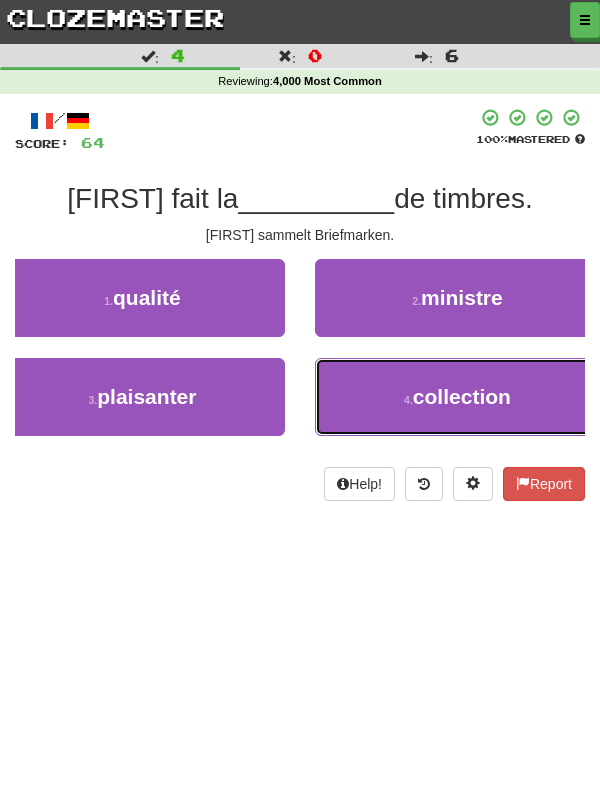 click on "[NUMBER] . collection" at bounding box center (457, 397) 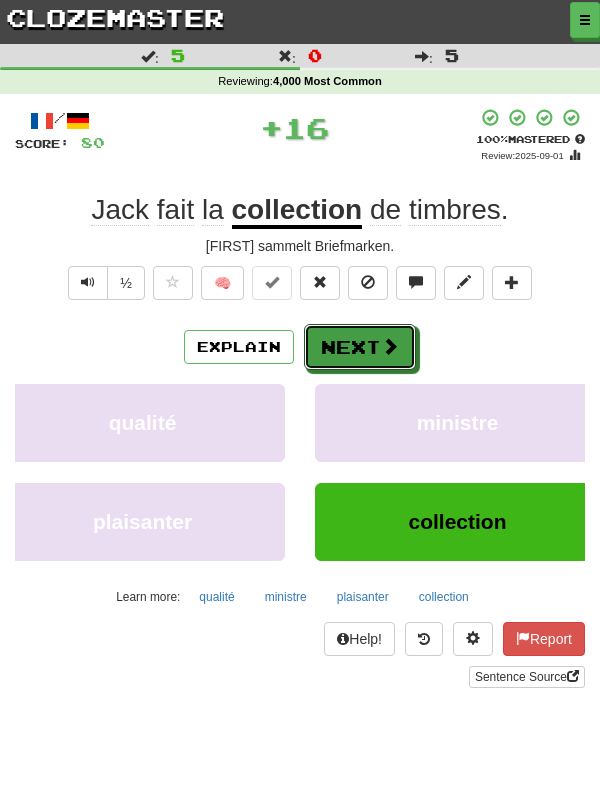 click on "Next" at bounding box center (360, 347) 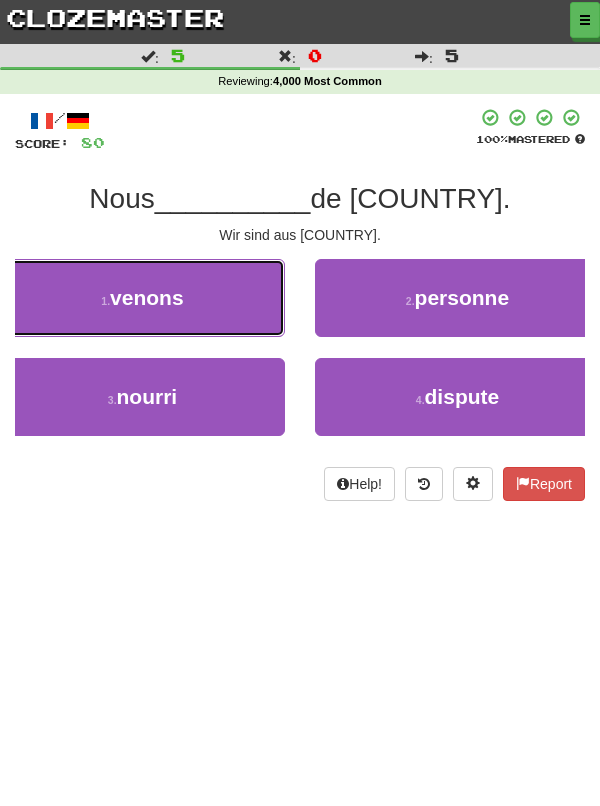 click on "[NUMBER] . venons" at bounding box center [142, 298] 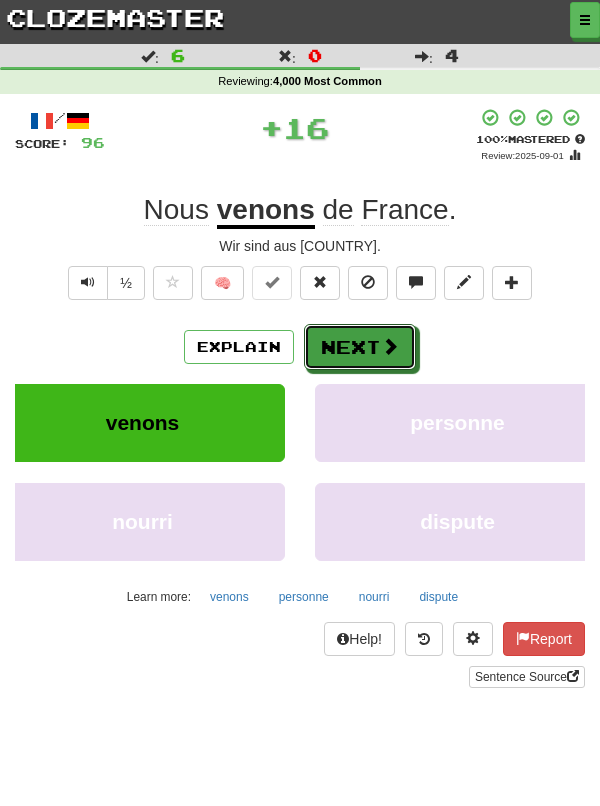 click on "Next" at bounding box center [360, 347] 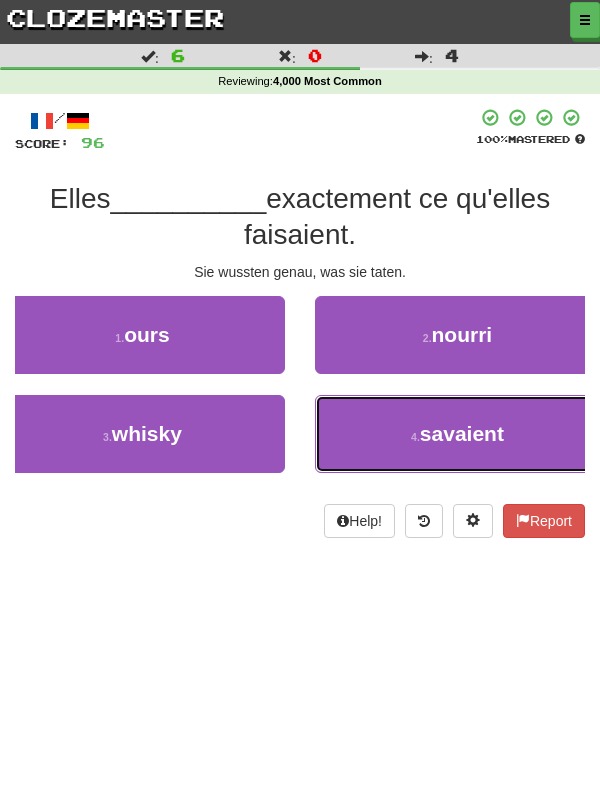 click on "[NUMBER] . savaient" at bounding box center [457, 434] 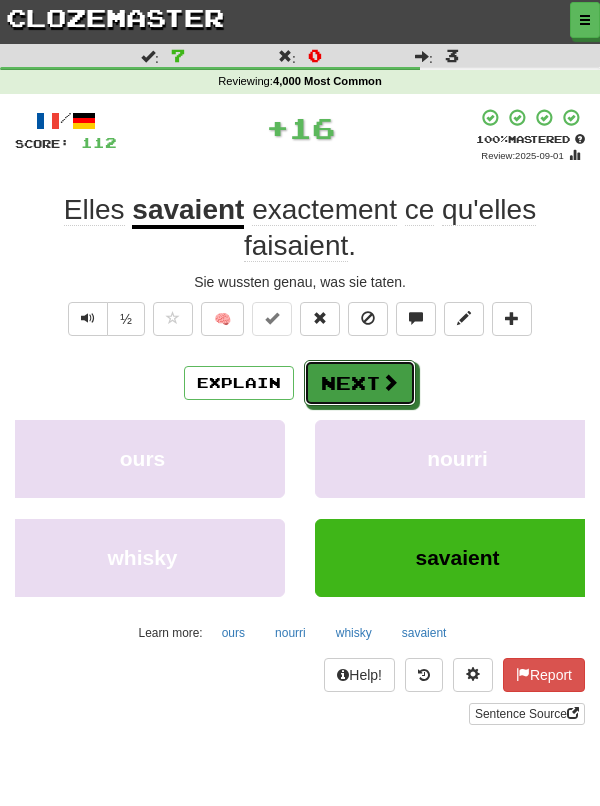 click on "Next" at bounding box center (360, 383) 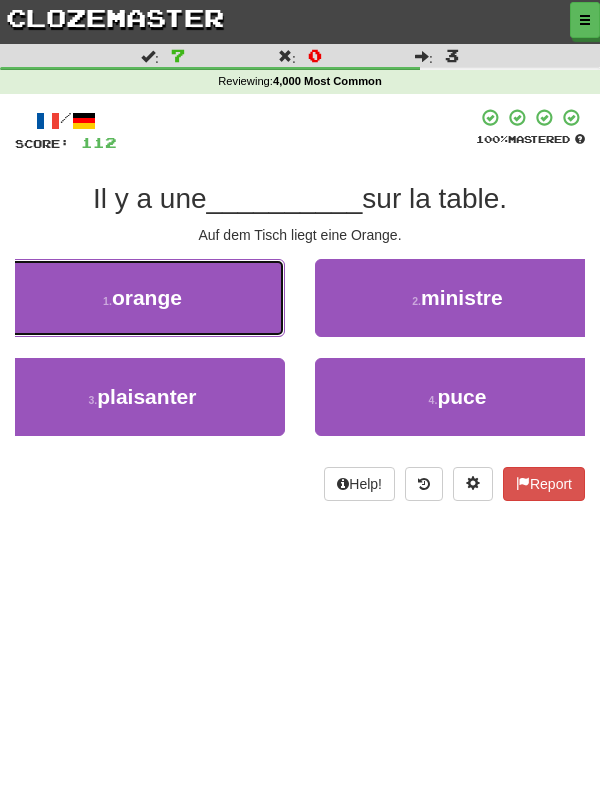 click on "[NUMBER] . orange" at bounding box center (142, 298) 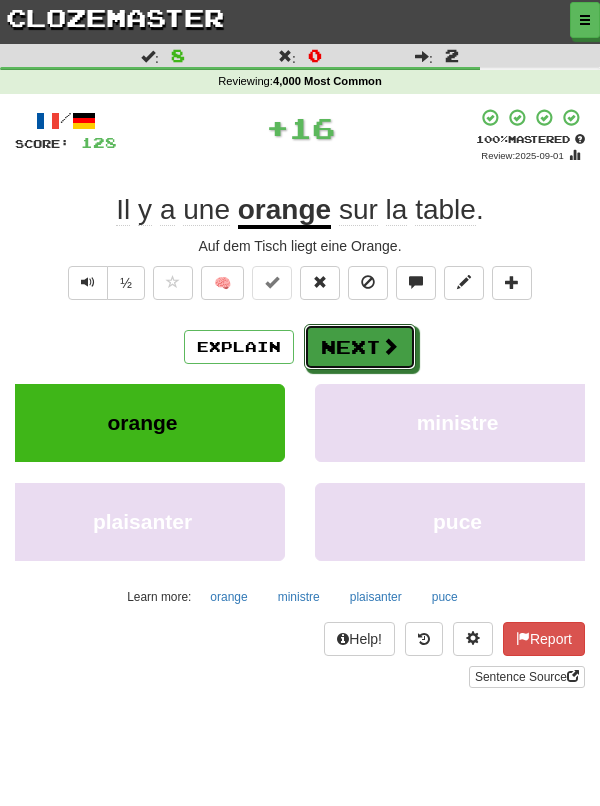 click on "Next" at bounding box center [360, 347] 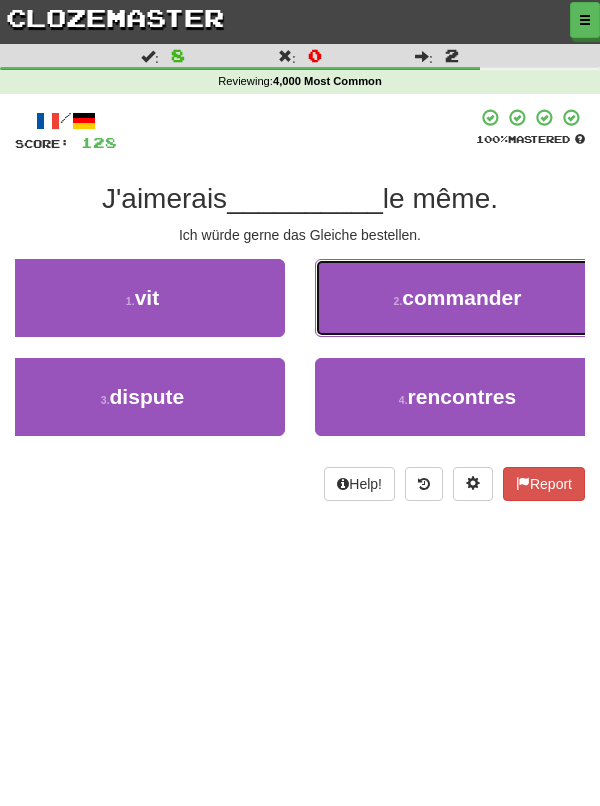 click on "commander" at bounding box center (461, 297) 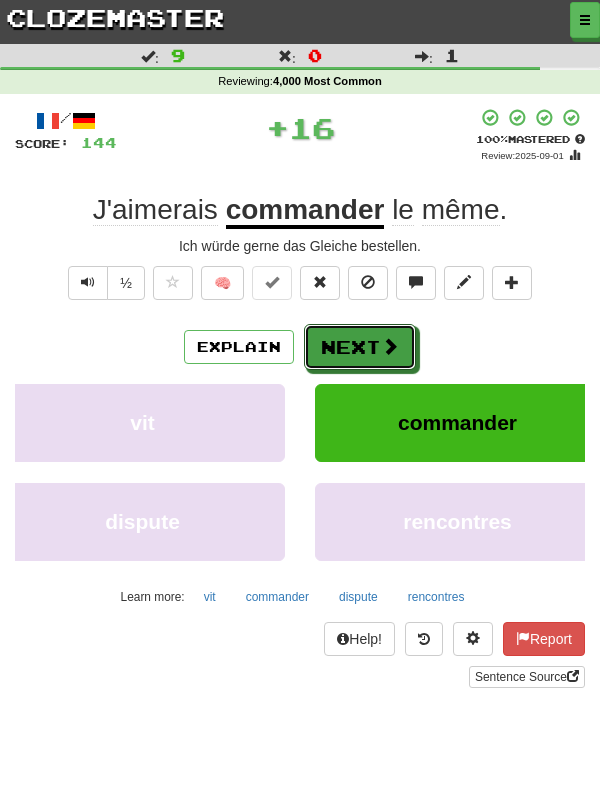click on "Next" at bounding box center (360, 347) 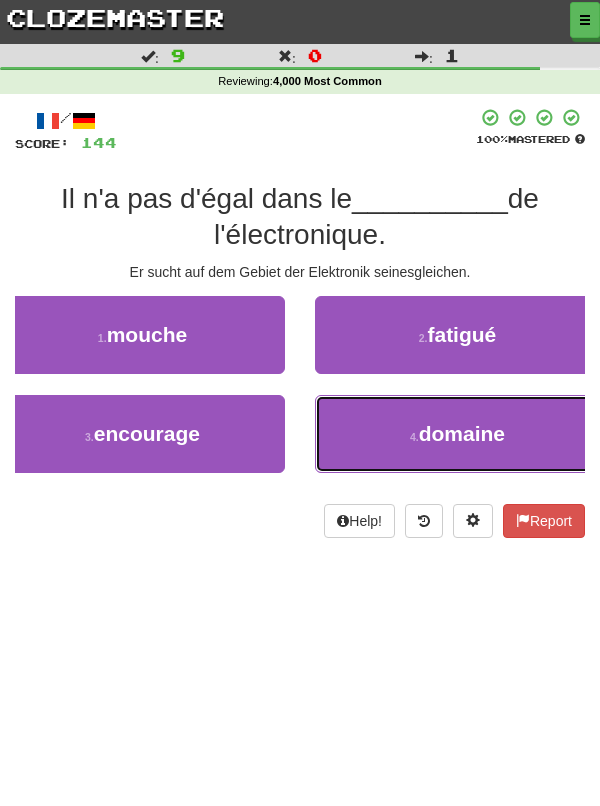 click on "domaine" at bounding box center (462, 433) 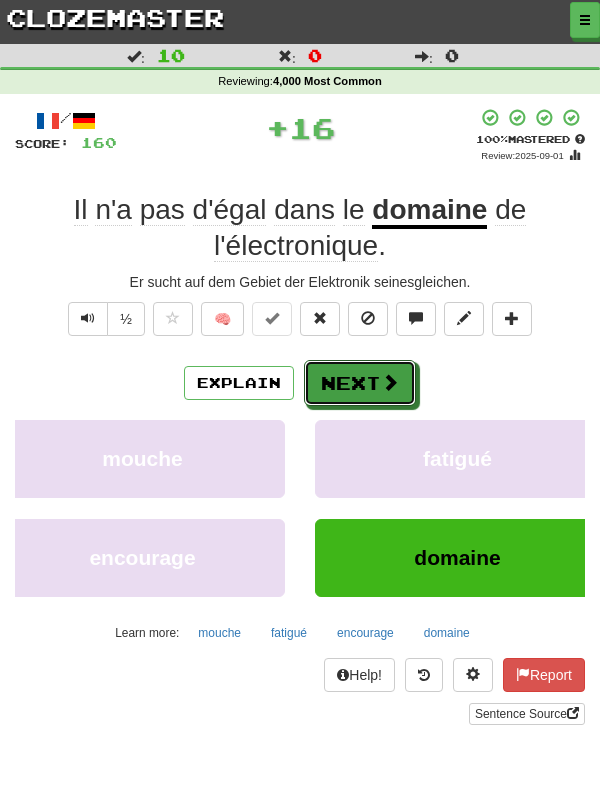 click on "Next" at bounding box center [360, 383] 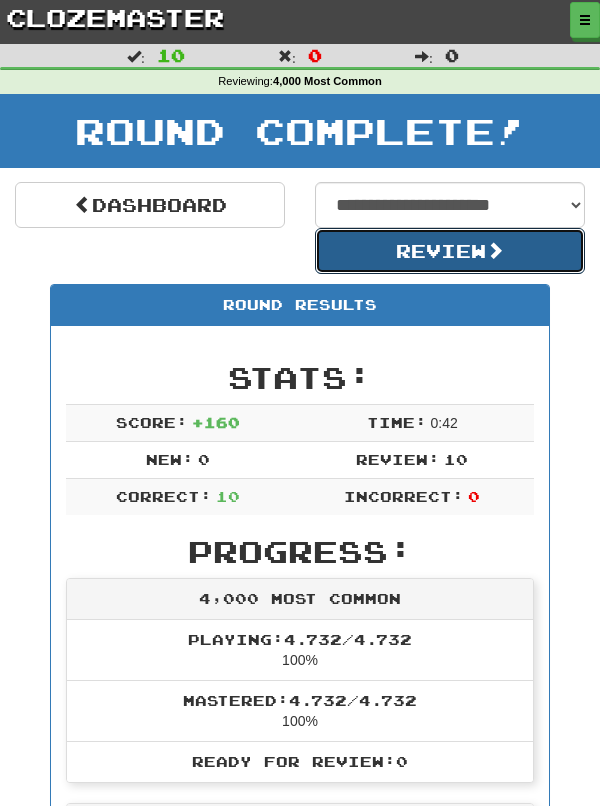 click on "Review" at bounding box center (450, 251) 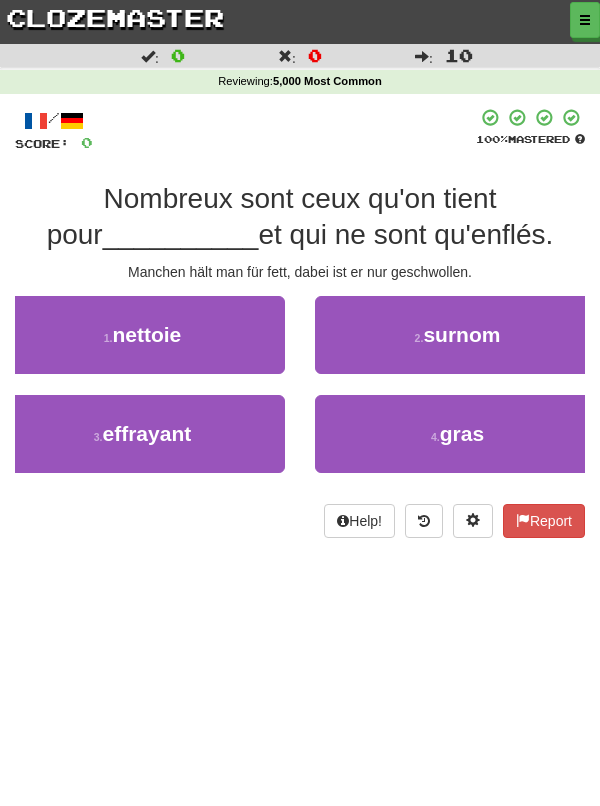 scroll, scrollTop: 0, scrollLeft: 0, axis: both 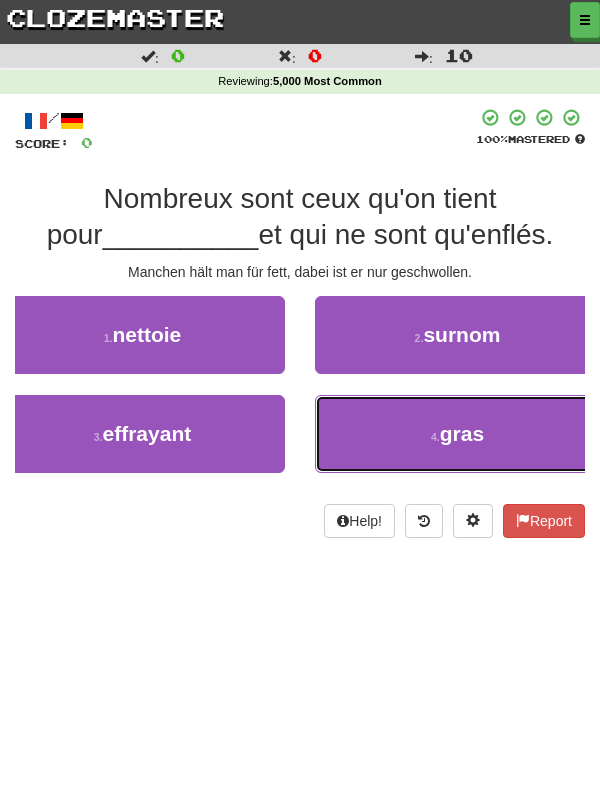 click on "4 .  gras" at bounding box center (457, 434) 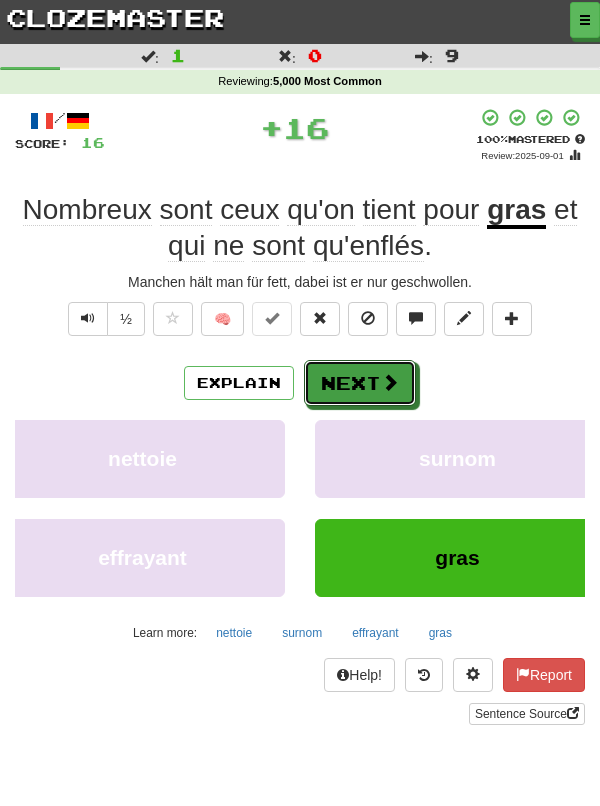 click on "Next" at bounding box center [360, 383] 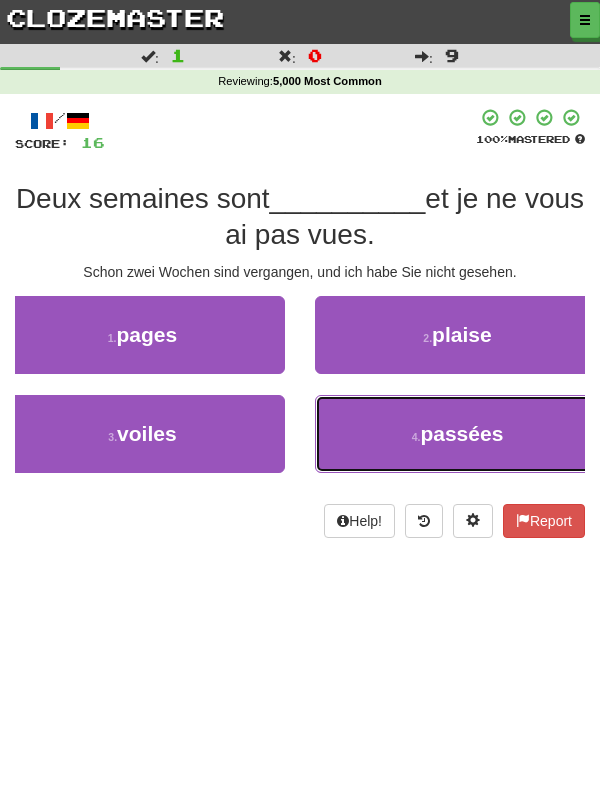 click on "4 .  passées" at bounding box center [457, 434] 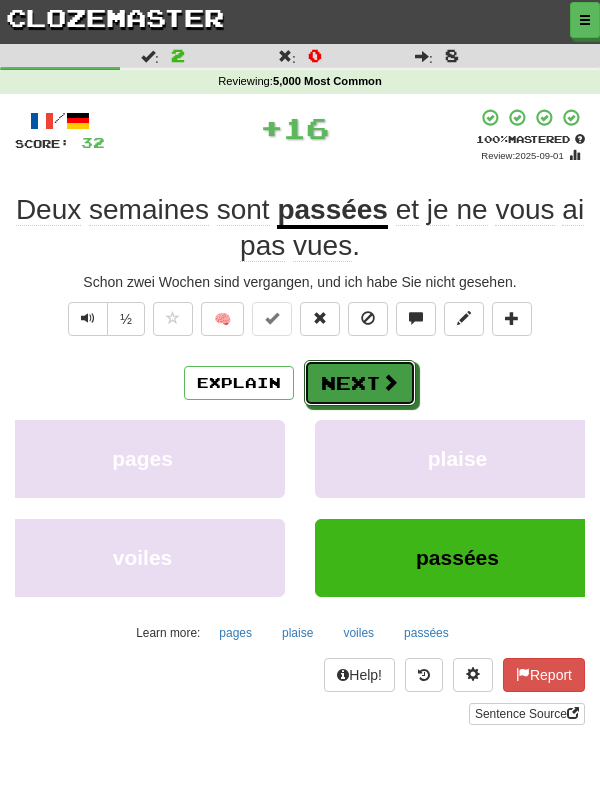 click on "Next" at bounding box center (360, 383) 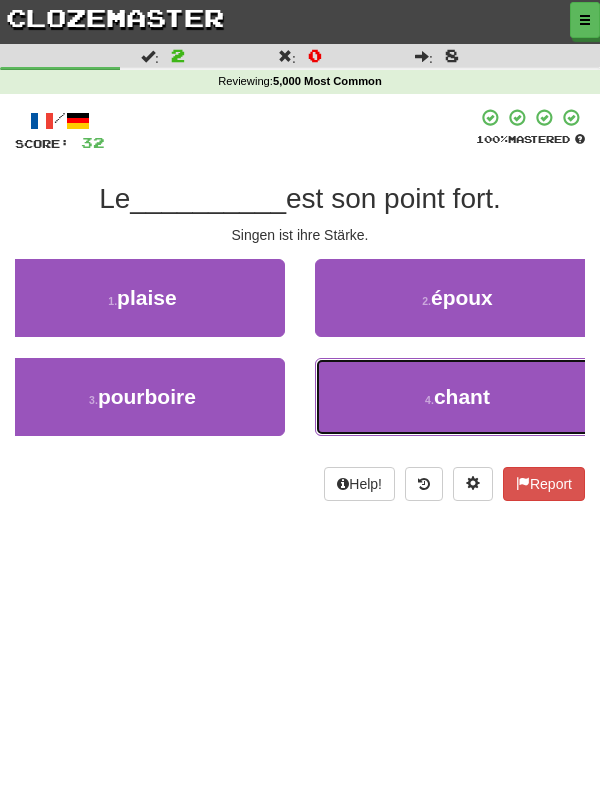 click on "4 .  chant" at bounding box center [457, 397] 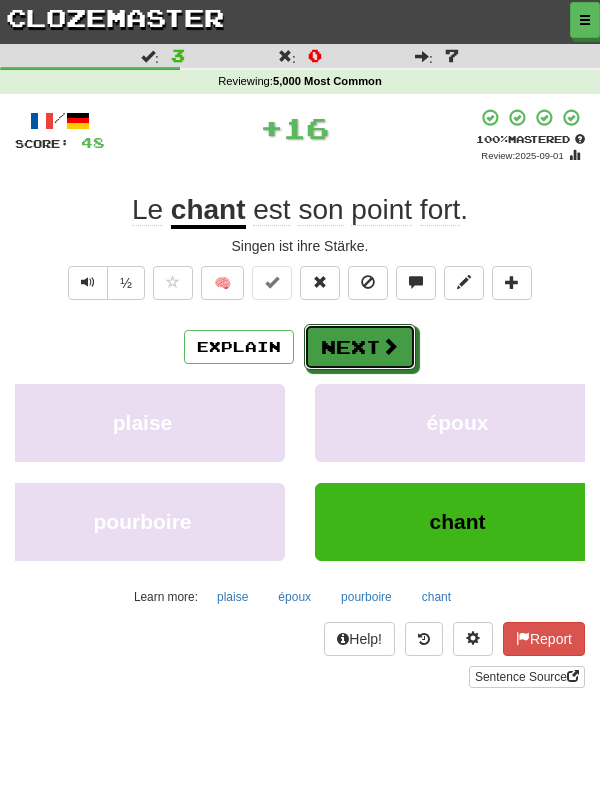 click on "Next" at bounding box center [360, 347] 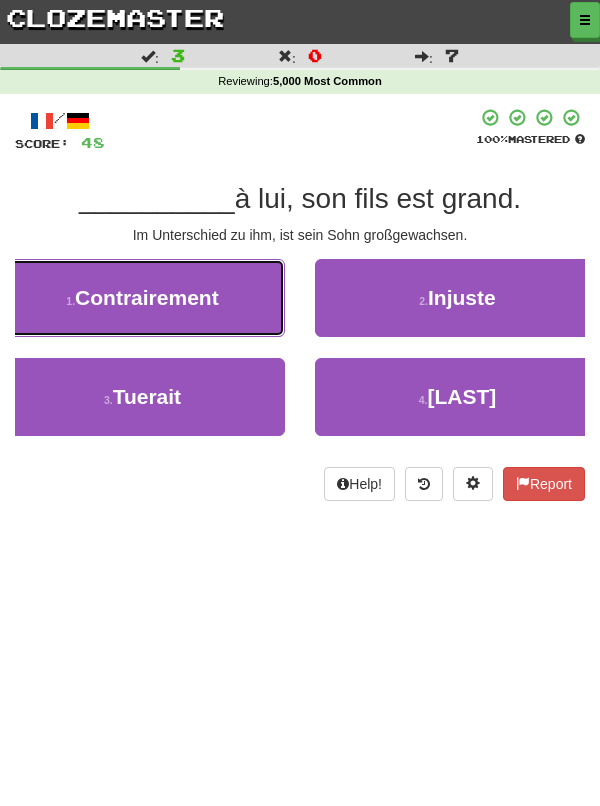 click on "1 .  Contrairement" at bounding box center [142, 298] 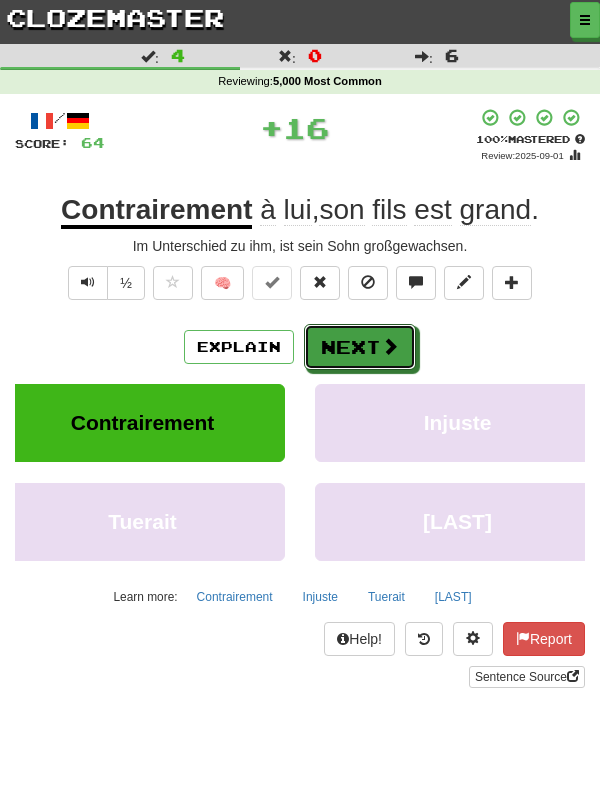 click at bounding box center (390, 346) 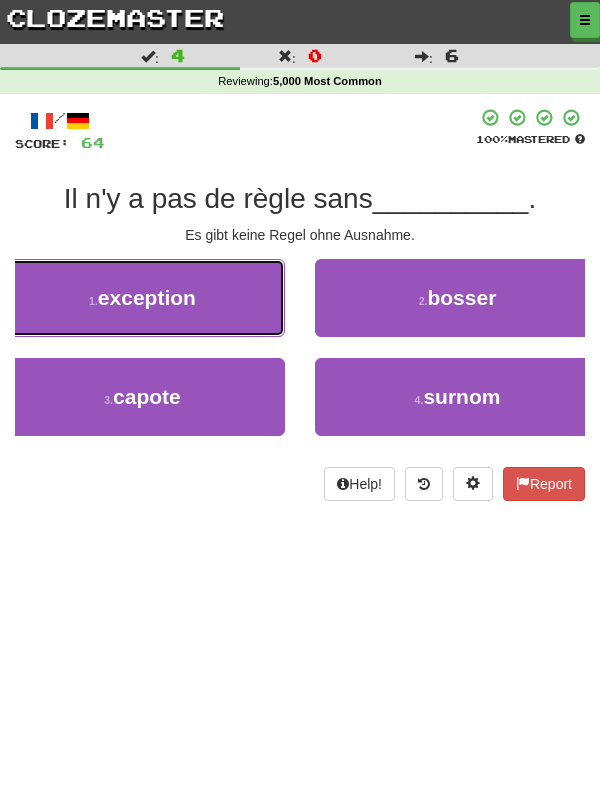 click on "1 .  exception" at bounding box center (142, 298) 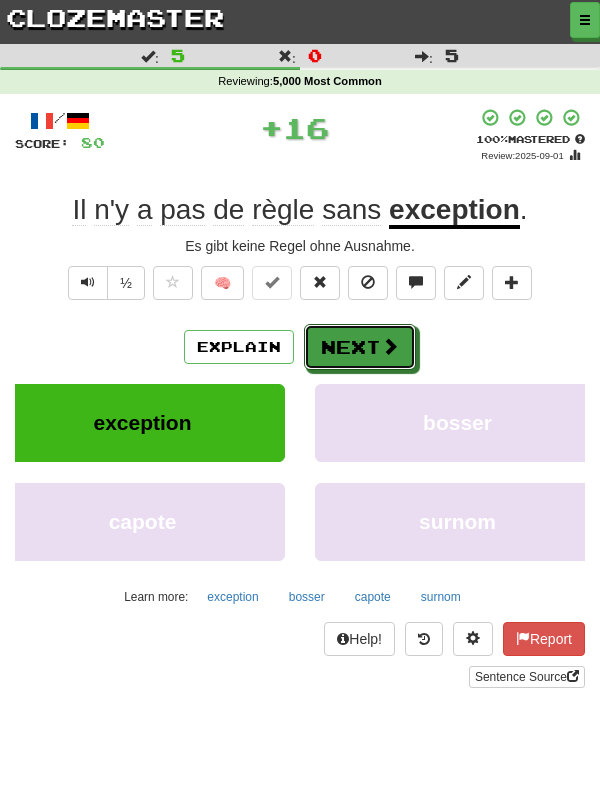 click on "Next" at bounding box center (360, 347) 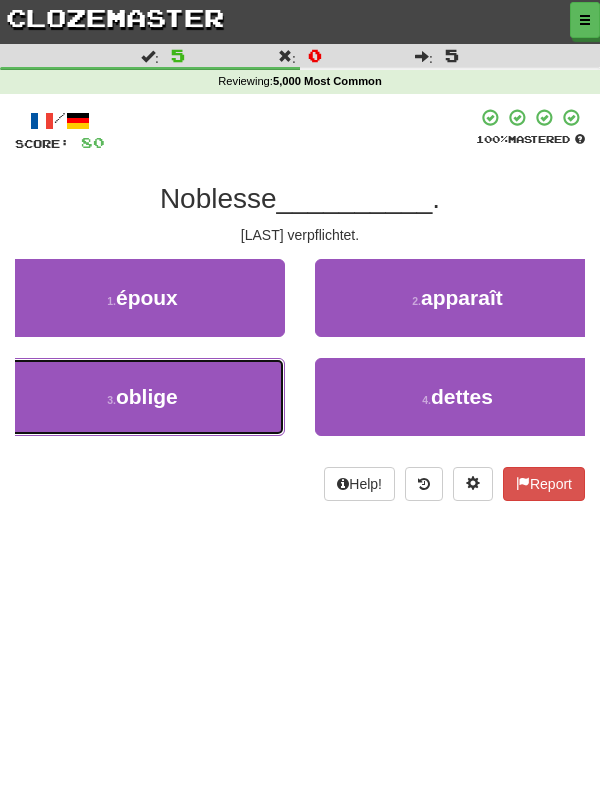 click on "3 .  oblige" at bounding box center (142, 397) 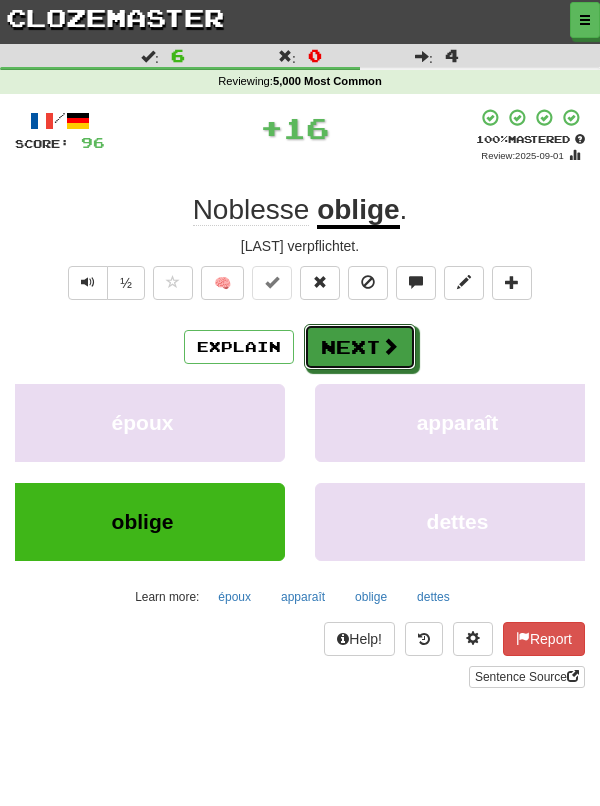 click on "Next" at bounding box center (360, 347) 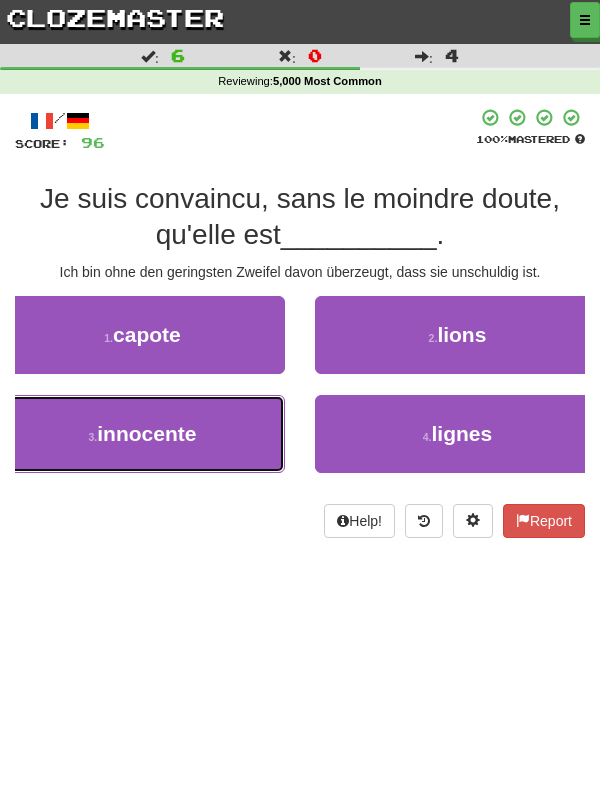 click on "3 .  innocente" at bounding box center (142, 434) 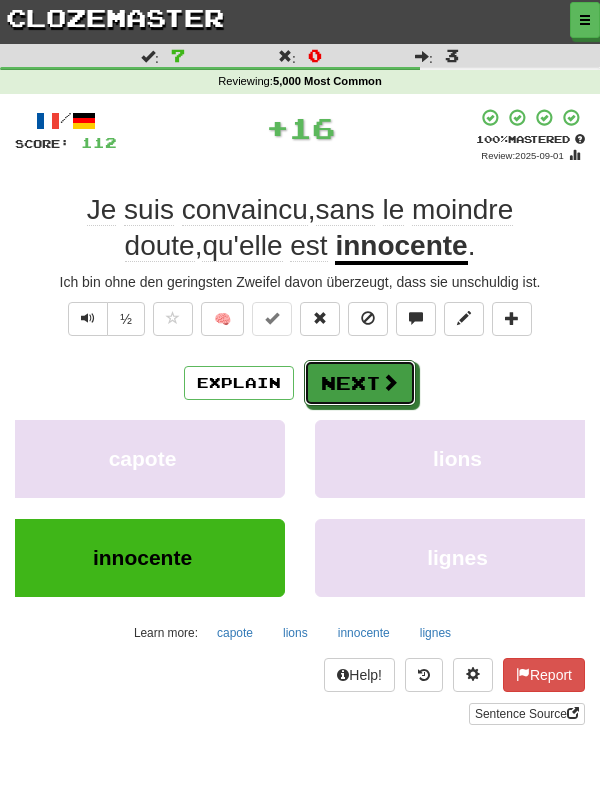 click on "Next" at bounding box center (360, 383) 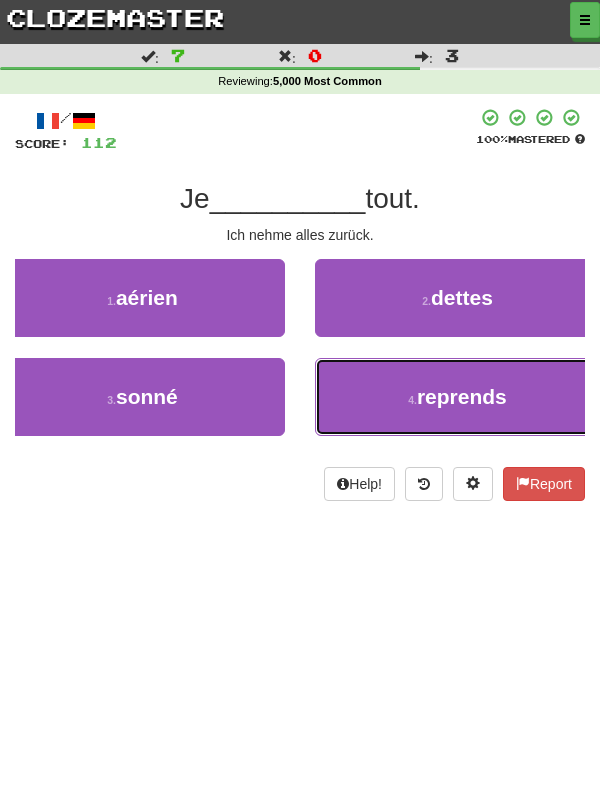 click on "reprends" at bounding box center [462, 396] 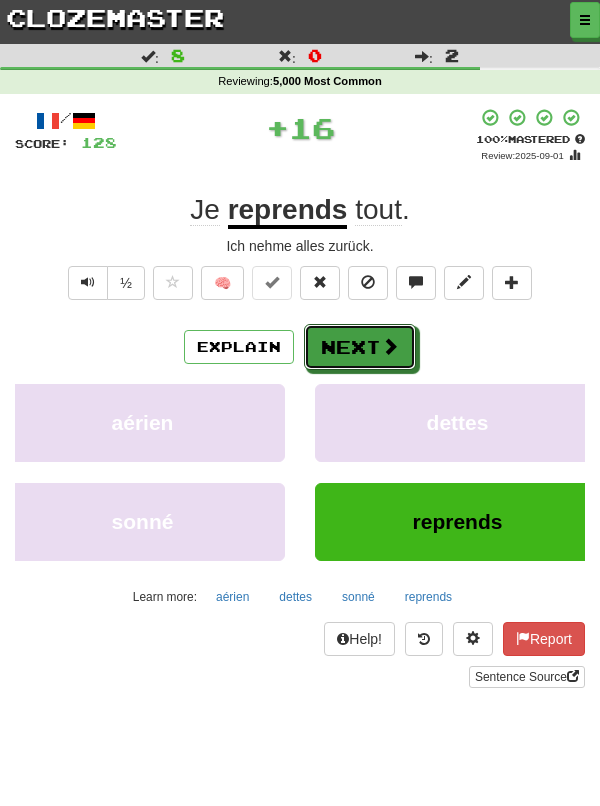 click on "Next" at bounding box center [360, 347] 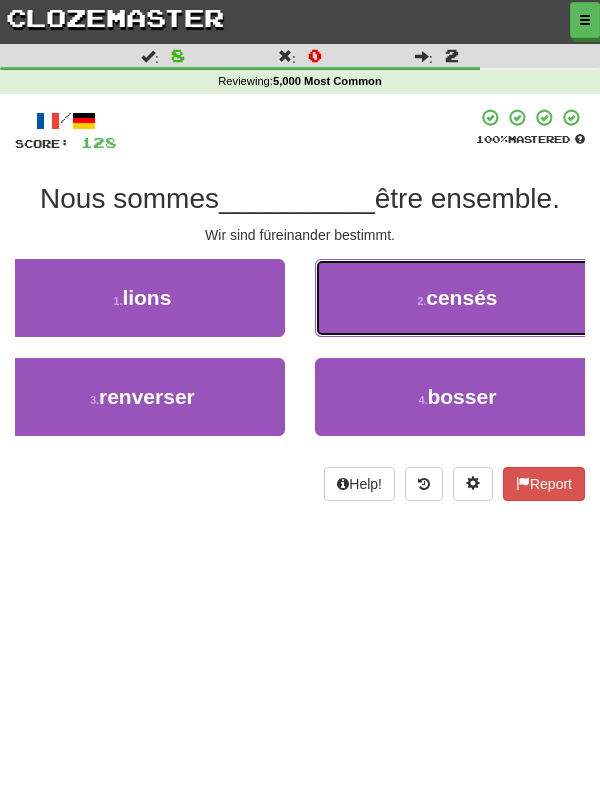 click on "2 .  censés" at bounding box center [457, 298] 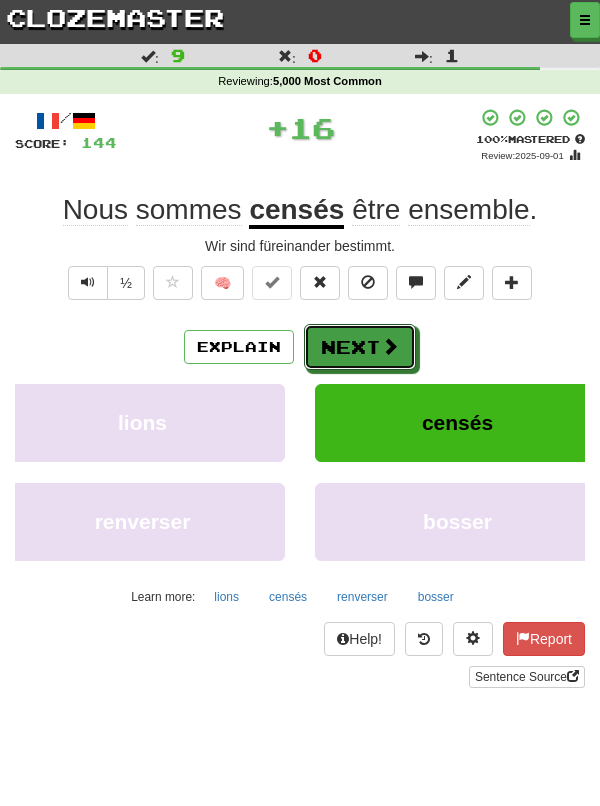 click on "Next" at bounding box center (360, 347) 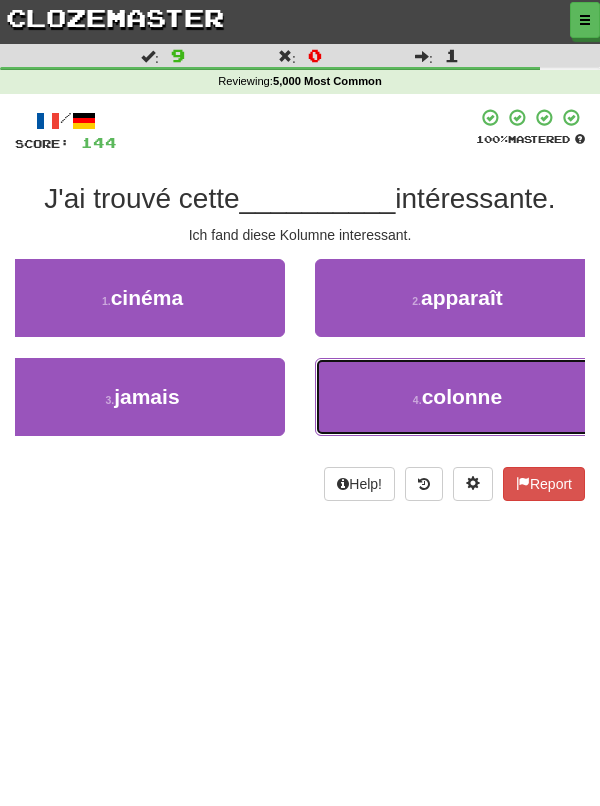 click on "4 .  colonne" at bounding box center (457, 397) 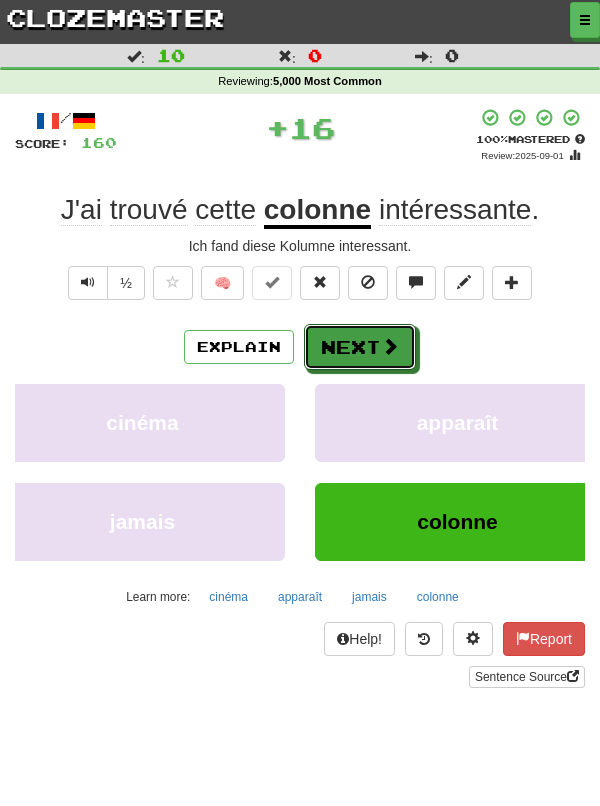 click at bounding box center [390, 346] 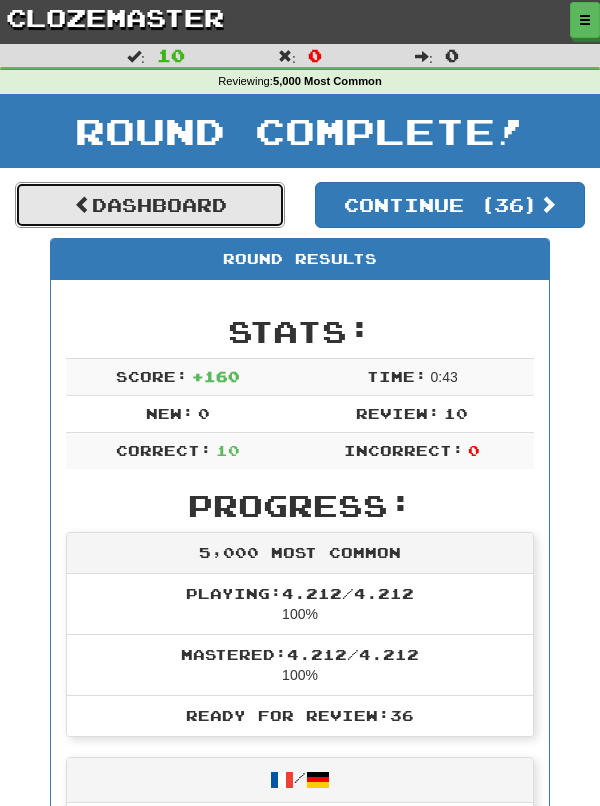 click on "Dashboard" at bounding box center (150, 205) 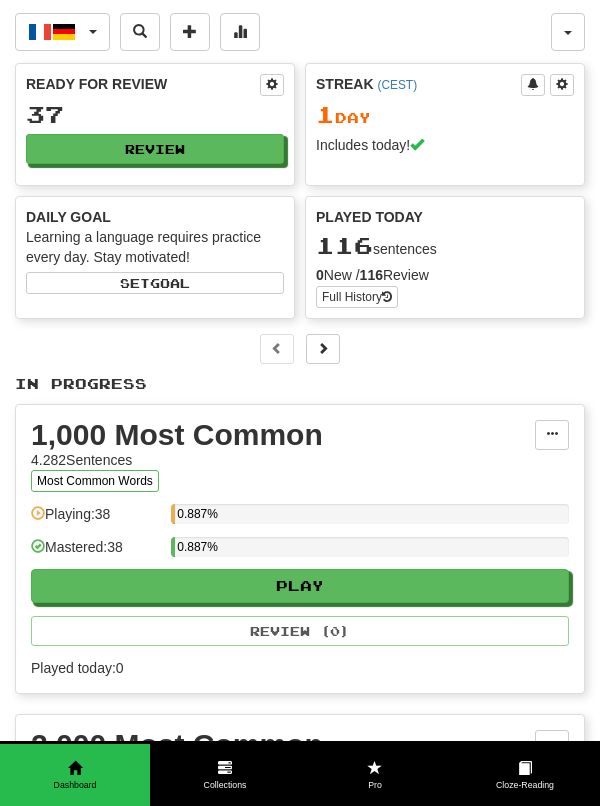 scroll, scrollTop: 0, scrollLeft: 0, axis: both 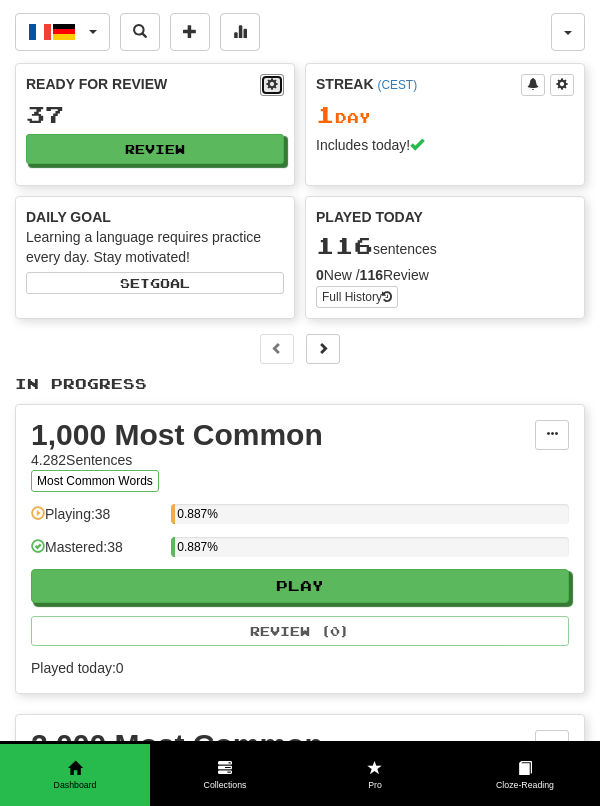 click at bounding box center (272, 85) 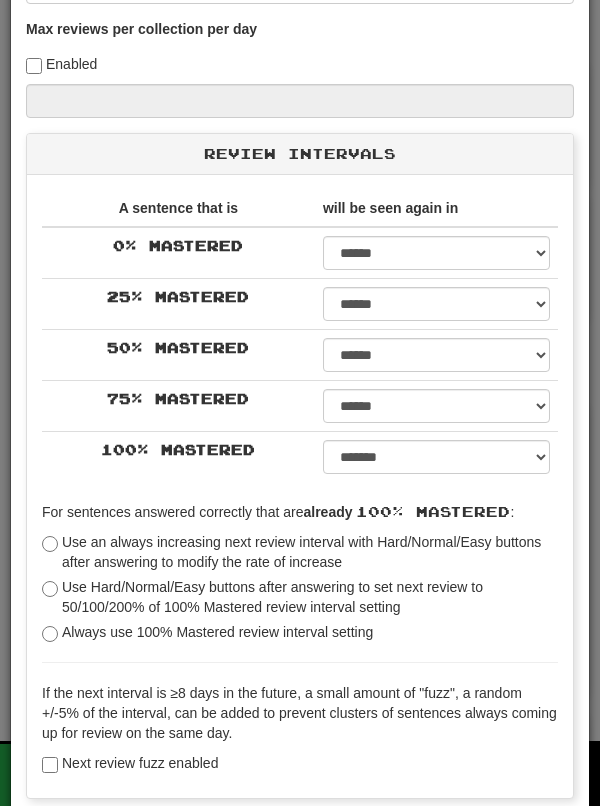 scroll, scrollTop: 279, scrollLeft: 0, axis: vertical 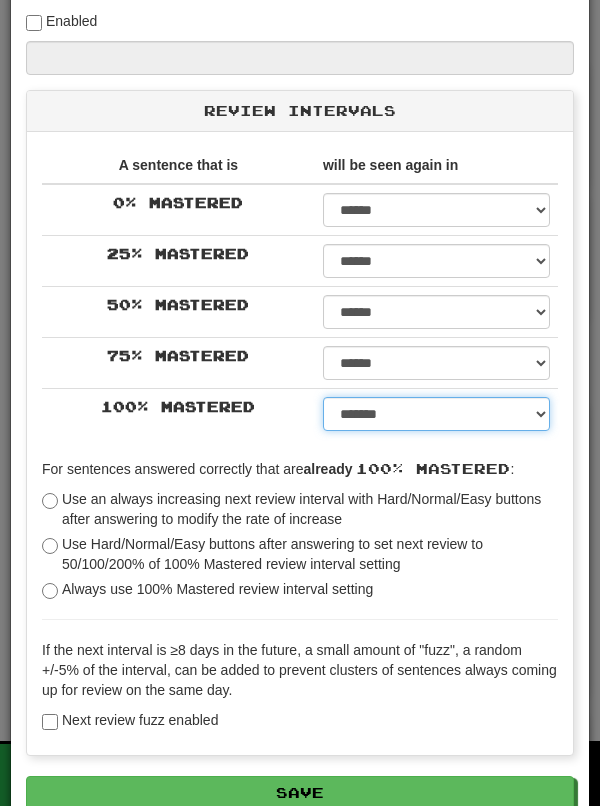 click on "****** ****** ****** ****** ****** ****** ****** ****** ****** ******* ******* ******* ******* ******* ******* ******* ******* ******* ******* ******* ******* ******* ******* ******* ******* ******* ******* ******* ******* ******* ******* ******* ******* ******* ******* ******* ******* ******* ******* ******* ******* ******* ******** ******** ******** ******** ******** ******** ******** ******** ******** *****" at bounding box center (436, 414) 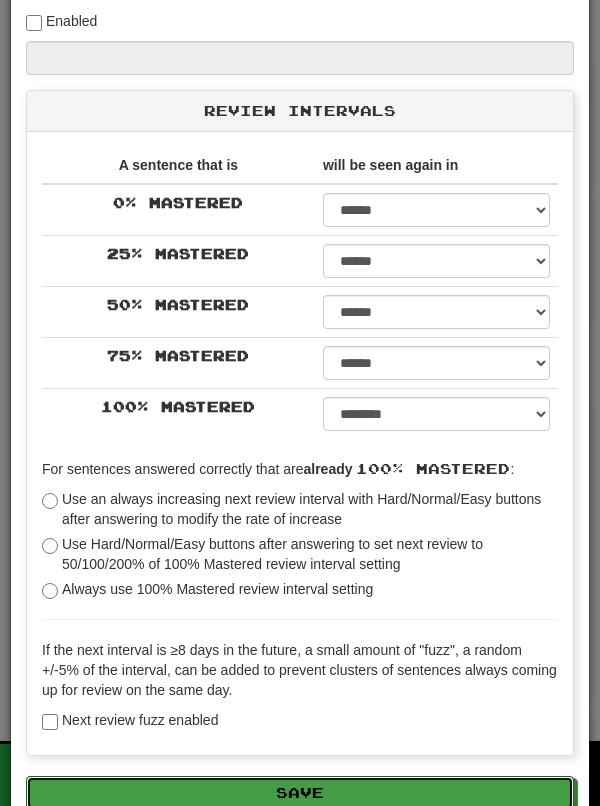 click on "Save" at bounding box center (300, 793) 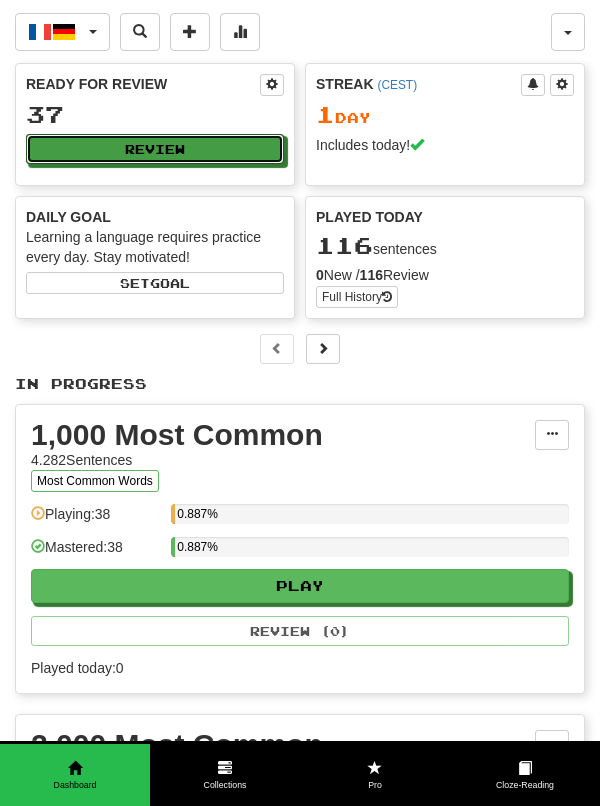 click on "Review" at bounding box center (155, 149) 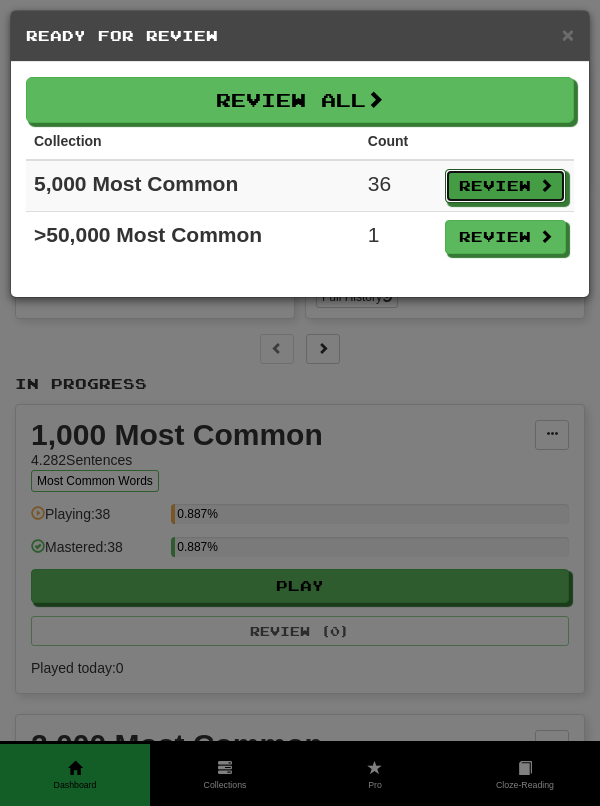 click on "Review" at bounding box center (505, 186) 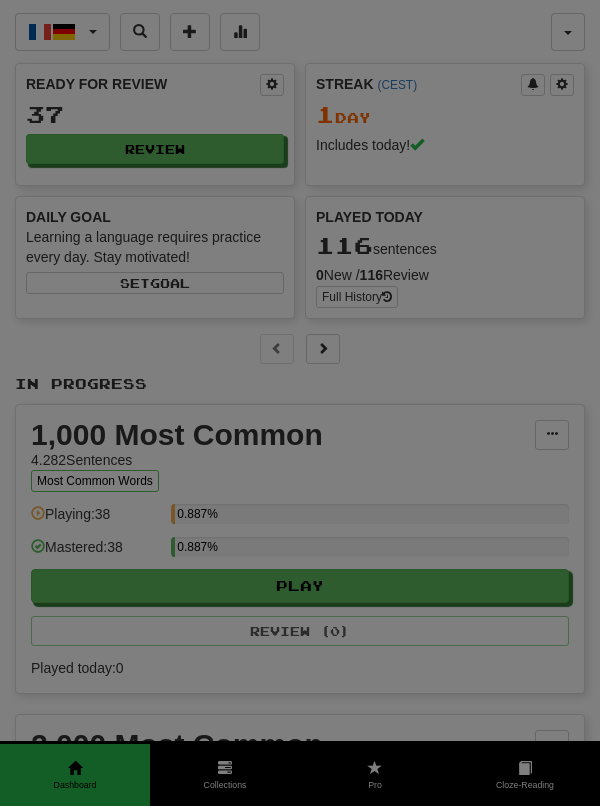 select on "**" 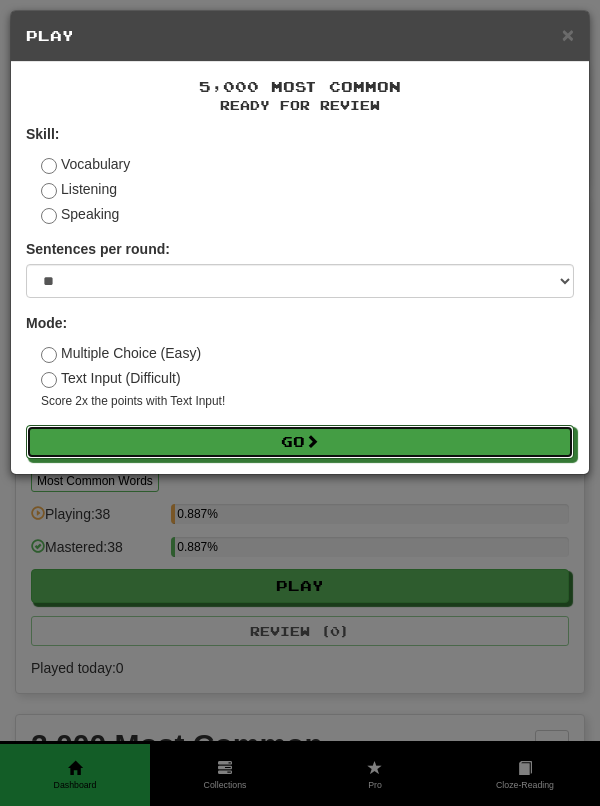 click on "Go" at bounding box center (300, 442) 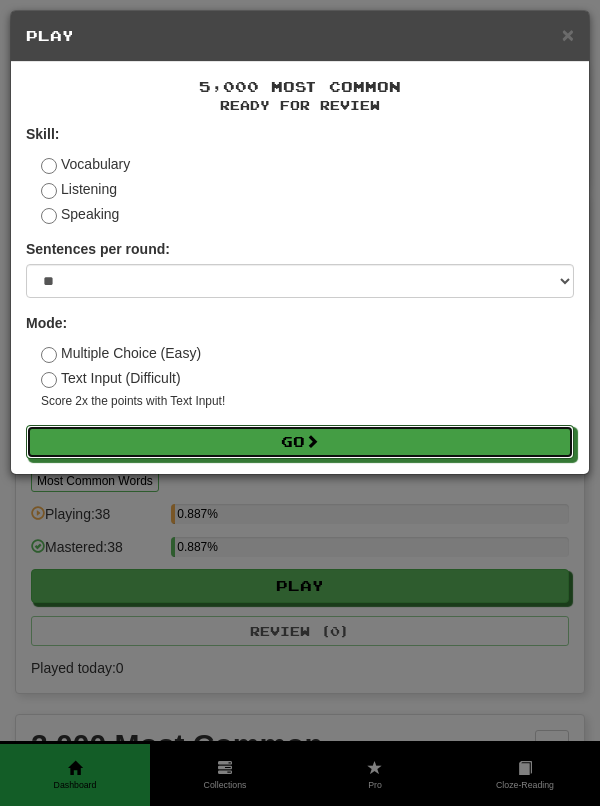 click on "Go" at bounding box center (300, 442) 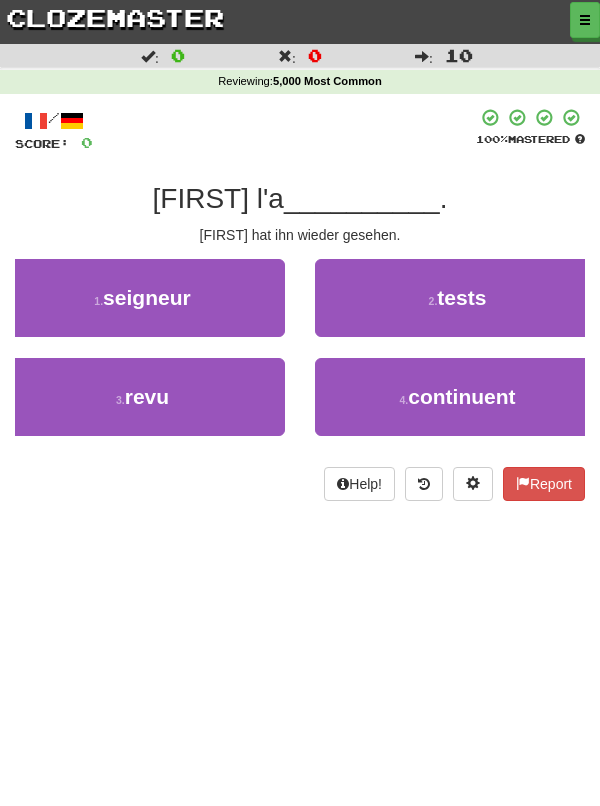 scroll, scrollTop: 0, scrollLeft: 0, axis: both 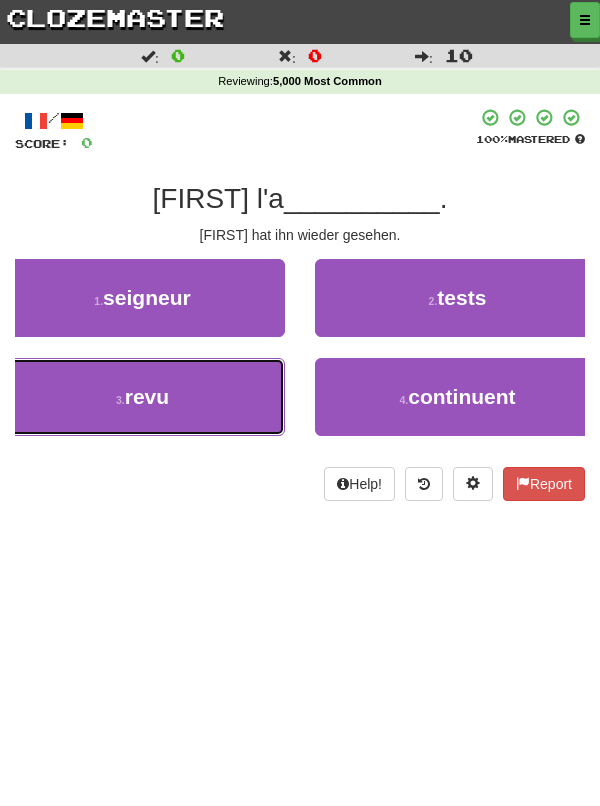 click on "3 . revu" at bounding box center [142, 397] 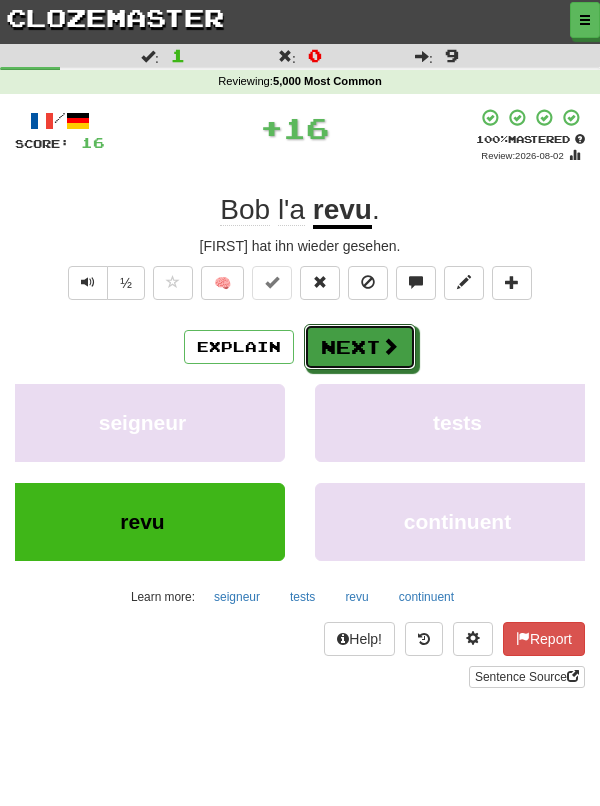 click on "Next" at bounding box center (360, 347) 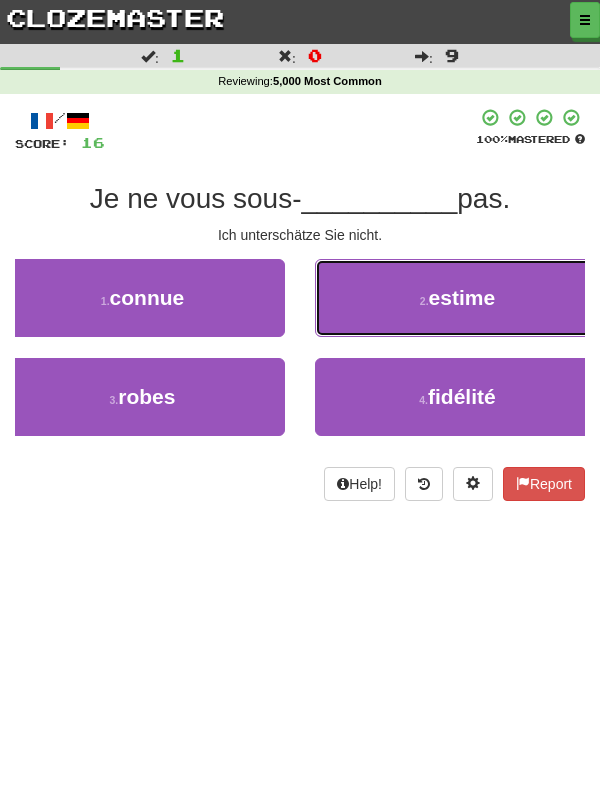 click on "estime" at bounding box center (462, 297) 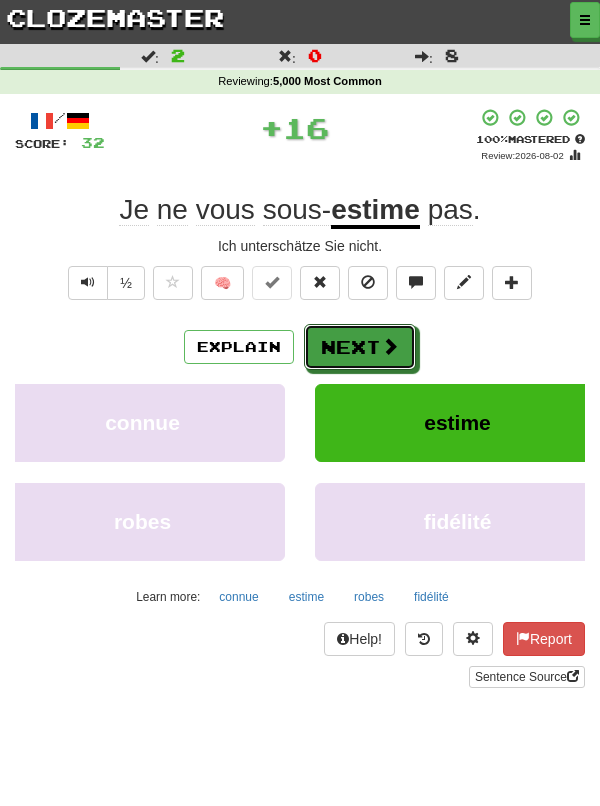click on "Next" at bounding box center [360, 347] 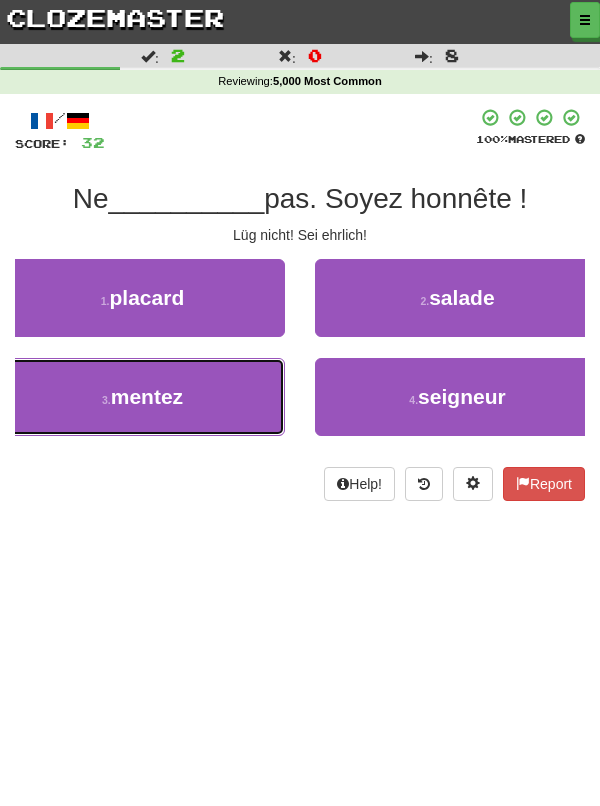click on "3 .  mentez" at bounding box center [142, 397] 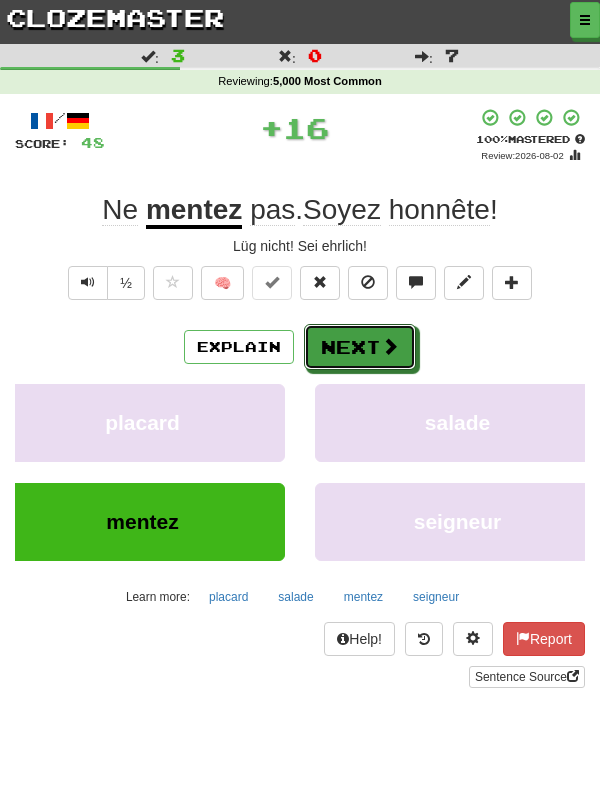 click at bounding box center [390, 346] 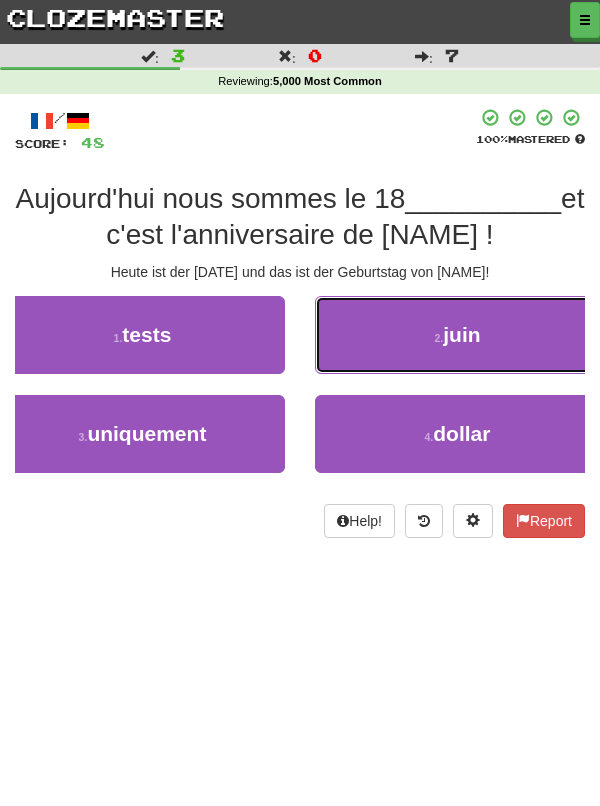 click on "2 . juin" at bounding box center (457, 335) 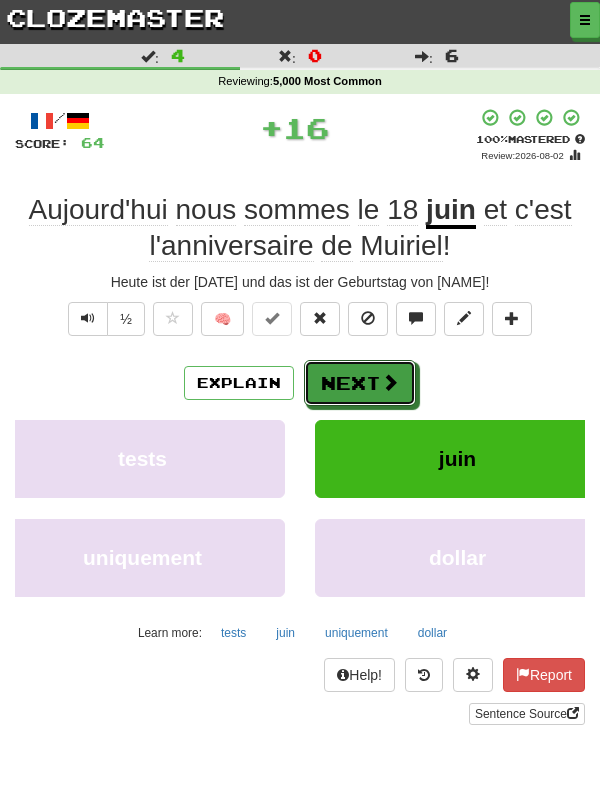 click on "Next" at bounding box center [360, 383] 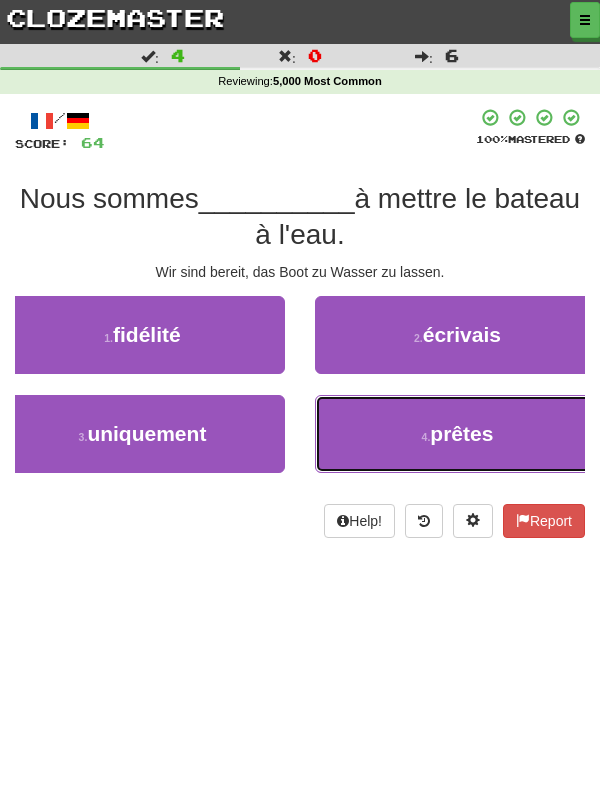 click on "4 .  prêtes" at bounding box center [457, 434] 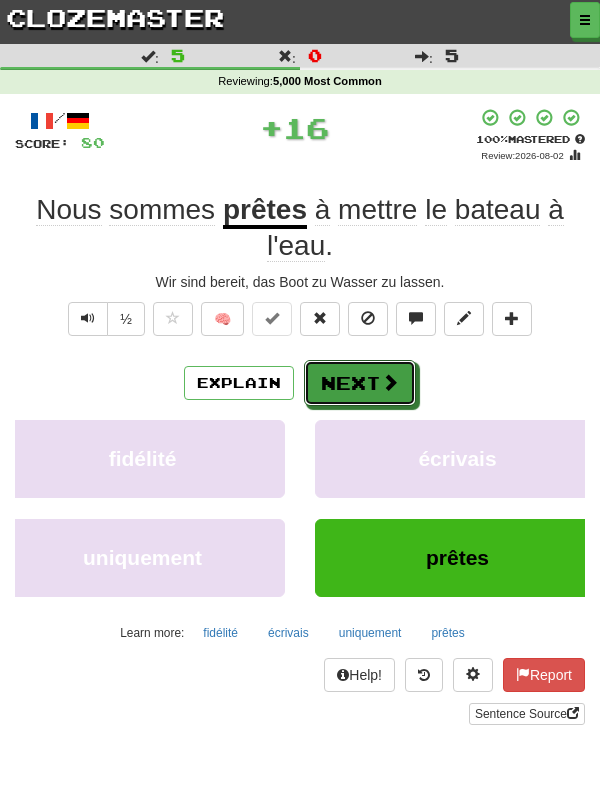 click on "Next" at bounding box center [360, 383] 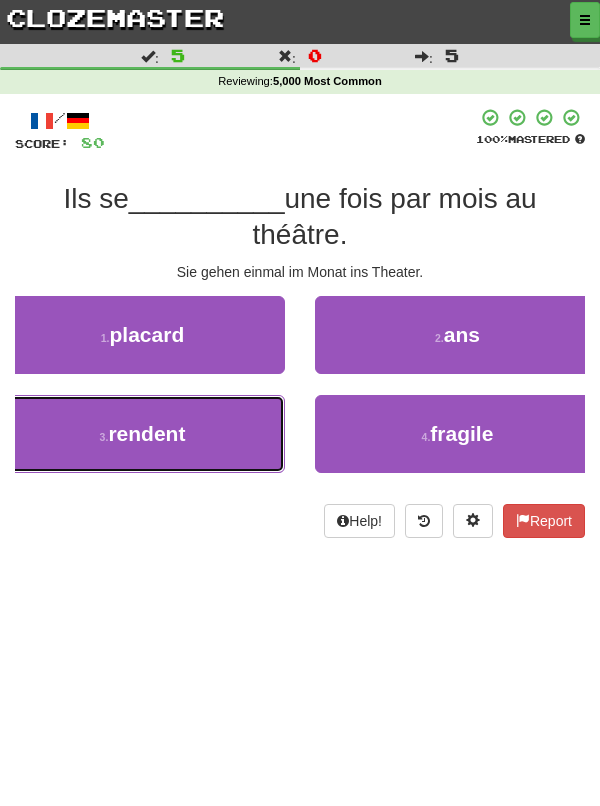 click on "3 . rendent" at bounding box center [142, 434] 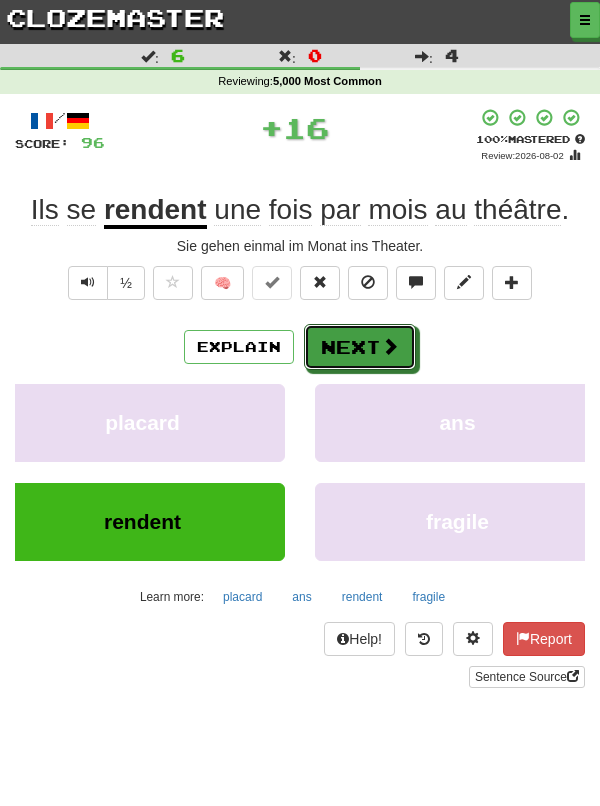click at bounding box center [390, 346] 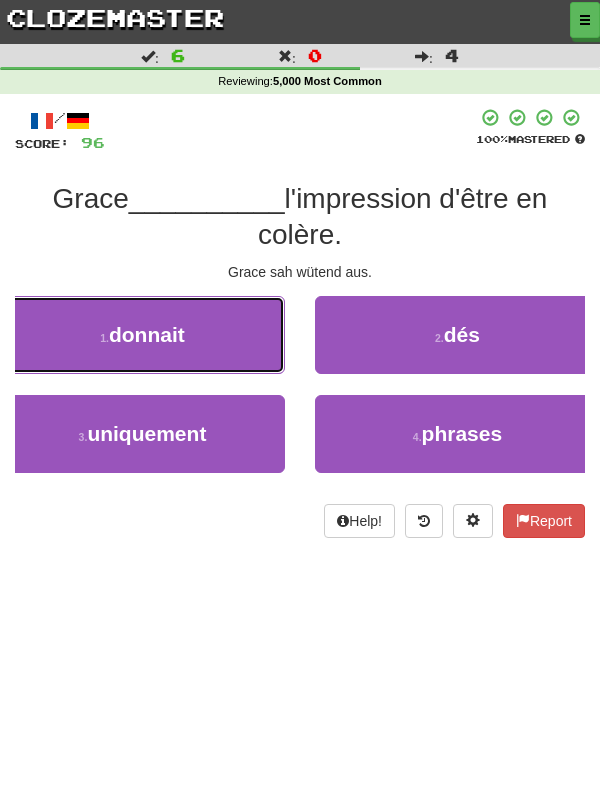 click on "1 .  donnait" at bounding box center [142, 335] 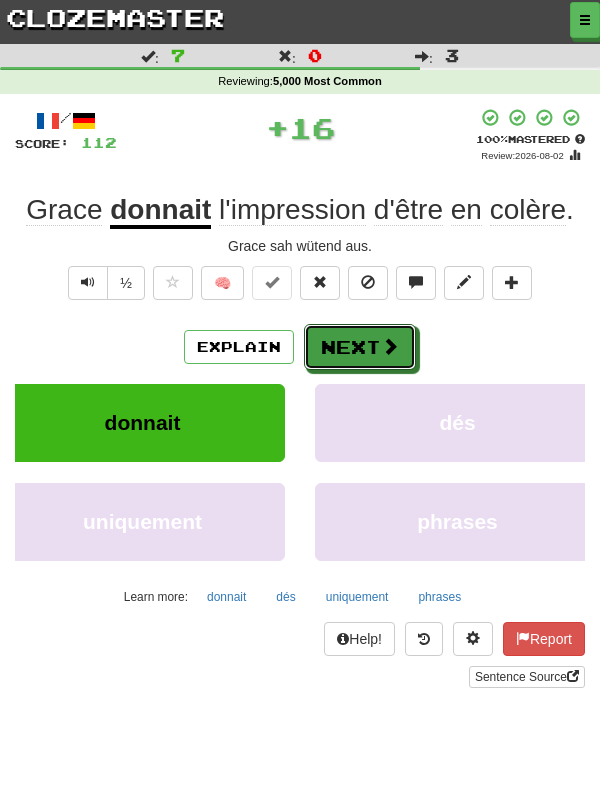 click on "Next" at bounding box center [360, 347] 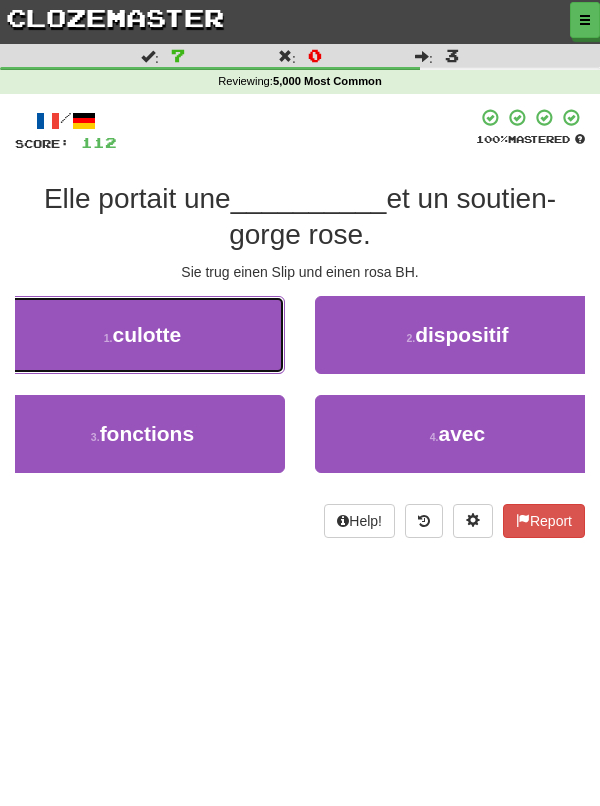 click on "1 . culotte" at bounding box center [142, 335] 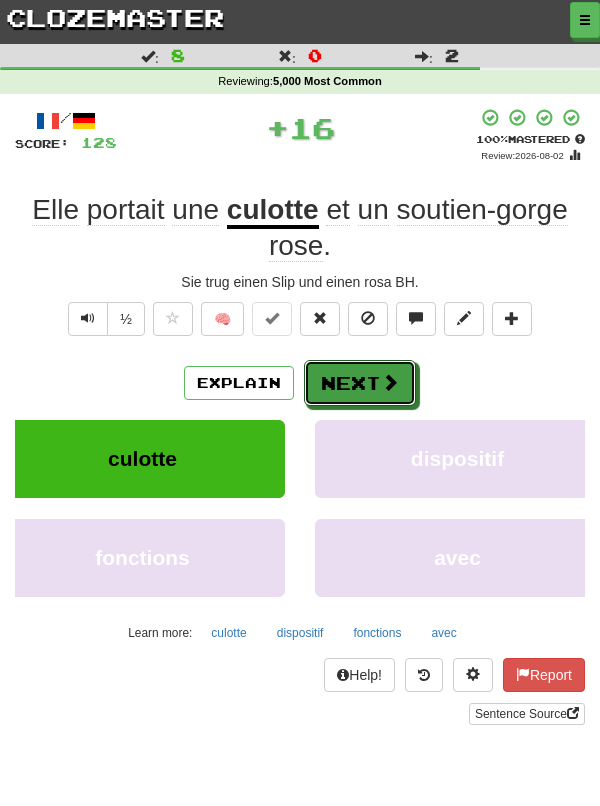 click at bounding box center (390, 382) 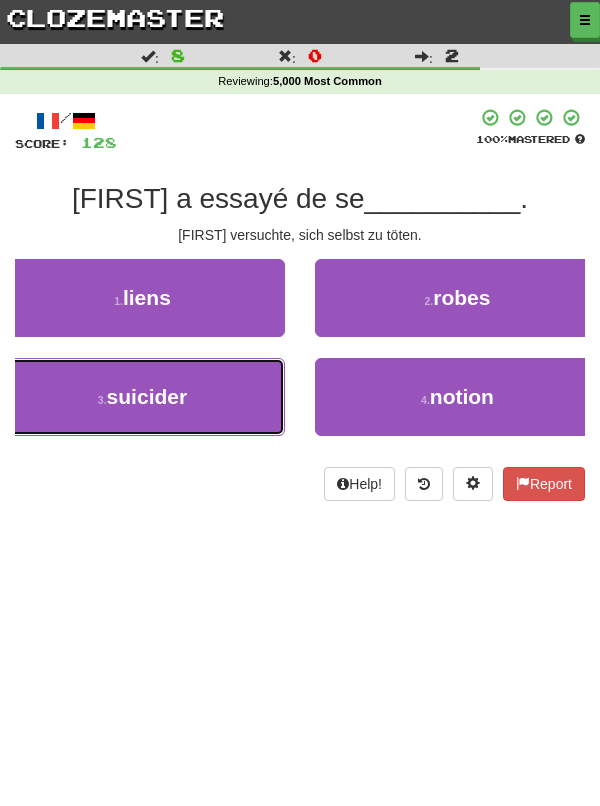 click on "3 . suicider" at bounding box center [142, 397] 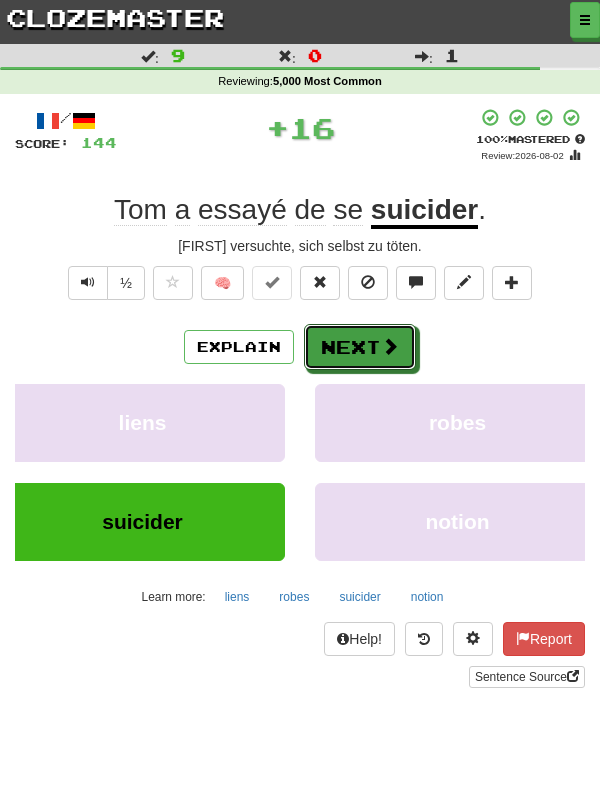 click at bounding box center (390, 346) 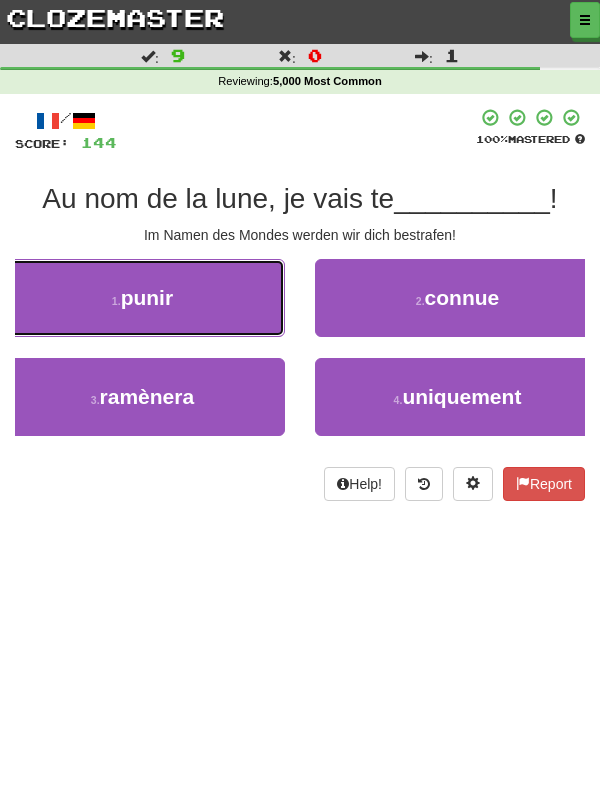 click on "1 .  punir" at bounding box center (142, 298) 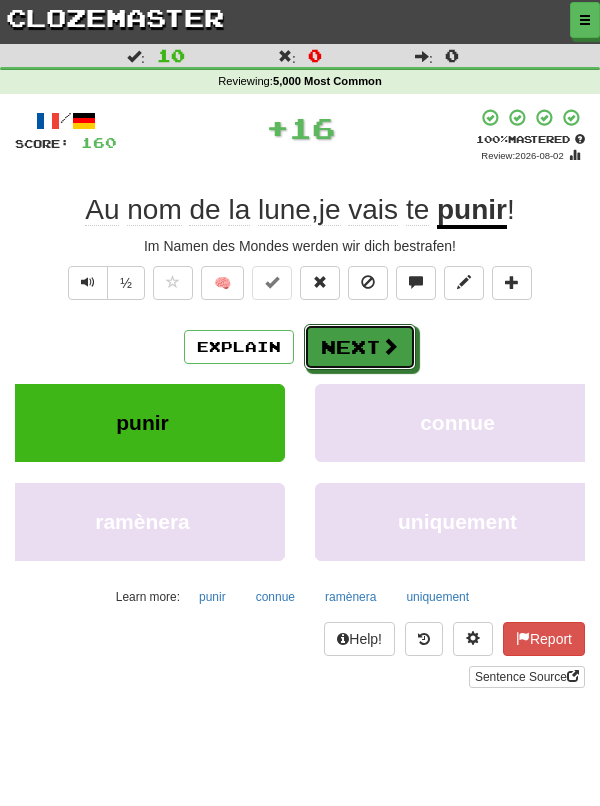 click at bounding box center (390, 346) 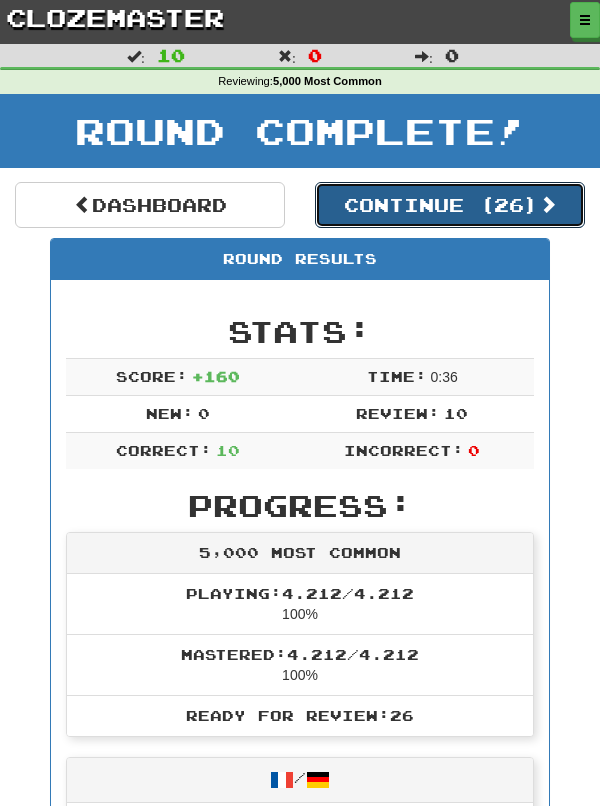 click on "Continue ( 26 )" at bounding box center (450, 205) 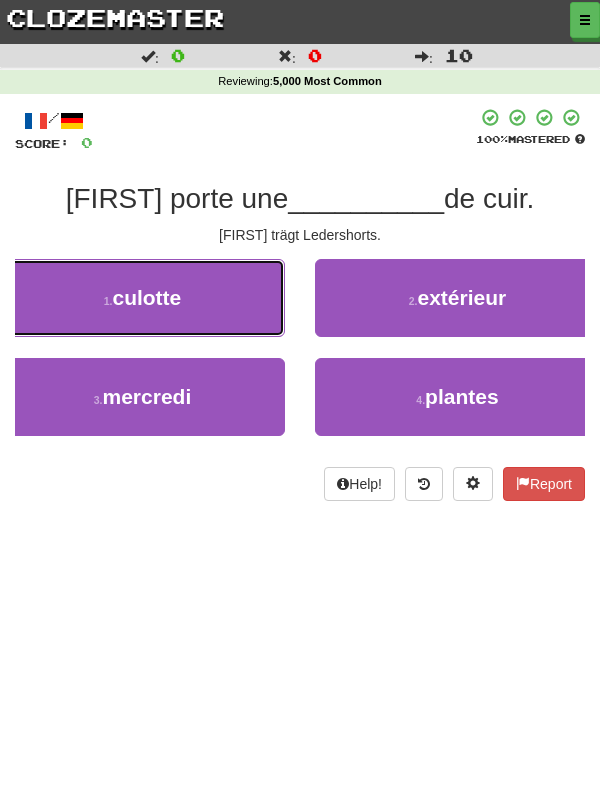 click on "1 . culotte" at bounding box center (142, 298) 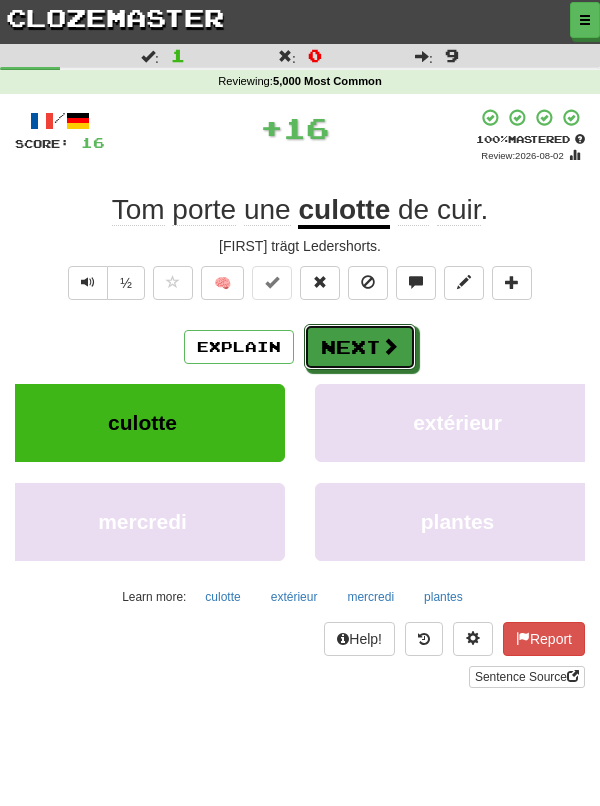 click at bounding box center (390, 346) 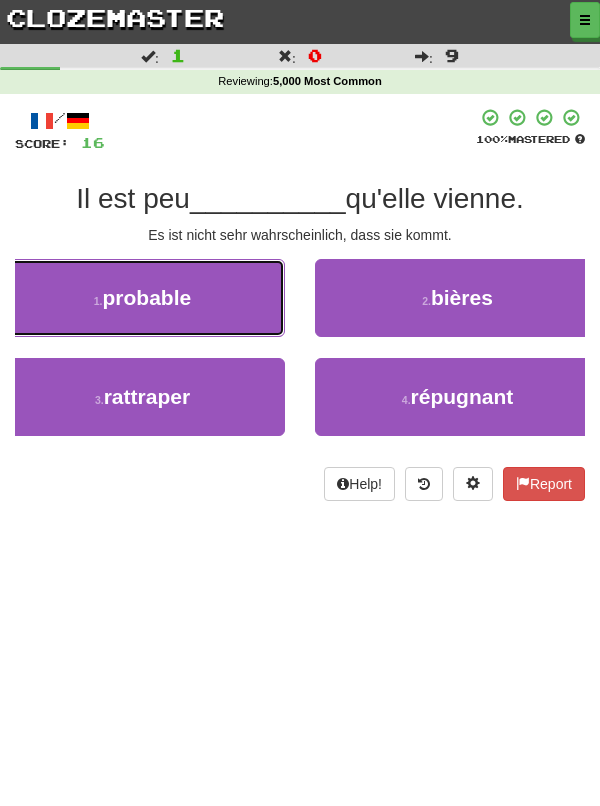 click on "1 .  probable" at bounding box center [142, 298] 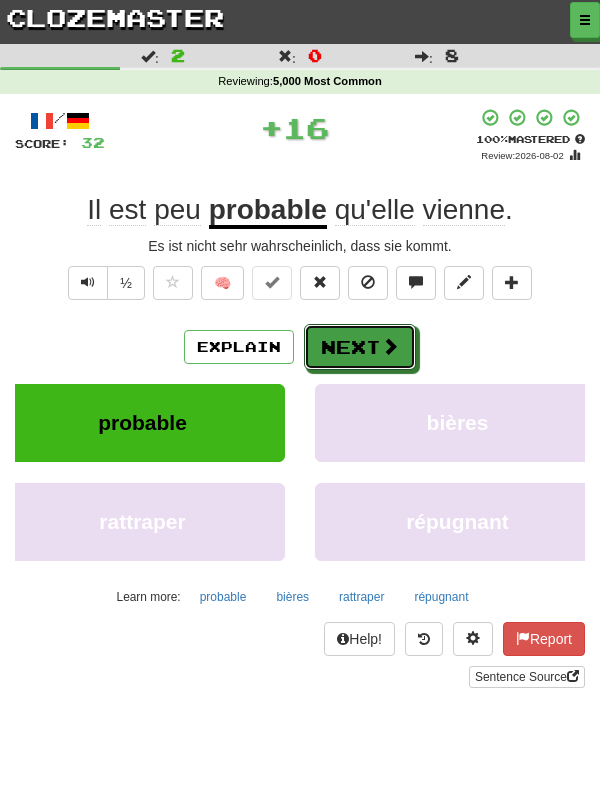 click at bounding box center (390, 346) 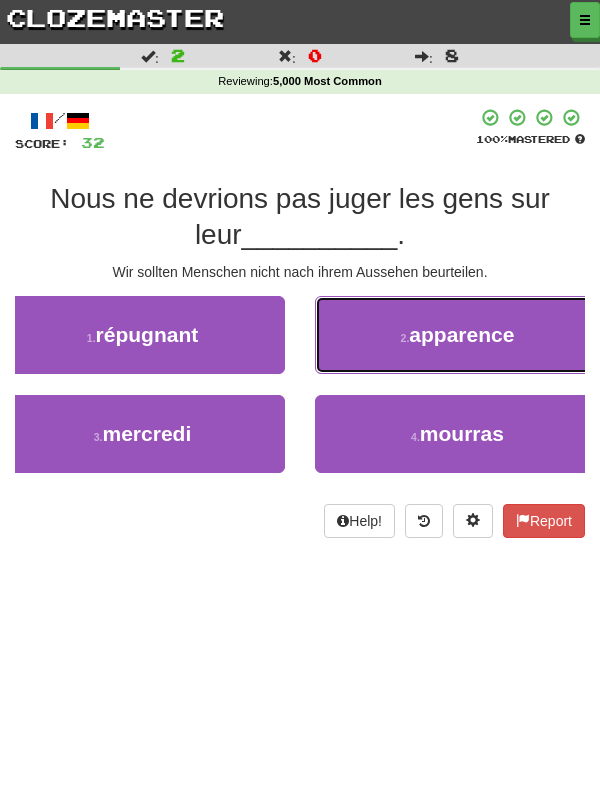 click on "2 . apparence" at bounding box center [457, 335] 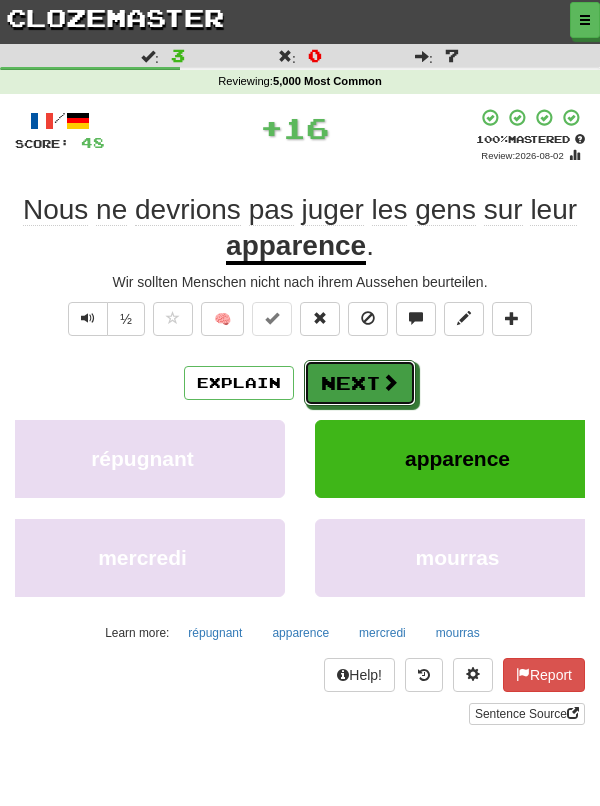 click on "Next" at bounding box center (360, 383) 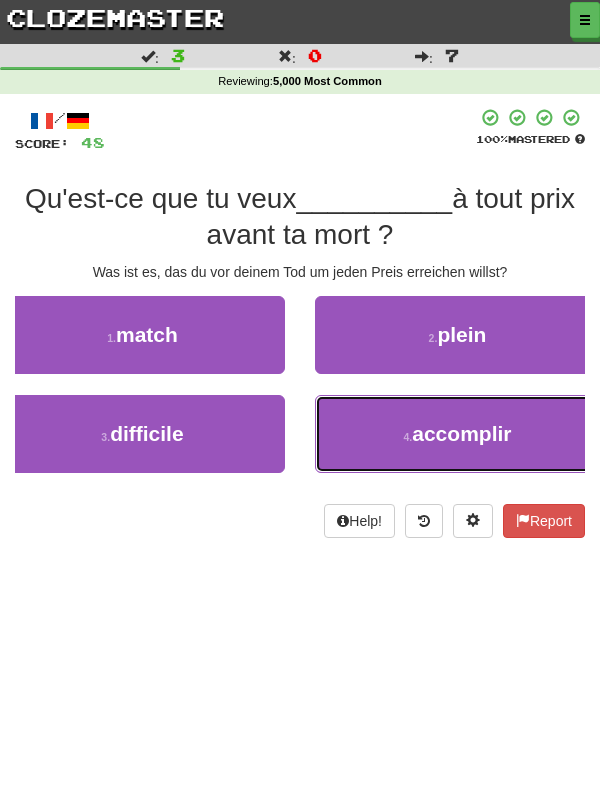 click on "accomplir" at bounding box center [461, 433] 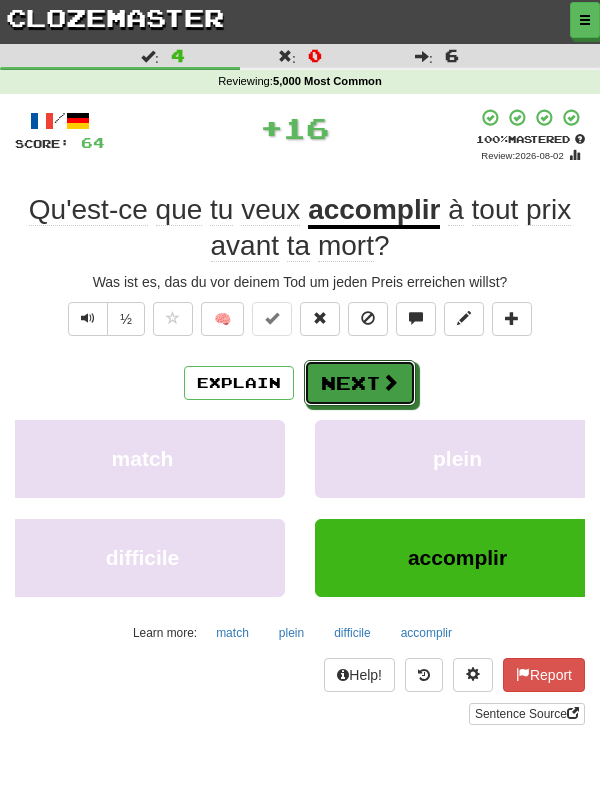 click on "Next" at bounding box center (360, 383) 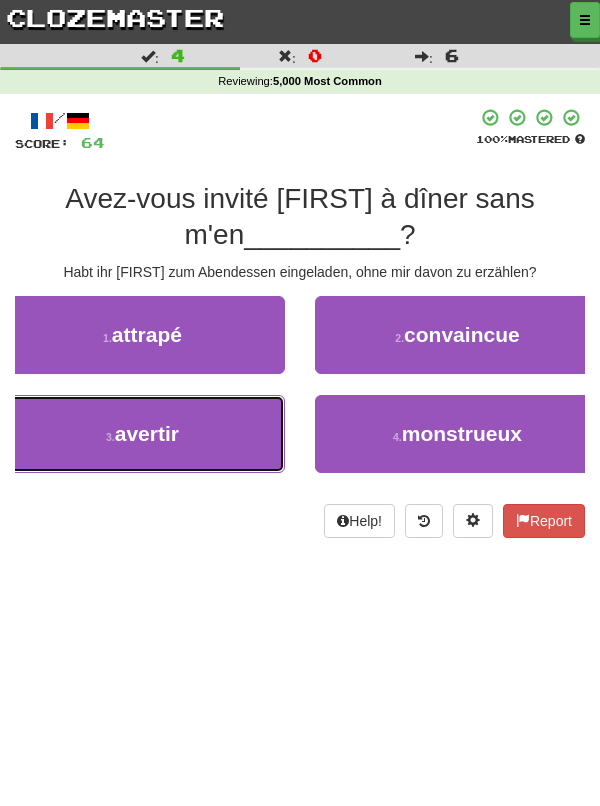 click on "3 . avertir" at bounding box center [142, 434] 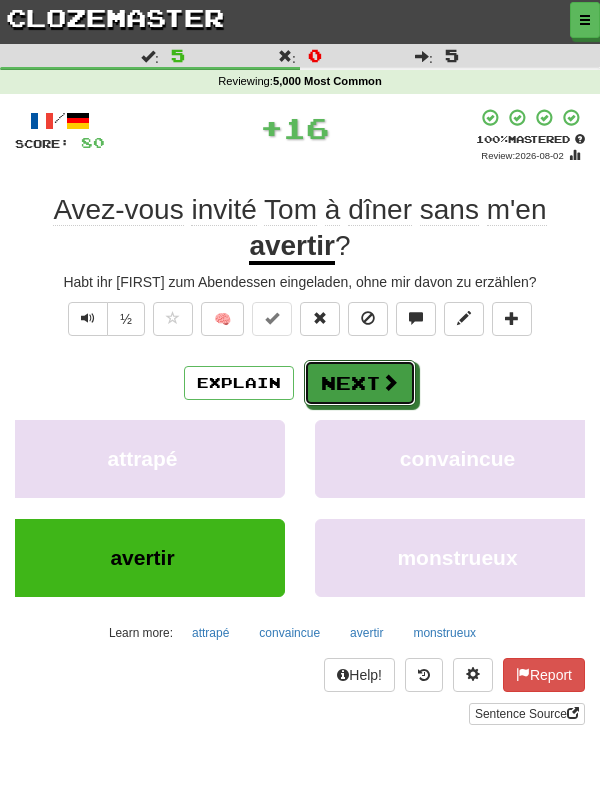 click on "Next" at bounding box center [360, 383] 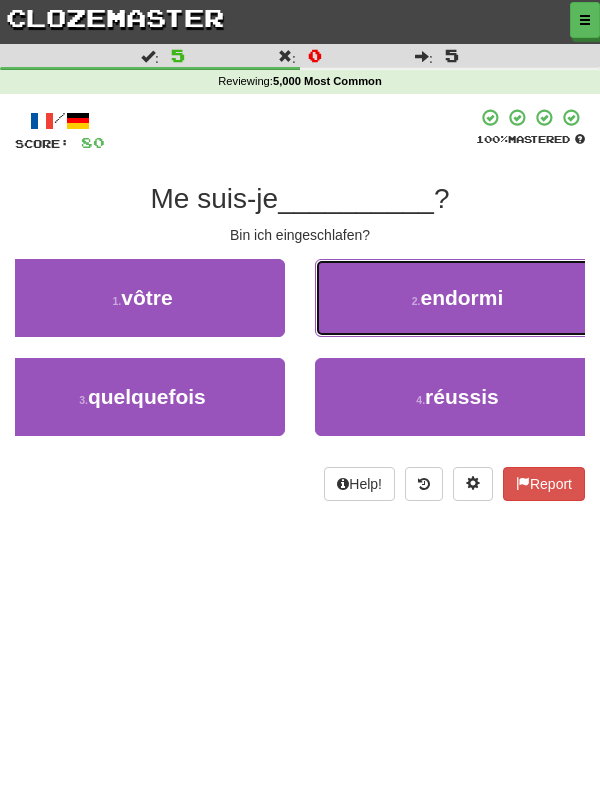 click on "2 .  endormi" at bounding box center (457, 298) 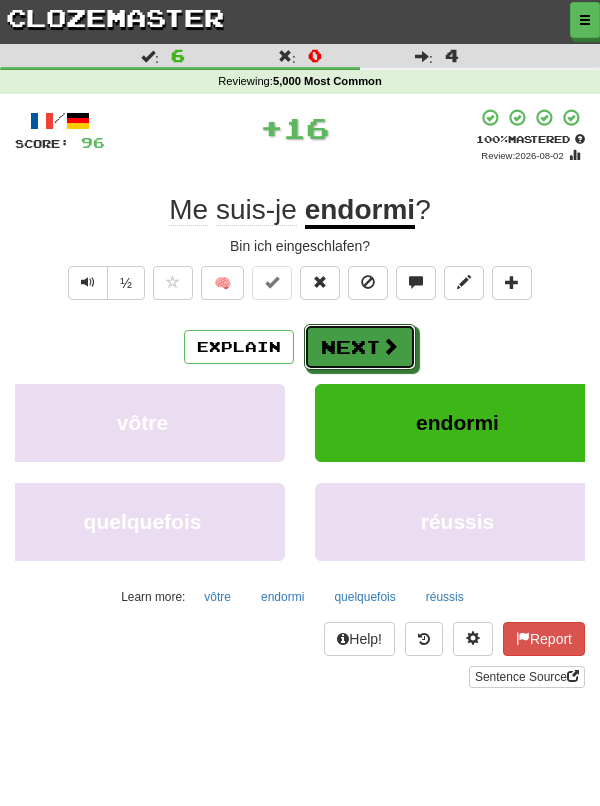 click on "Next" at bounding box center (360, 347) 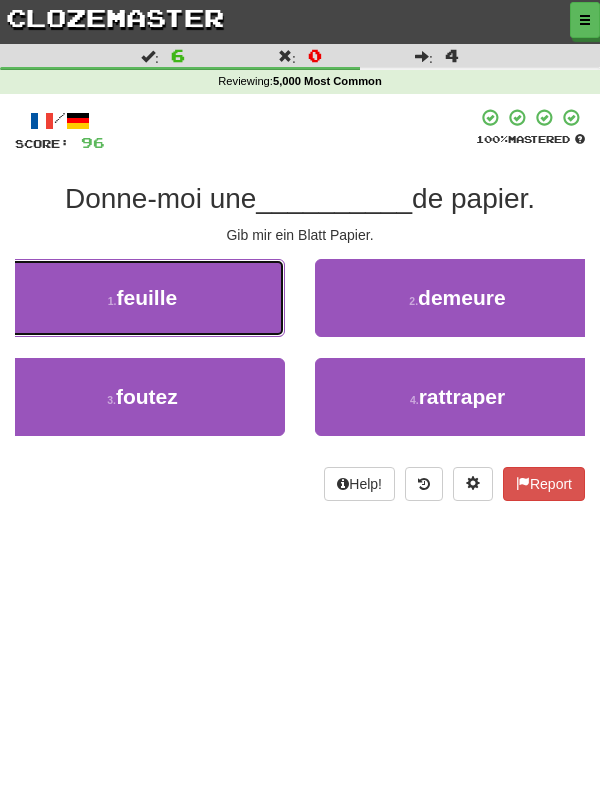 click on "1 . feuille" at bounding box center [142, 298] 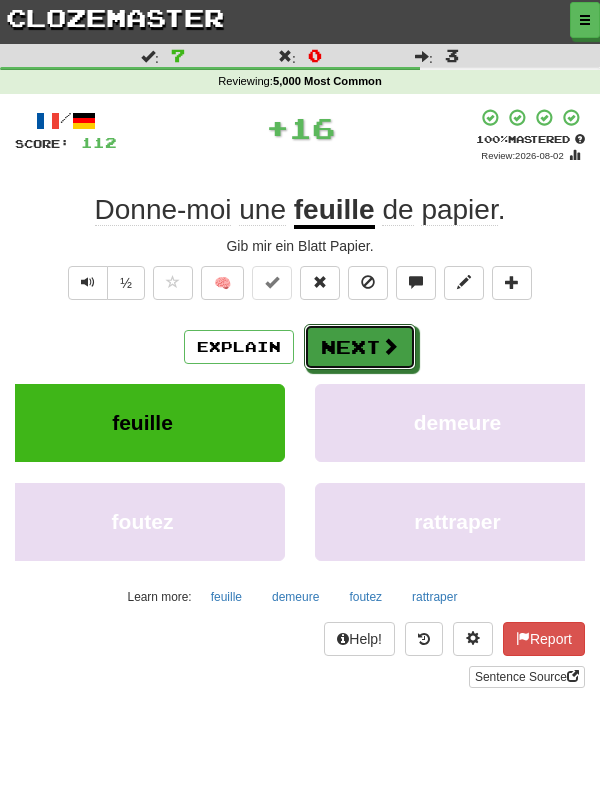 click at bounding box center [390, 346] 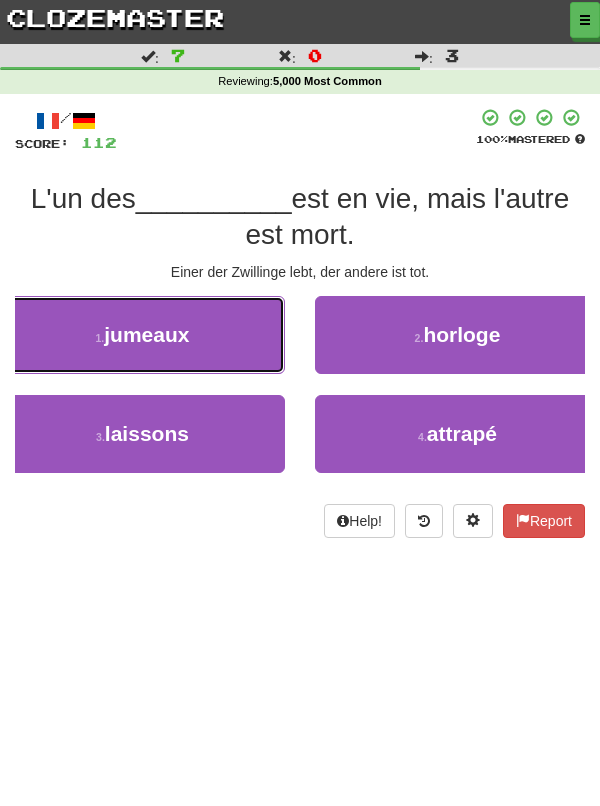 click on "1 . jumeaux" at bounding box center [142, 335] 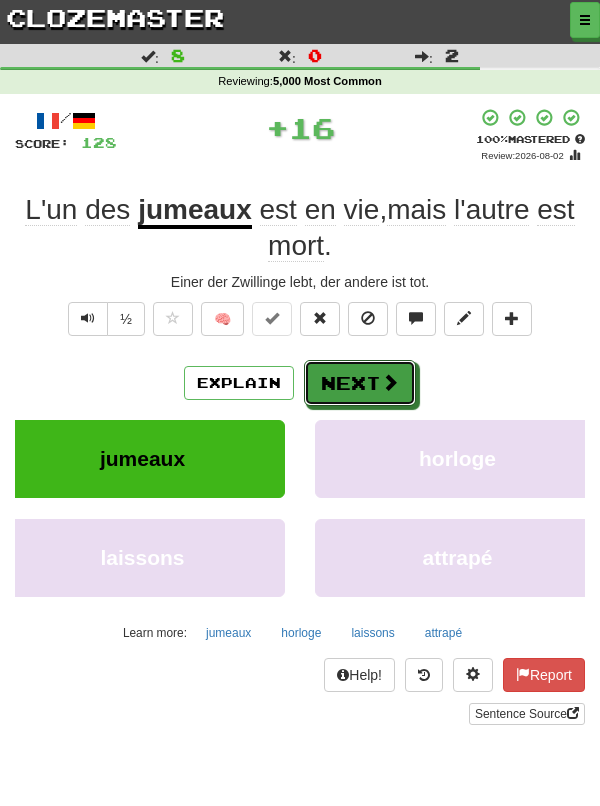 click on "Next" at bounding box center (360, 383) 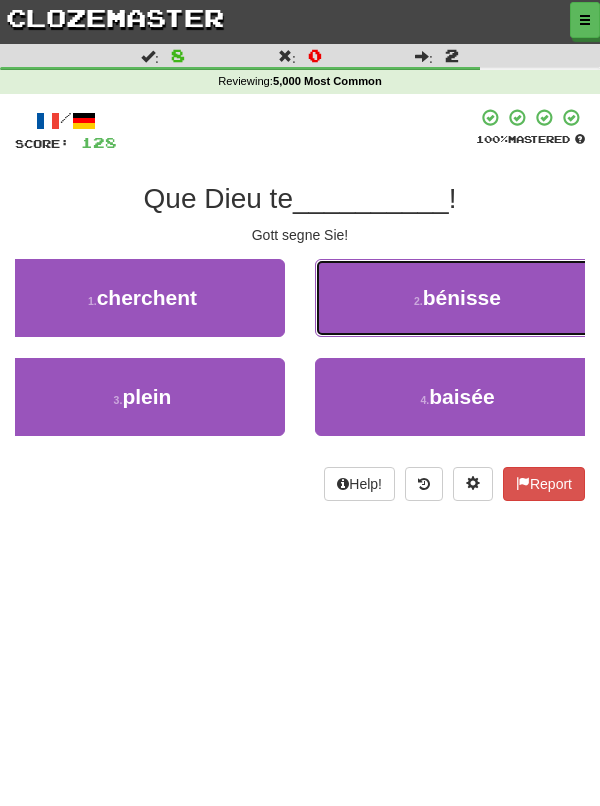 click on "bénisse" at bounding box center [462, 297] 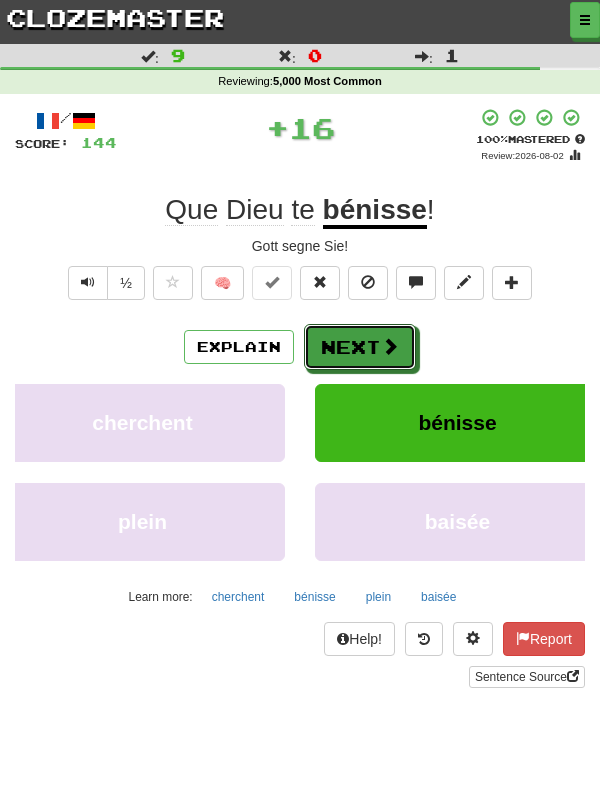 click on "Next" at bounding box center [360, 347] 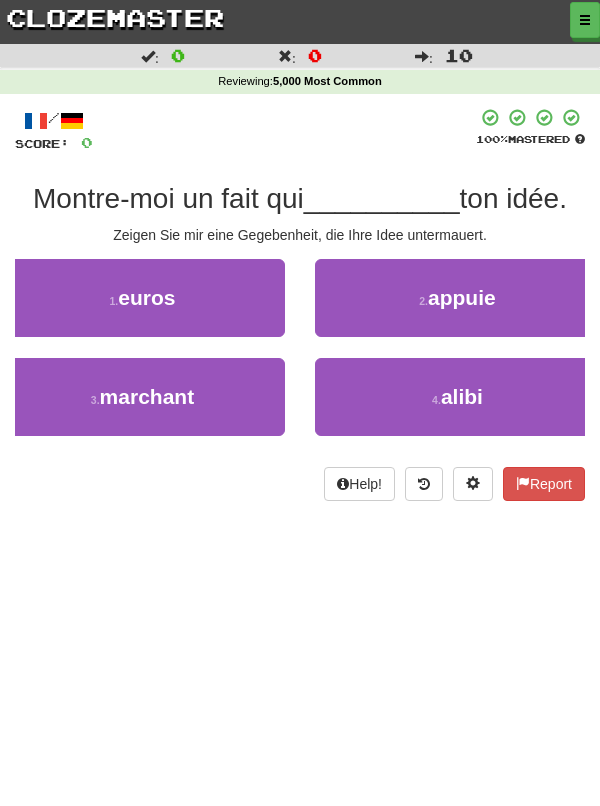 scroll, scrollTop: 0, scrollLeft: 0, axis: both 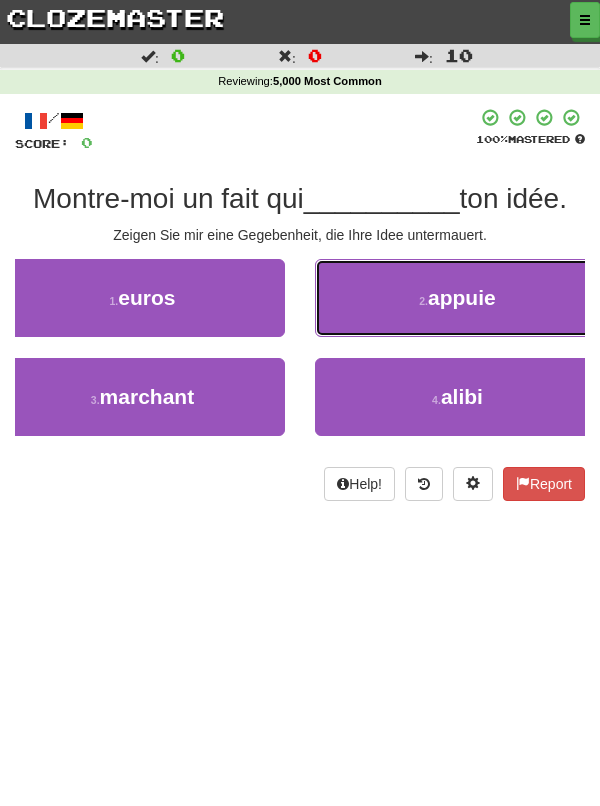 click on "2 . appuie" at bounding box center (457, 298) 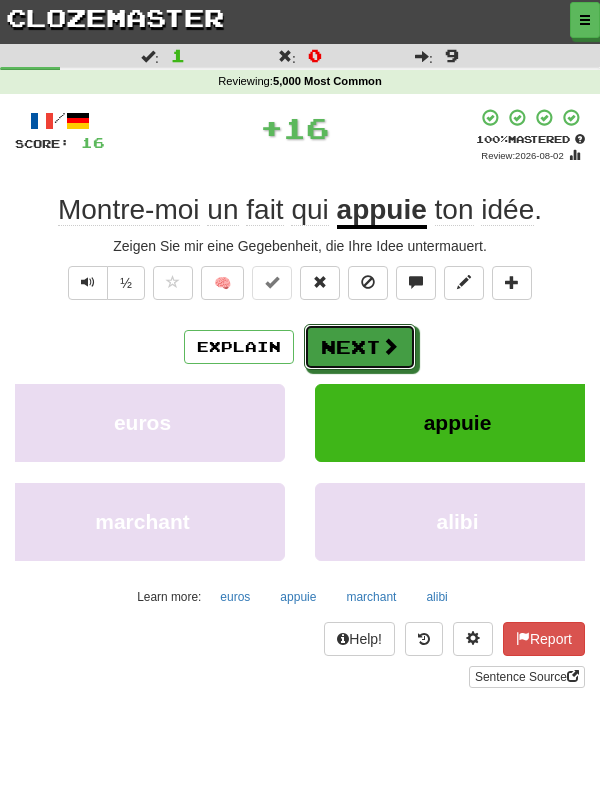 click on "Next" at bounding box center (360, 347) 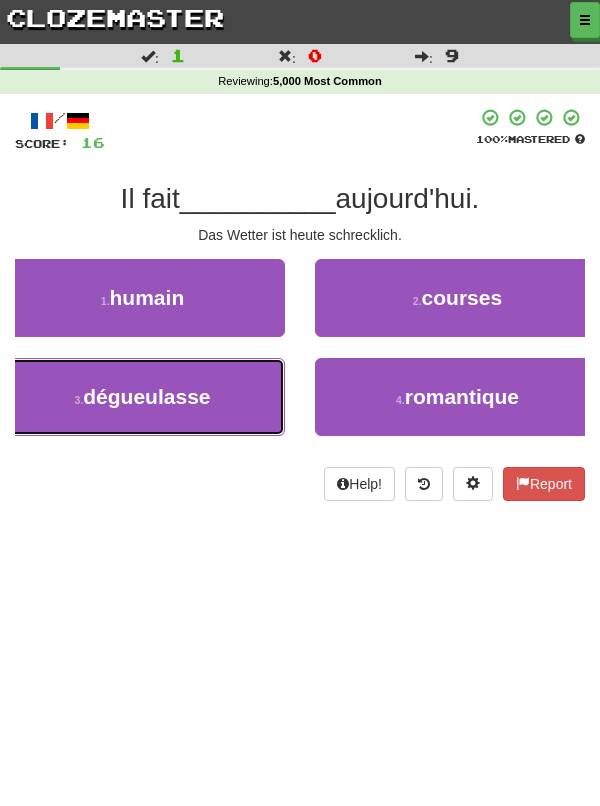 click on "dégueulasse" at bounding box center [146, 396] 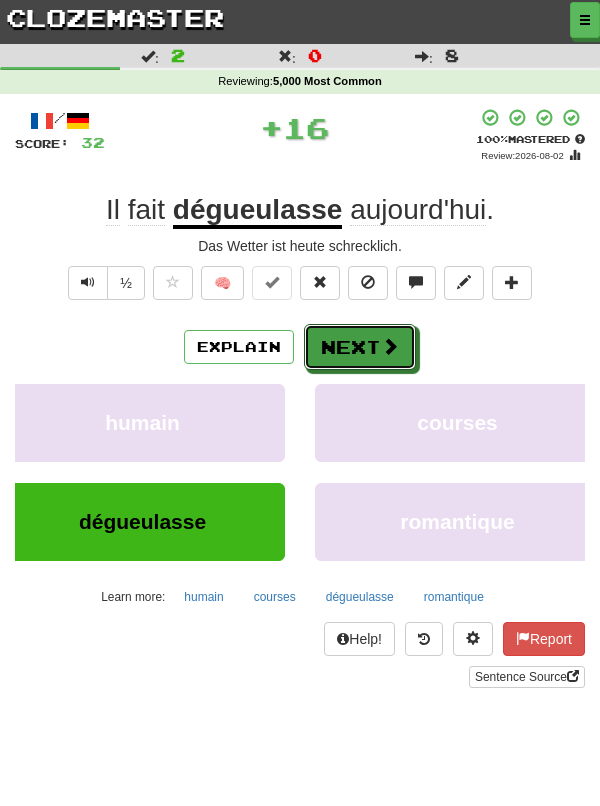 click on "Next" at bounding box center [360, 347] 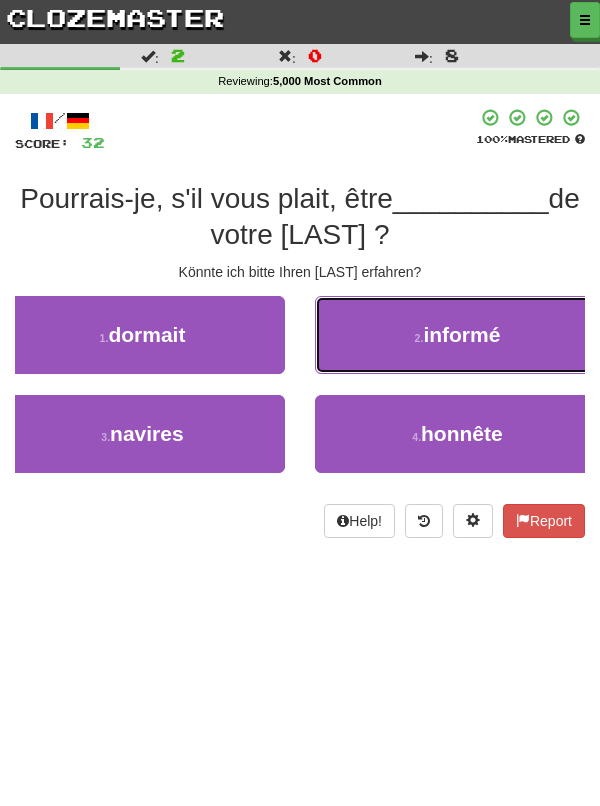 click on "informé" at bounding box center (461, 334) 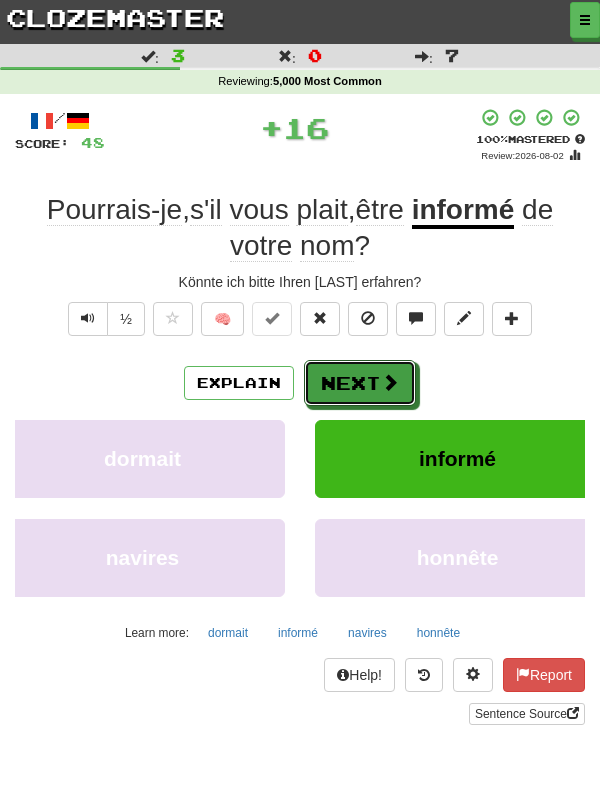 click on "Next" at bounding box center (360, 383) 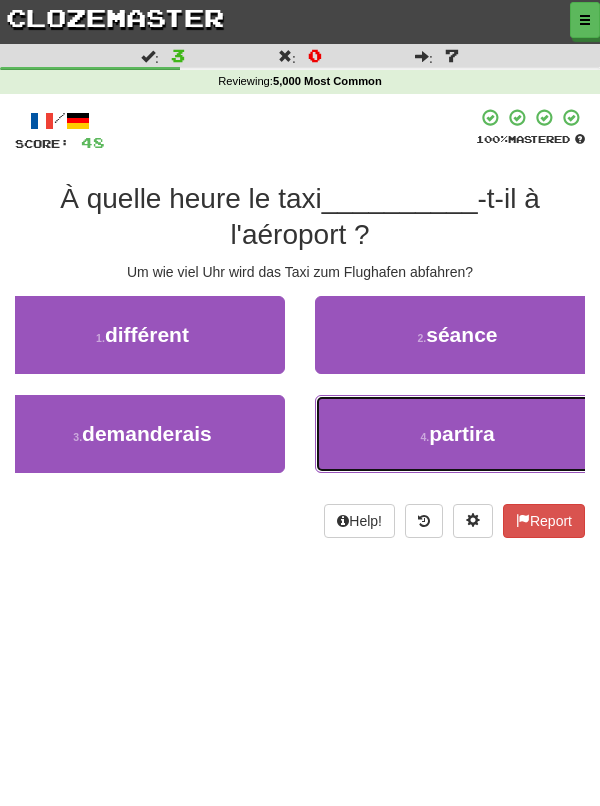 click on "4 .  partira" at bounding box center (457, 434) 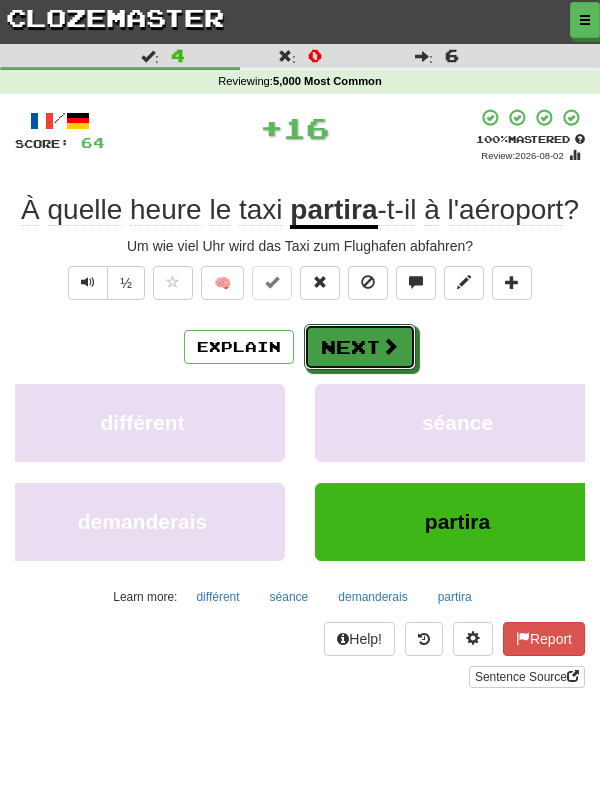 click on "Next" at bounding box center [360, 347] 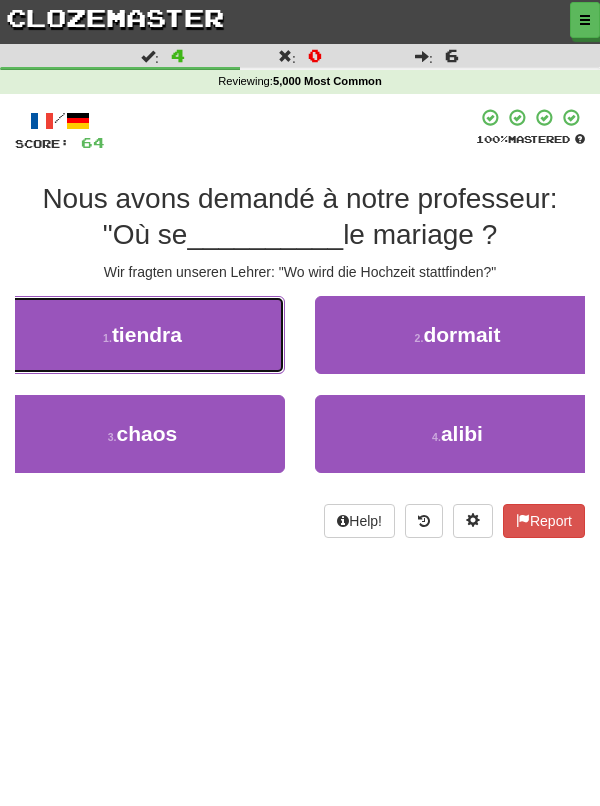 click on "1 .  tiendra" at bounding box center [142, 335] 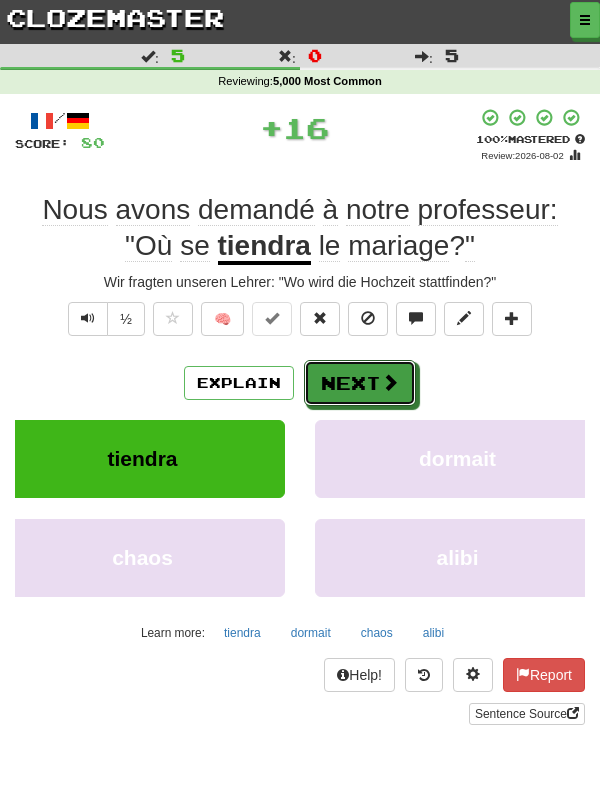click on "Next" at bounding box center [360, 383] 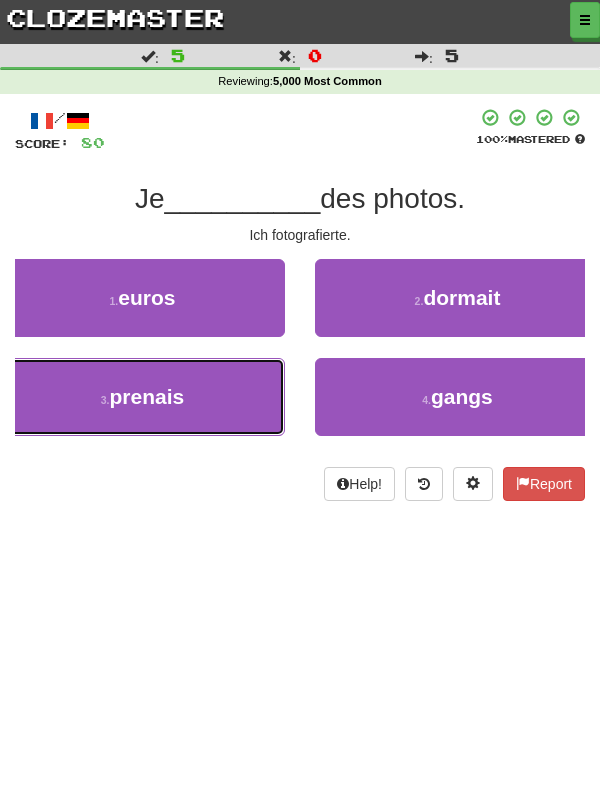 click on "3 .  prenais" at bounding box center [142, 397] 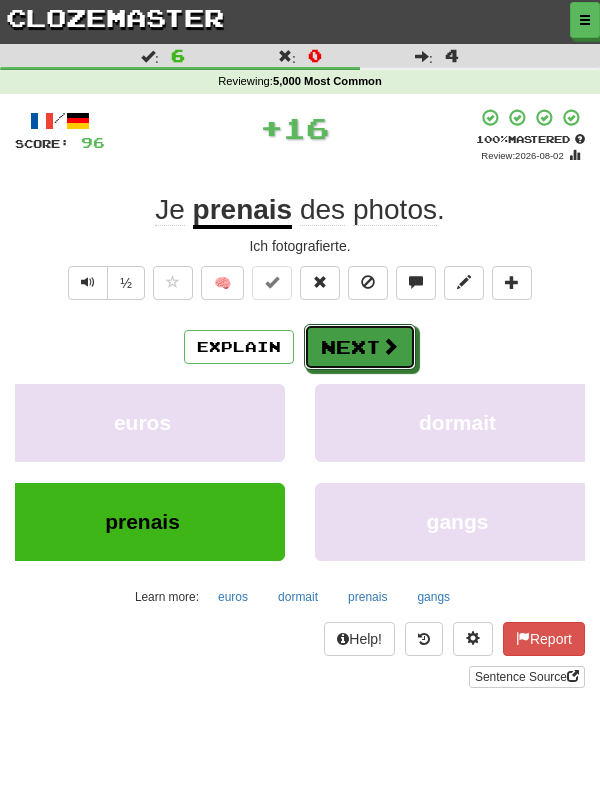 click on "Next" at bounding box center [360, 347] 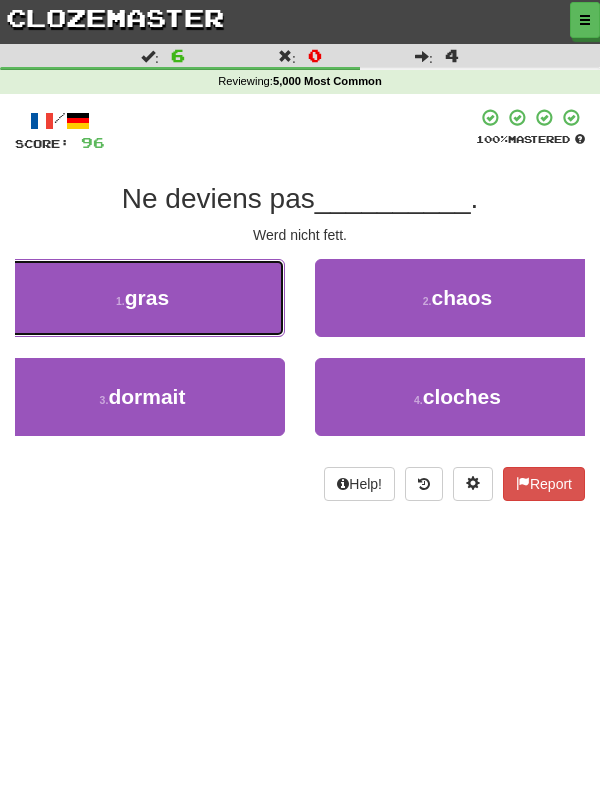 click on "1 .  gras" at bounding box center (142, 298) 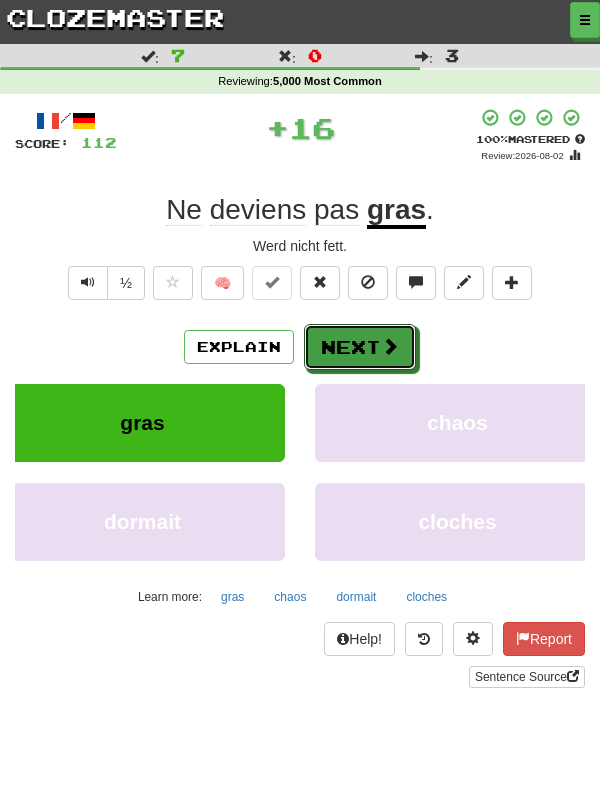 click at bounding box center (390, 346) 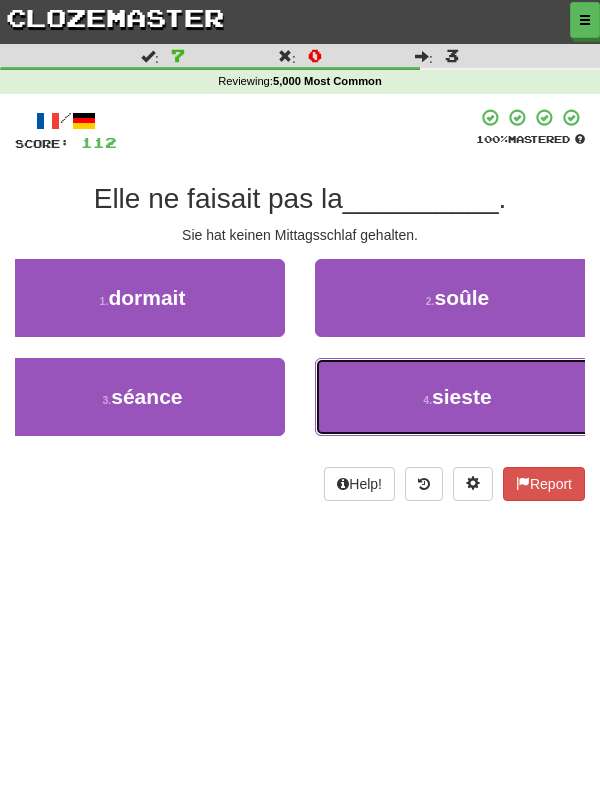 click on "sieste" at bounding box center (462, 396) 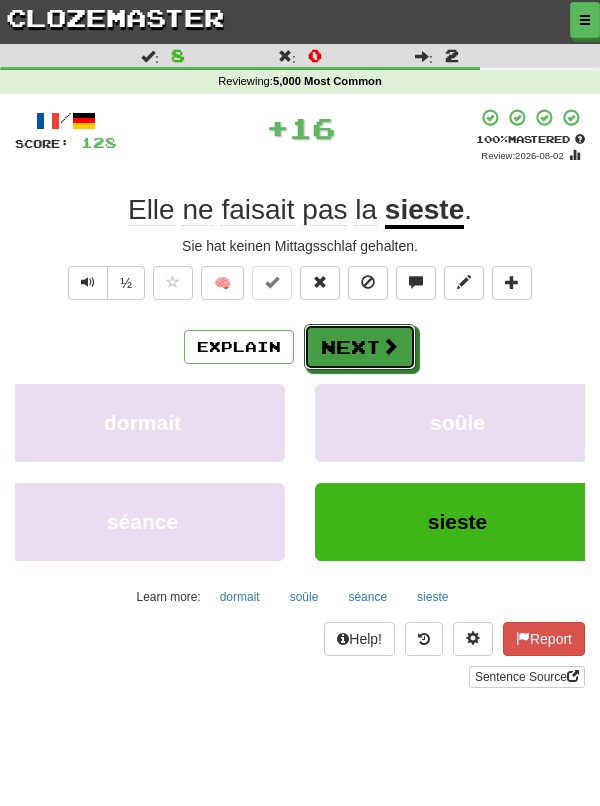 click on "Next" at bounding box center (360, 347) 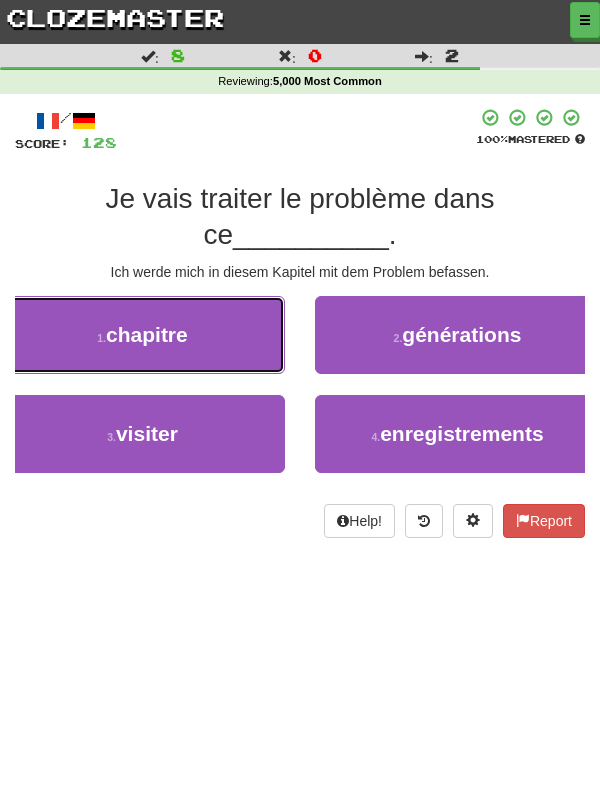 click on "1 .  chapitre" at bounding box center [142, 335] 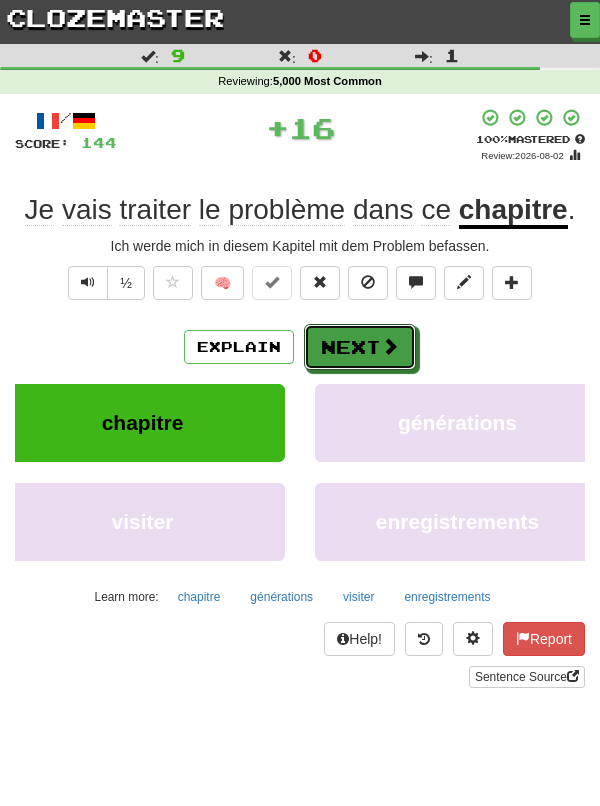 click at bounding box center [390, 346] 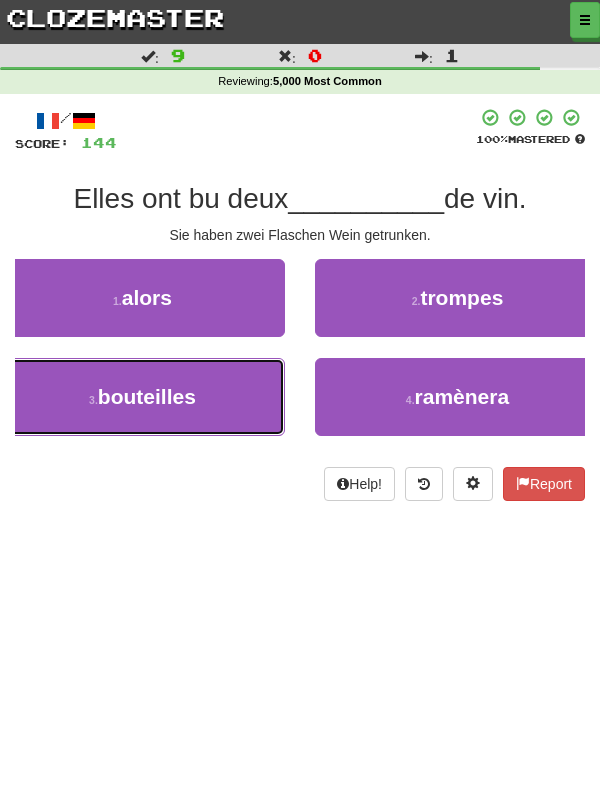click on "bouteilles" at bounding box center [147, 396] 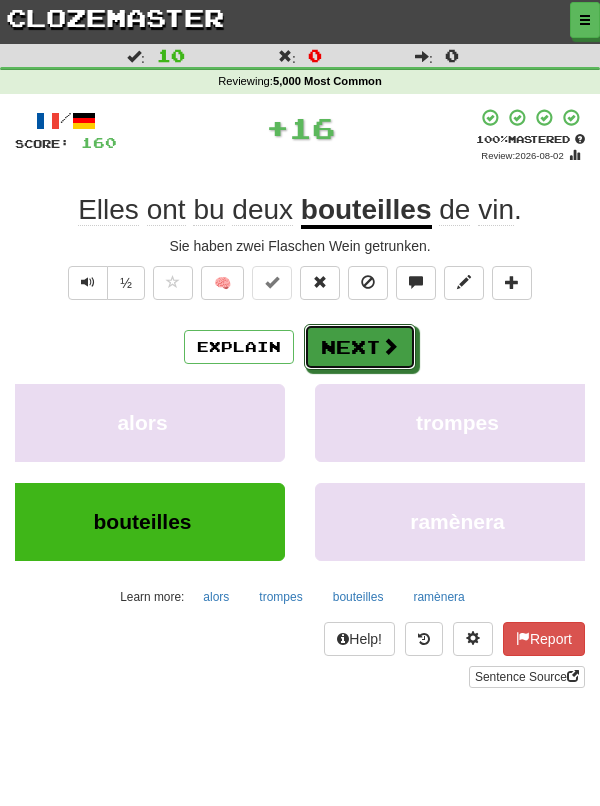 click at bounding box center (390, 346) 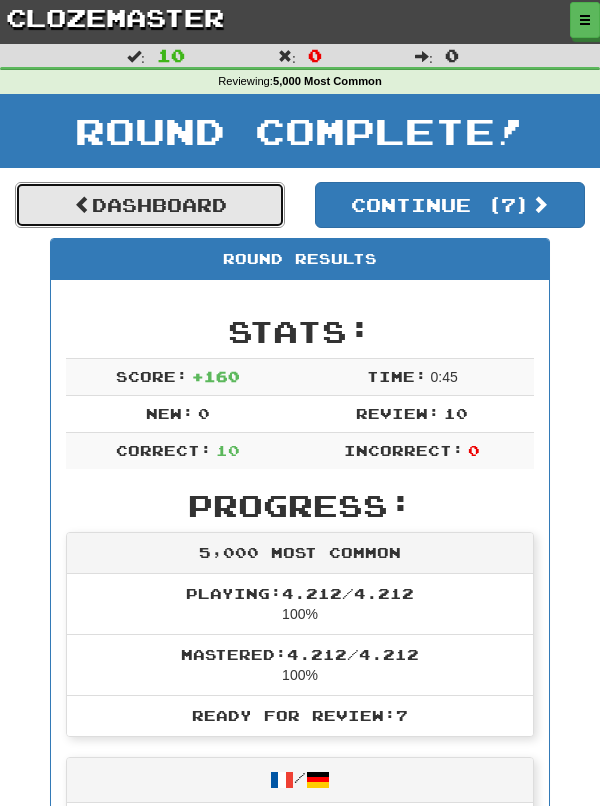 click on "Dashboard" at bounding box center [150, 205] 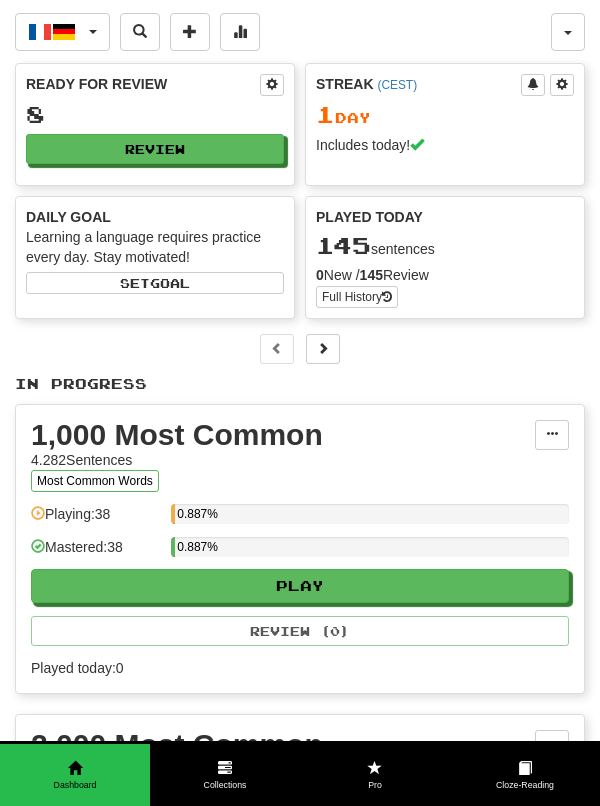 scroll, scrollTop: 0, scrollLeft: 0, axis: both 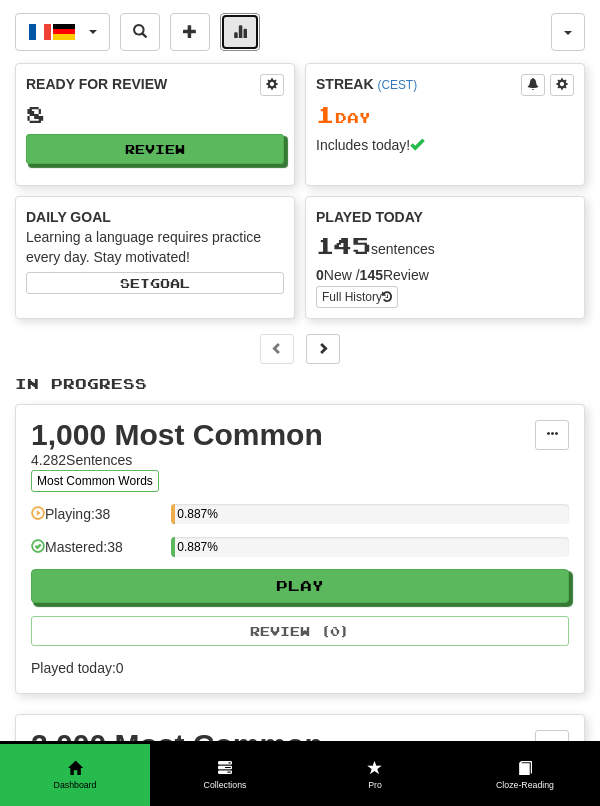 click at bounding box center (240, 31) 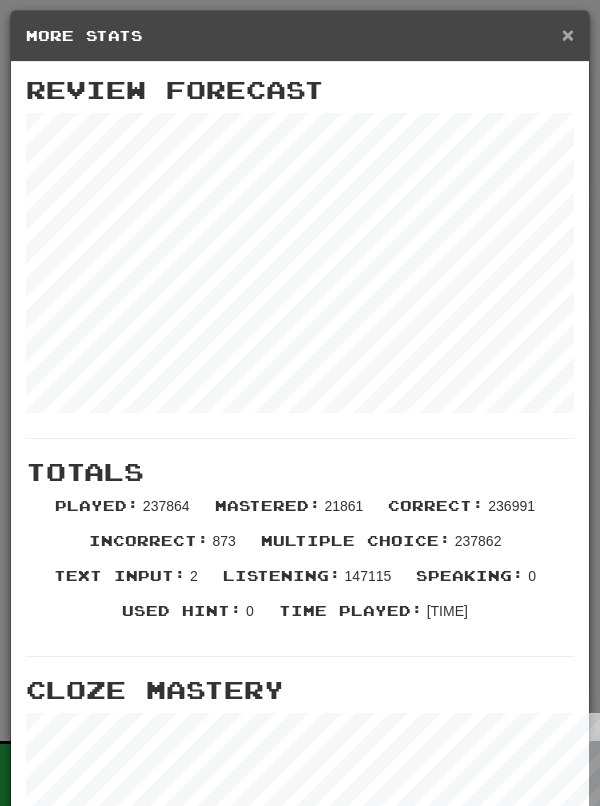 click on "×" at bounding box center [568, 34] 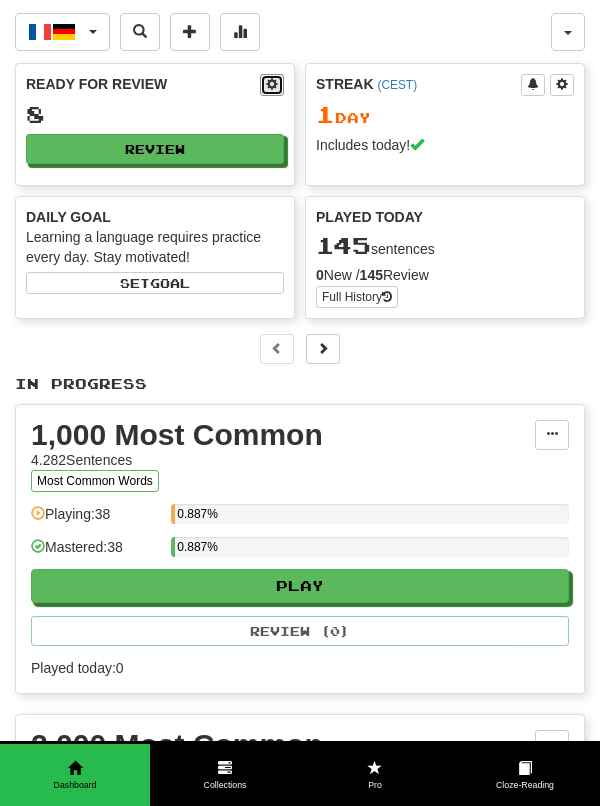 click at bounding box center [272, 84] 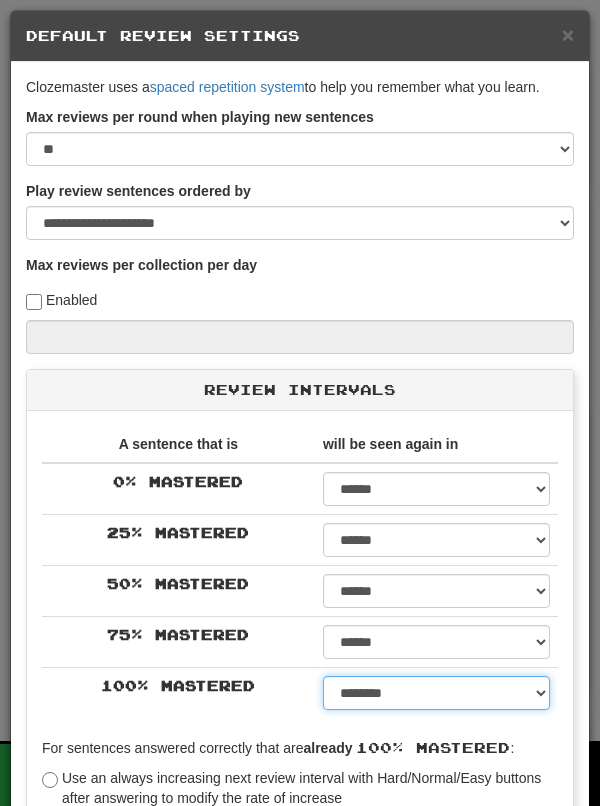 click on "****** ****** ****** ****** ****** ****** ****** ****** ****** ******* ******* ******* ******* ******* ******* ******* ******* ******* ******* ******* ******* ******* ******* ******* ******* ******* ******* ******* ******* ******* ******* ******* ******* ******* ******* ******* ******* ******* ******* ******* ******* ******* ******** ******** ******** ******** ******** ******** ******** ******** ******** *****" at bounding box center (436, 693) 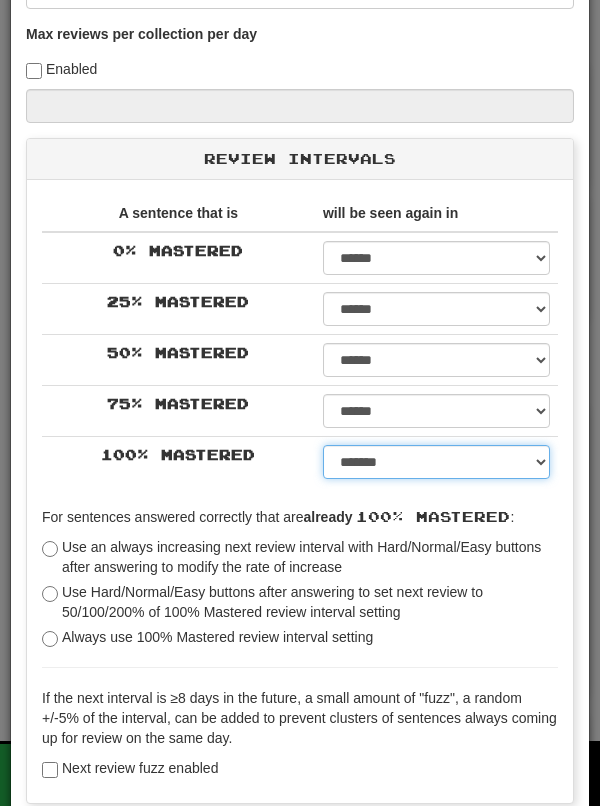 scroll, scrollTop: 279, scrollLeft: 0, axis: vertical 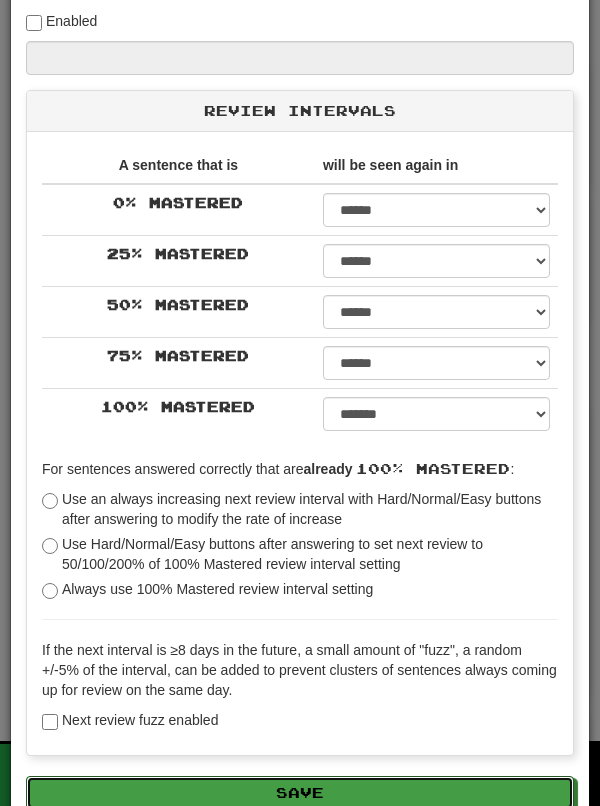 click on "Save" at bounding box center (300, 793) 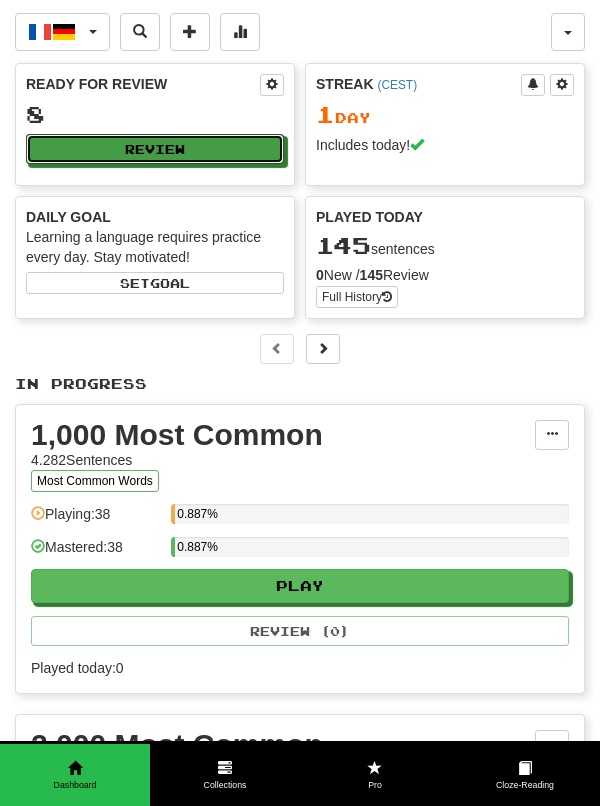 click on "Review" at bounding box center [155, 149] 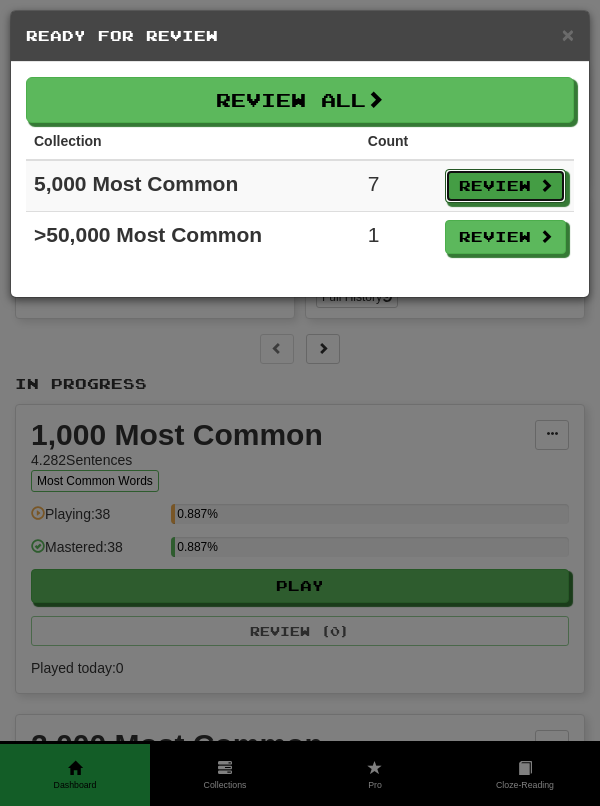 click on "Review" at bounding box center [505, 186] 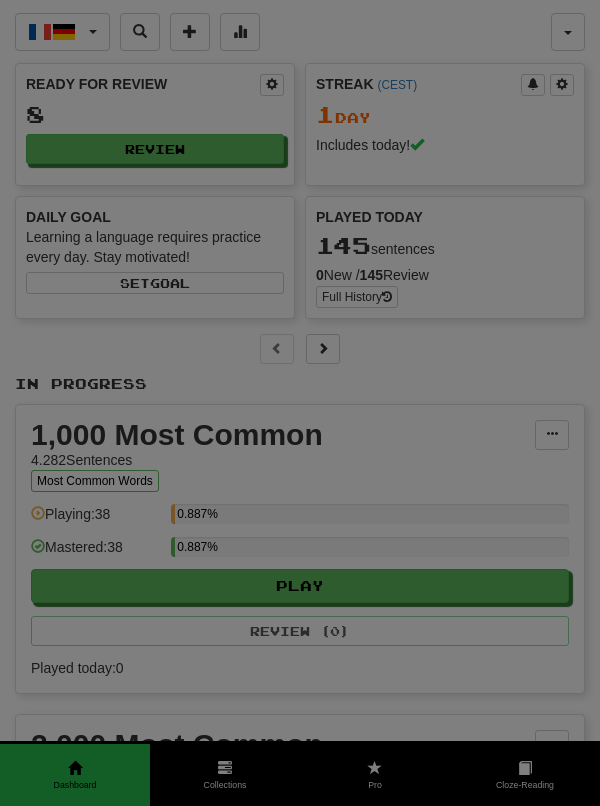 select on "**" 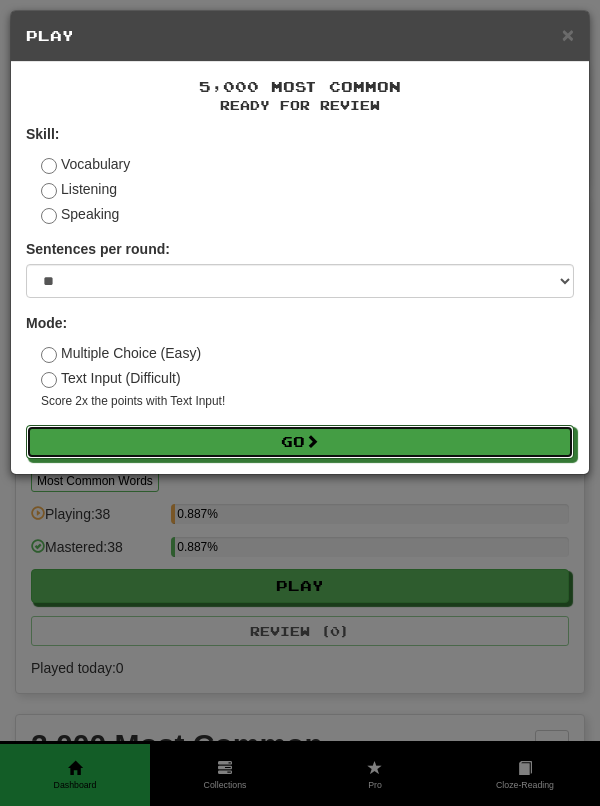 click on "Go" at bounding box center [300, 442] 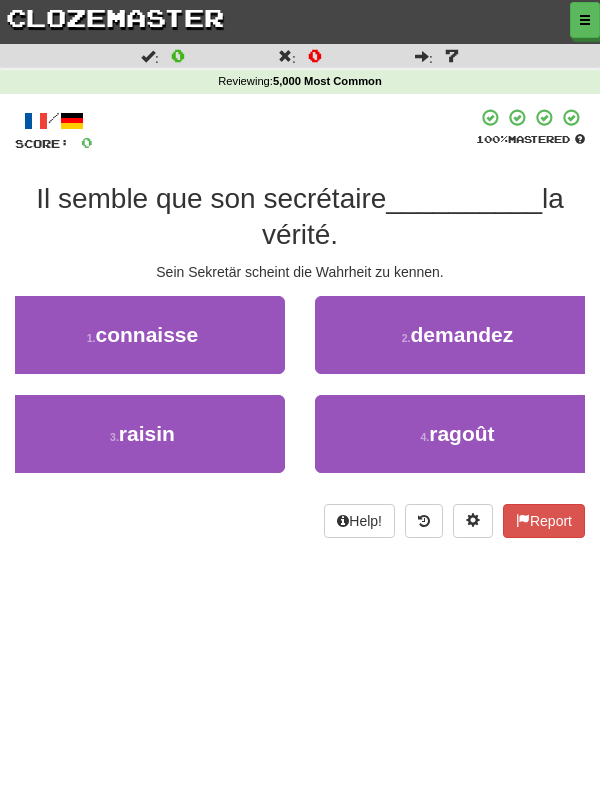 scroll, scrollTop: 0, scrollLeft: 0, axis: both 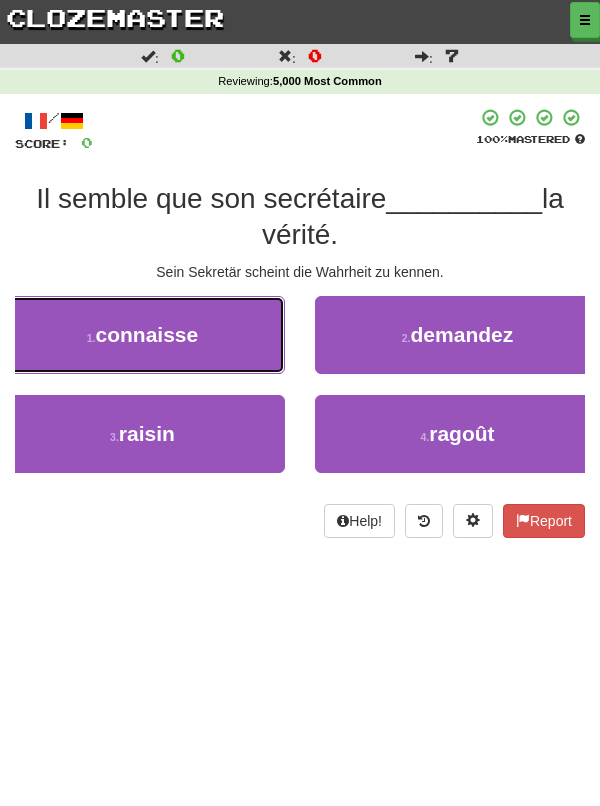 click on "1 .  connaisse" at bounding box center [142, 335] 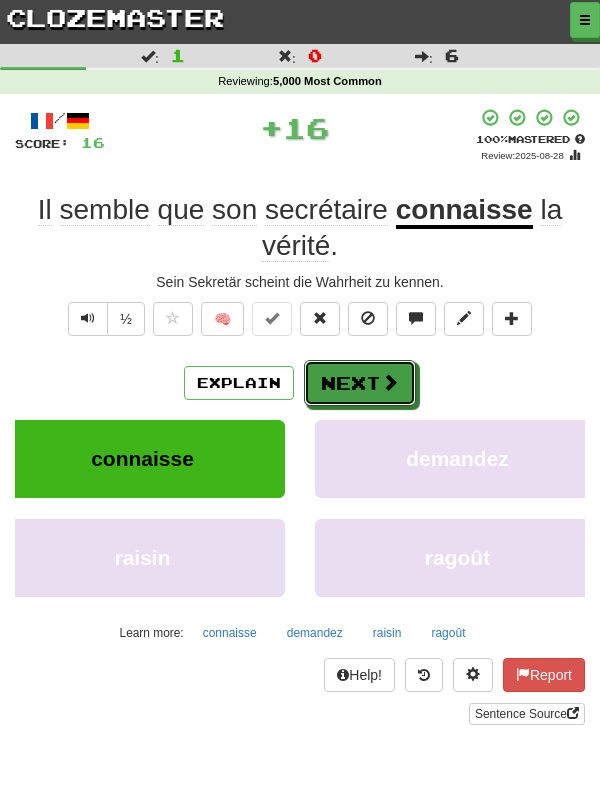 click on "Next" at bounding box center (360, 383) 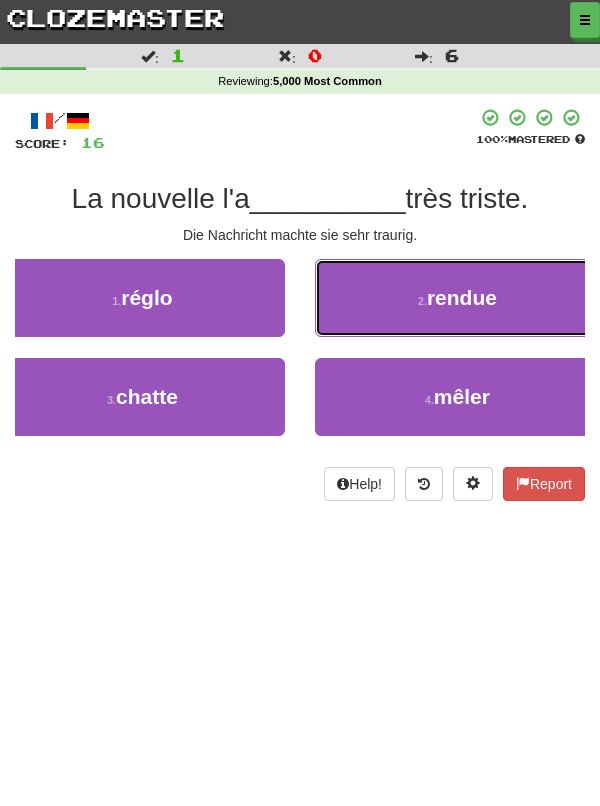 click on "2 .  rendue" at bounding box center [457, 298] 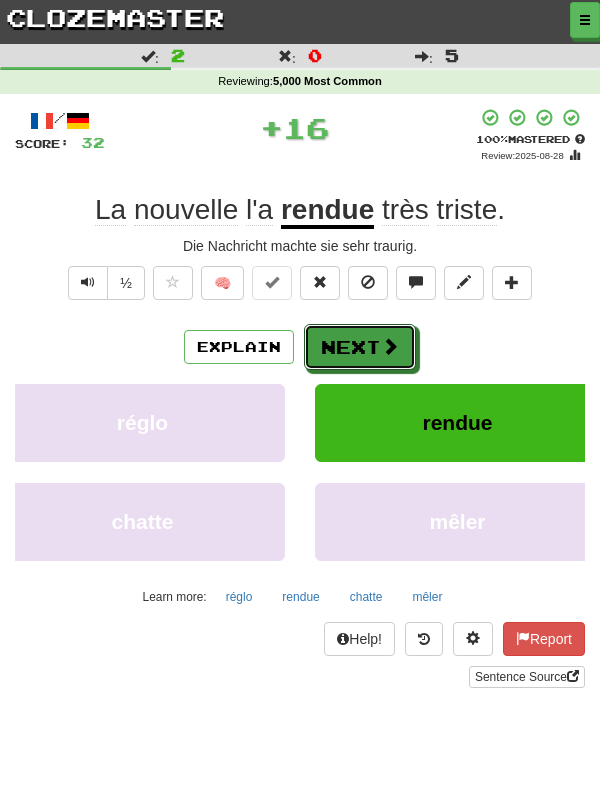 click on "Next" at bounding box center [360, 347] 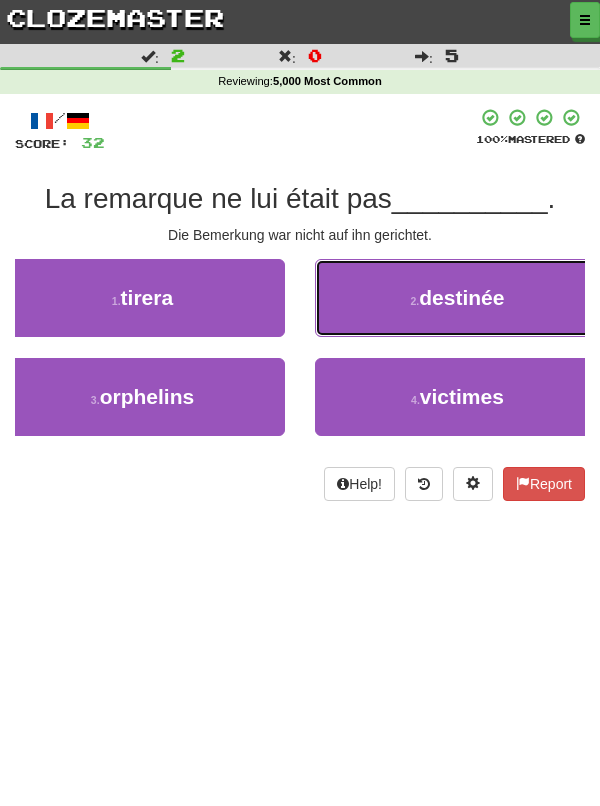 click on "2 .  destinée" at bounding box center (457, 298) 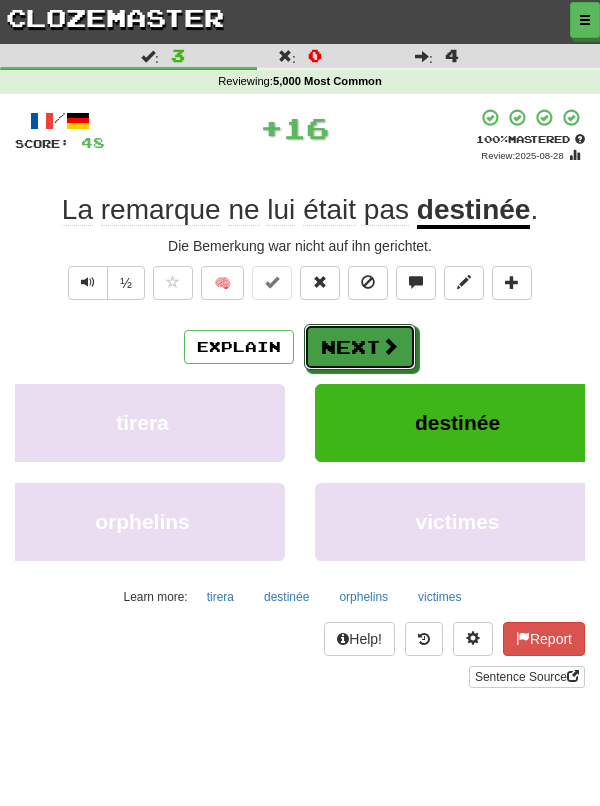 click on "Next" at bounding box center (360, 347) 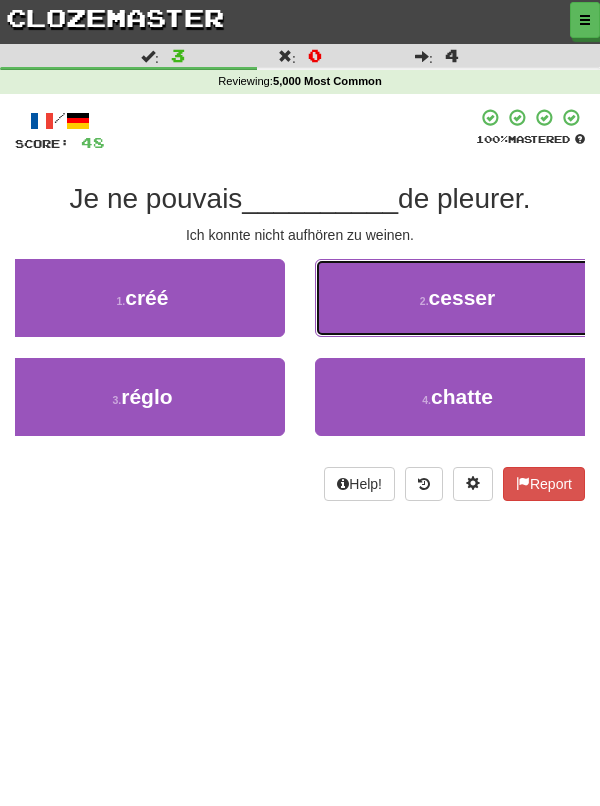 click on "2 .  cesser" at bounding box center [457, 298] 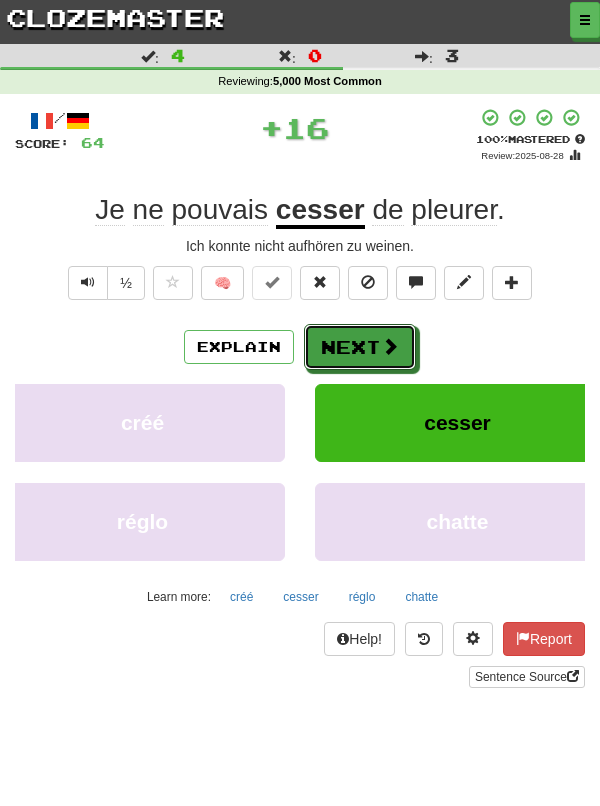 click on "Next" at bounding box center [360, 347] 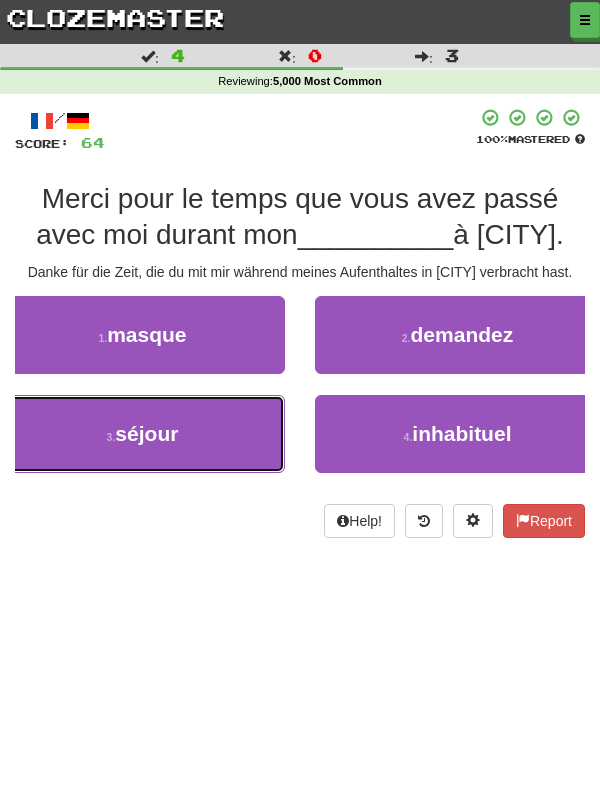 click on "3 .  séjour" at bounding box center (142, 434) 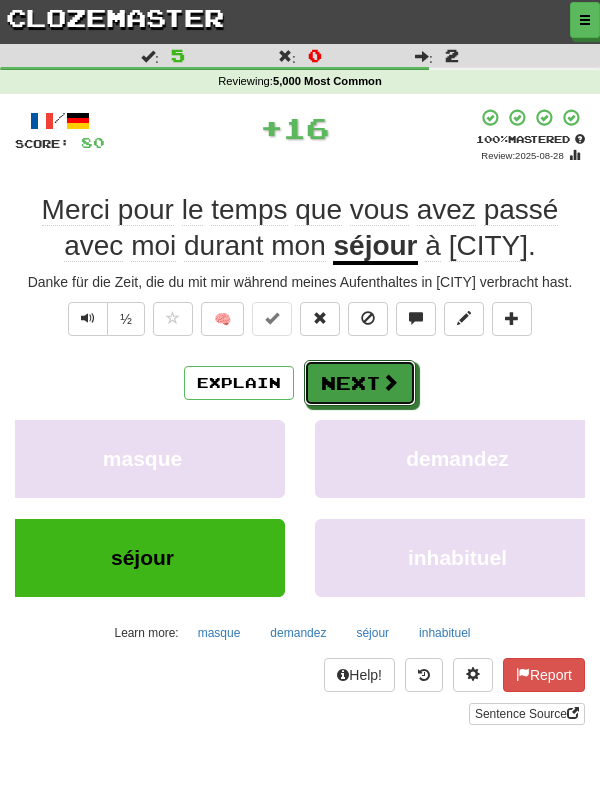 click at bounding box center (390, 382) 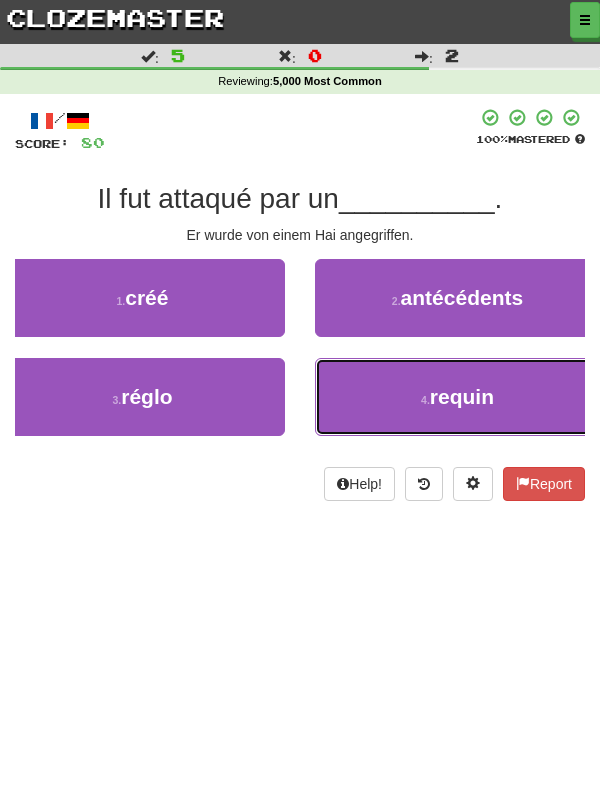 click on "4 .  requin" at bounding box center [457, 397] 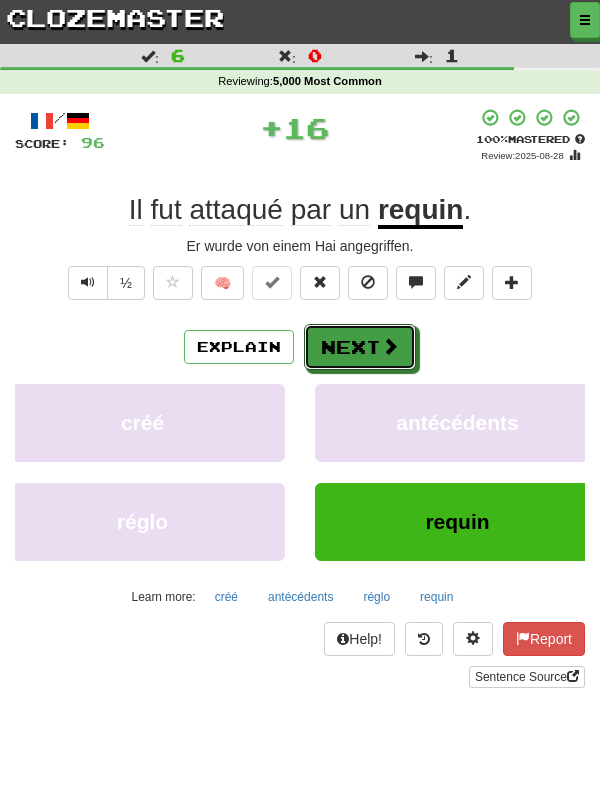click on "Next" at bounding box center (360, 347) 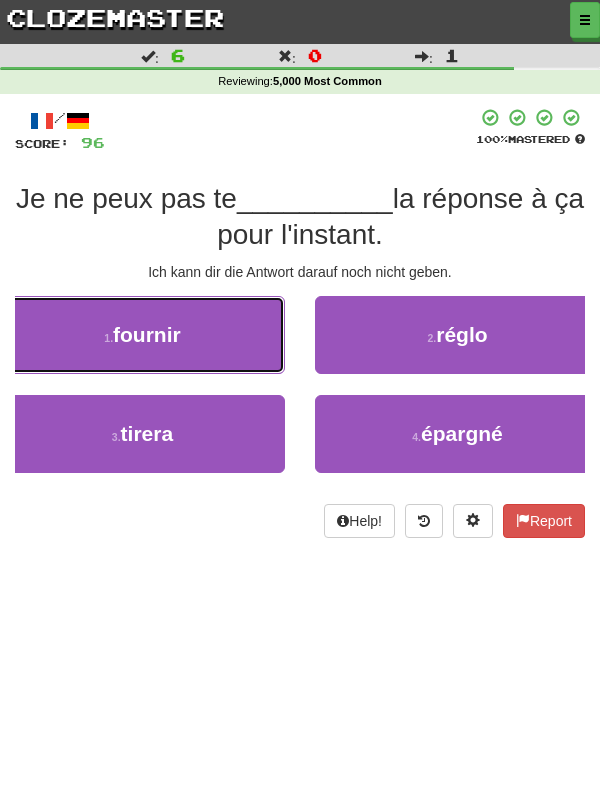 click on "1 .  fournir" at bounding box center (142, 335) 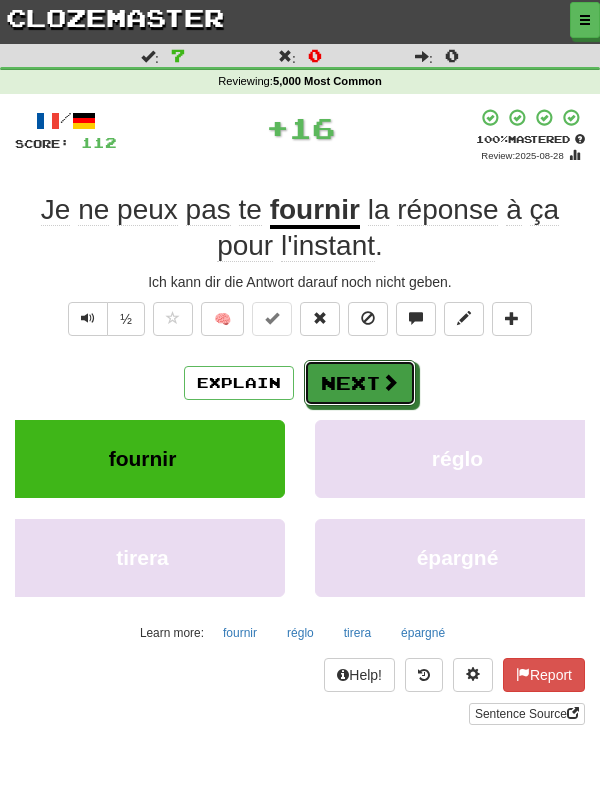 click at bounding box center [390, 382] 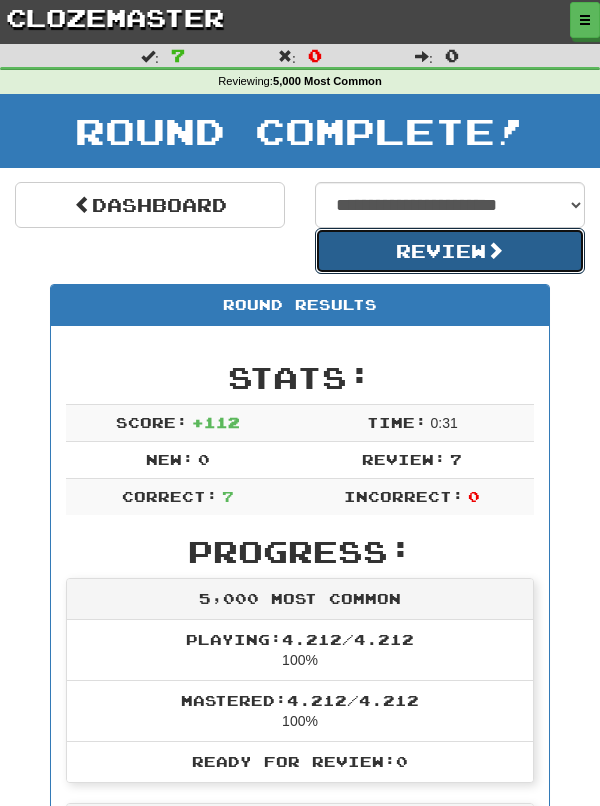 click on "Review" at bounding box center (450, 251) 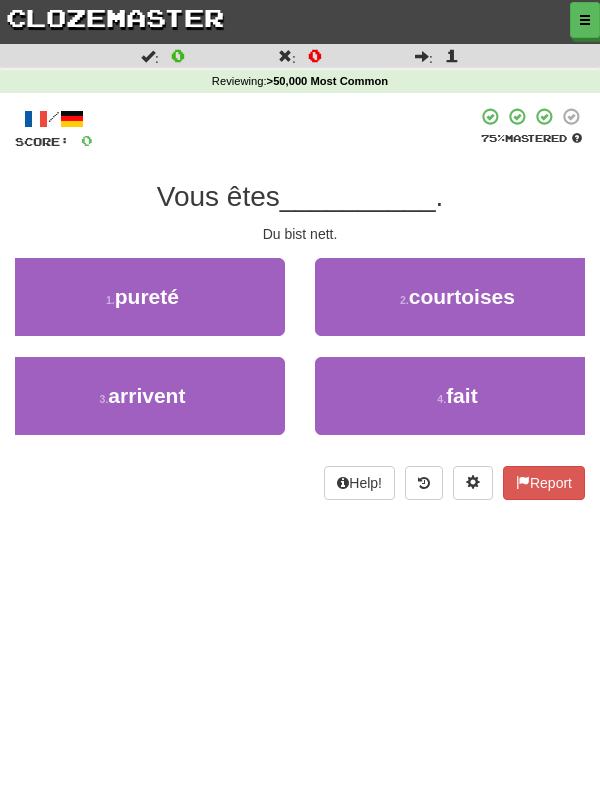 scroll, scrollTop: 0, scrollLeft: 0, axis: both 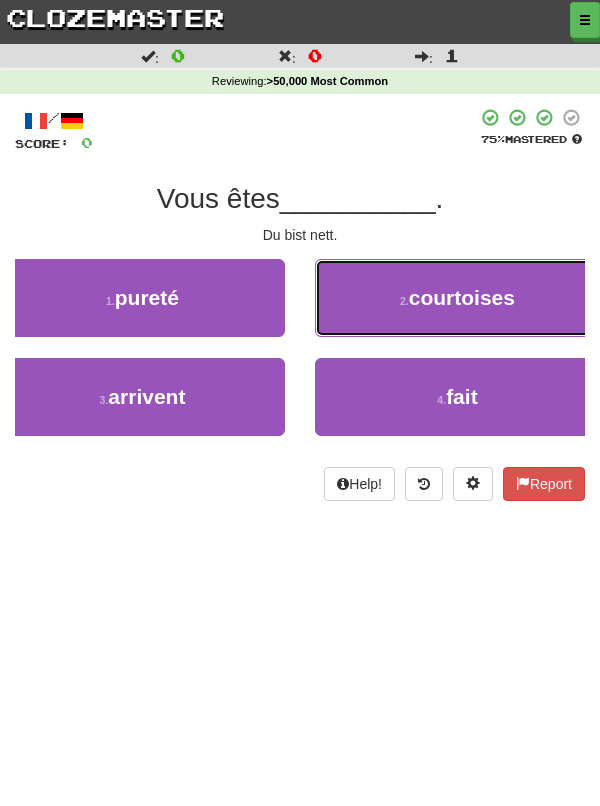 click on "2 .  courtoises" at bounding box center [457, 298] 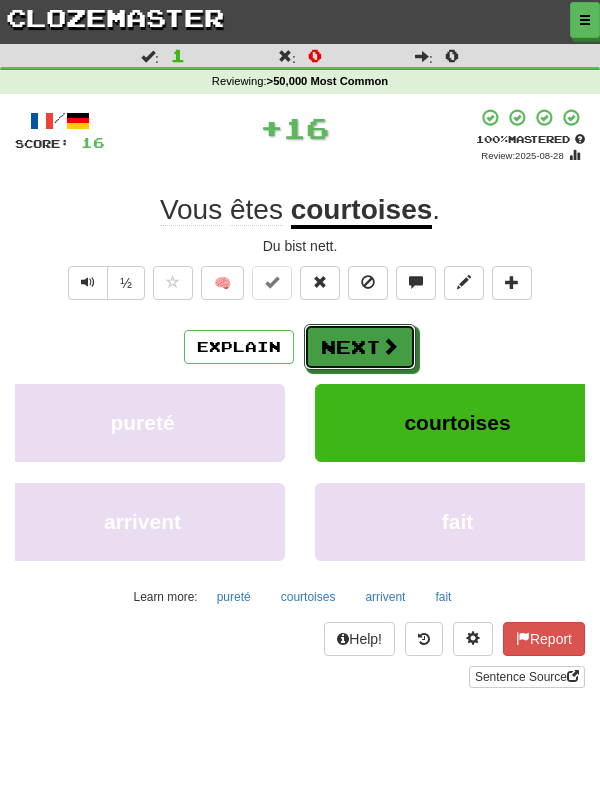 click on "Next" at bounding box center (360, 347) 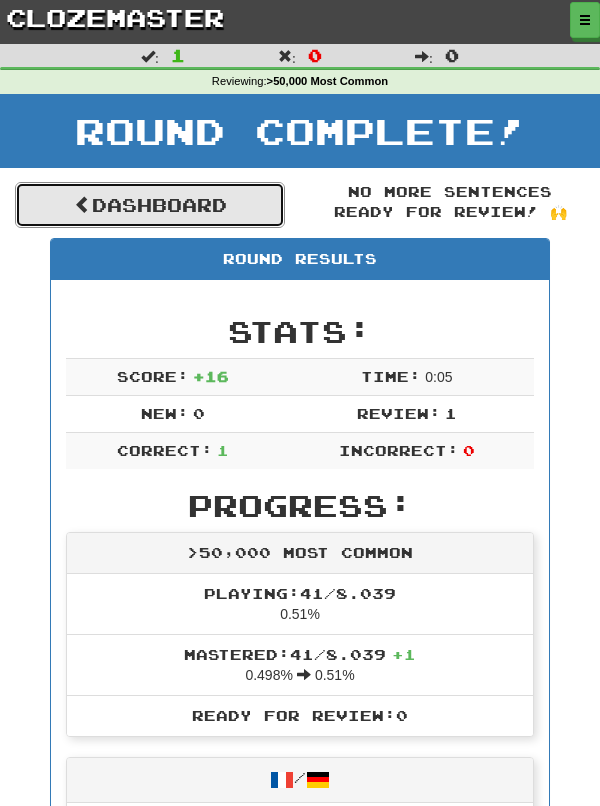 click on "Dashboard" at bounding box center [150, 205] 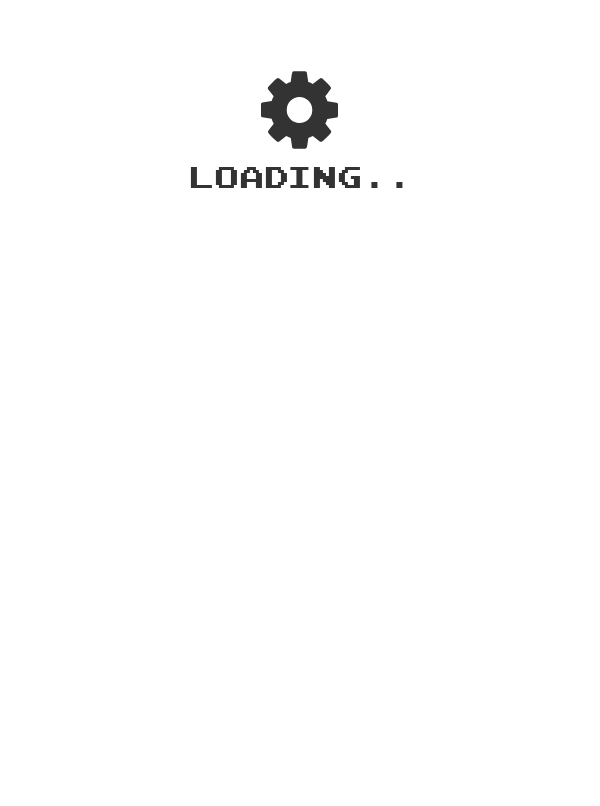 scroll, scrollTop: 0, scrollLeft: 0, axis: both 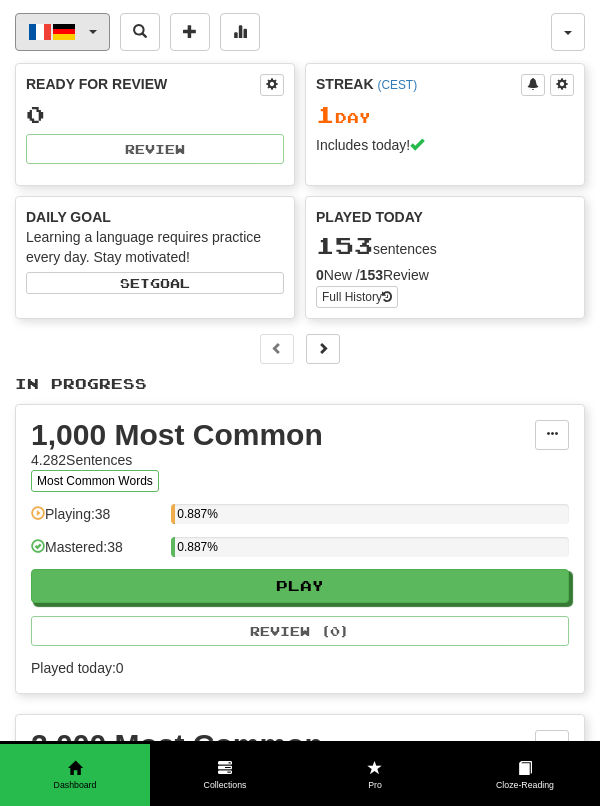 click on "Français  /  Deutsch" at bounding box center [62, 32] 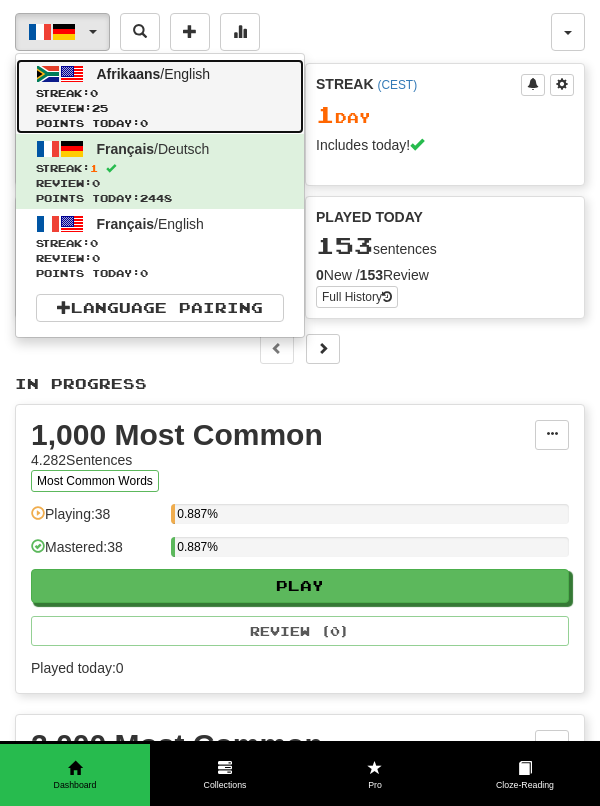 click on "Review:  25" at bounding box center (160, 108) 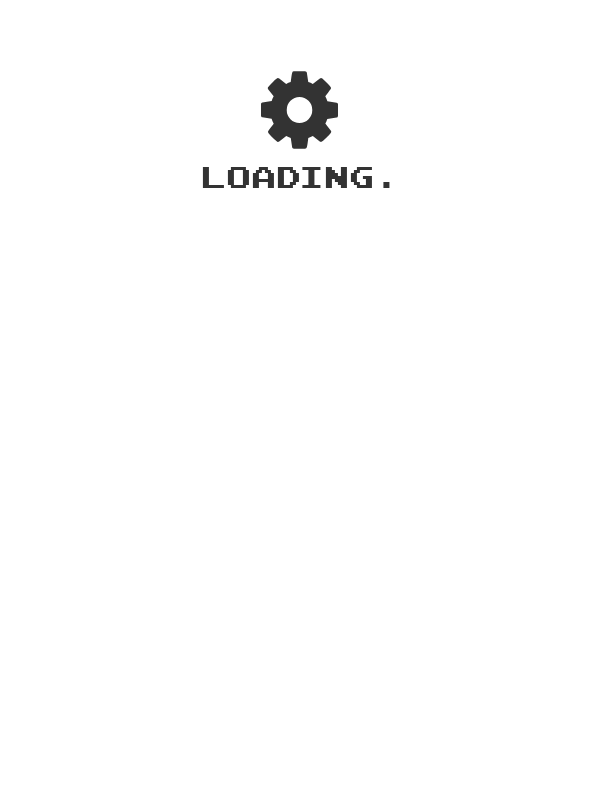scroll, scrollTop: 0, scrollLeft: 0, axis: both 